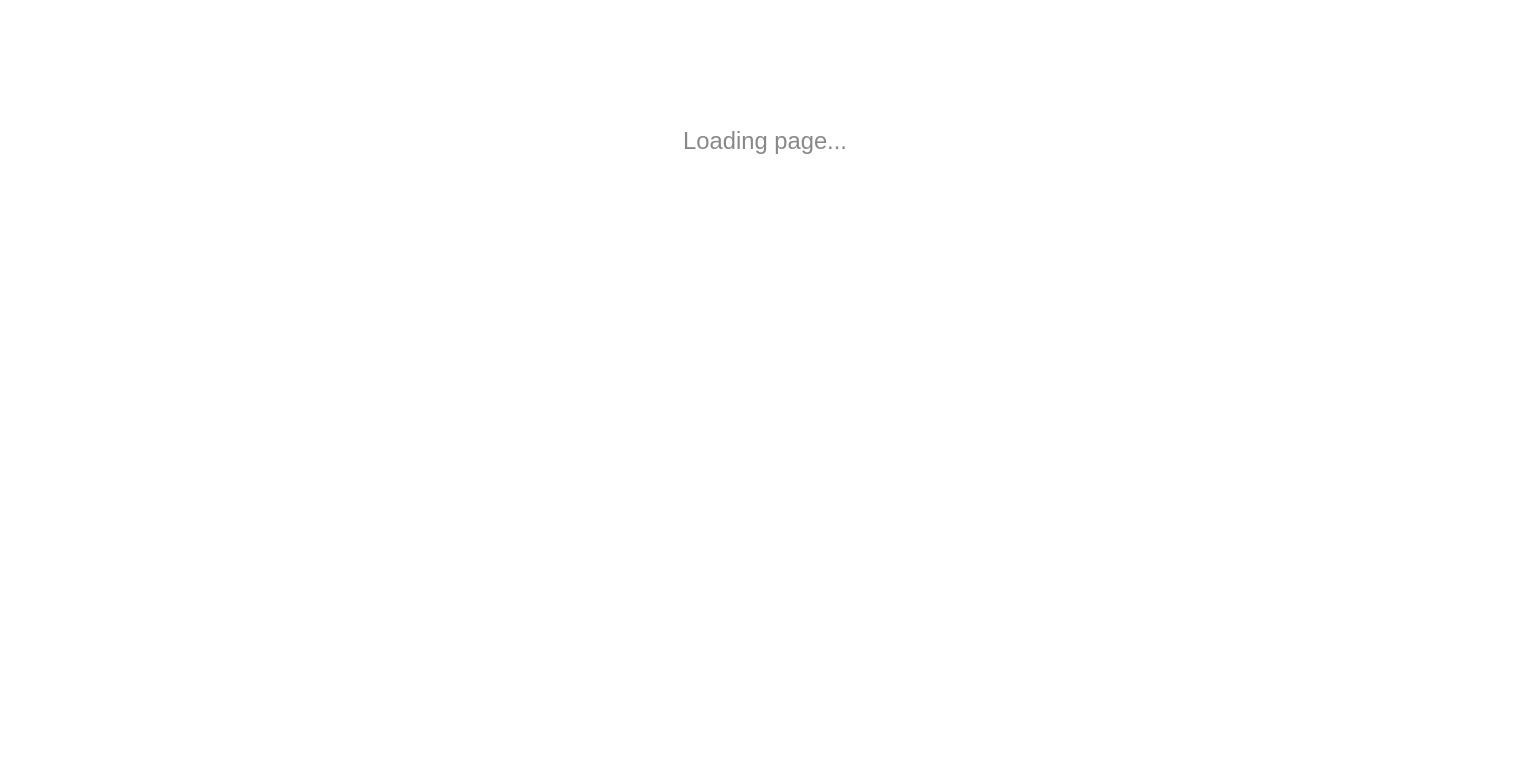 scroll, scrollTop: 0, scrollLeft: 0, axis: both 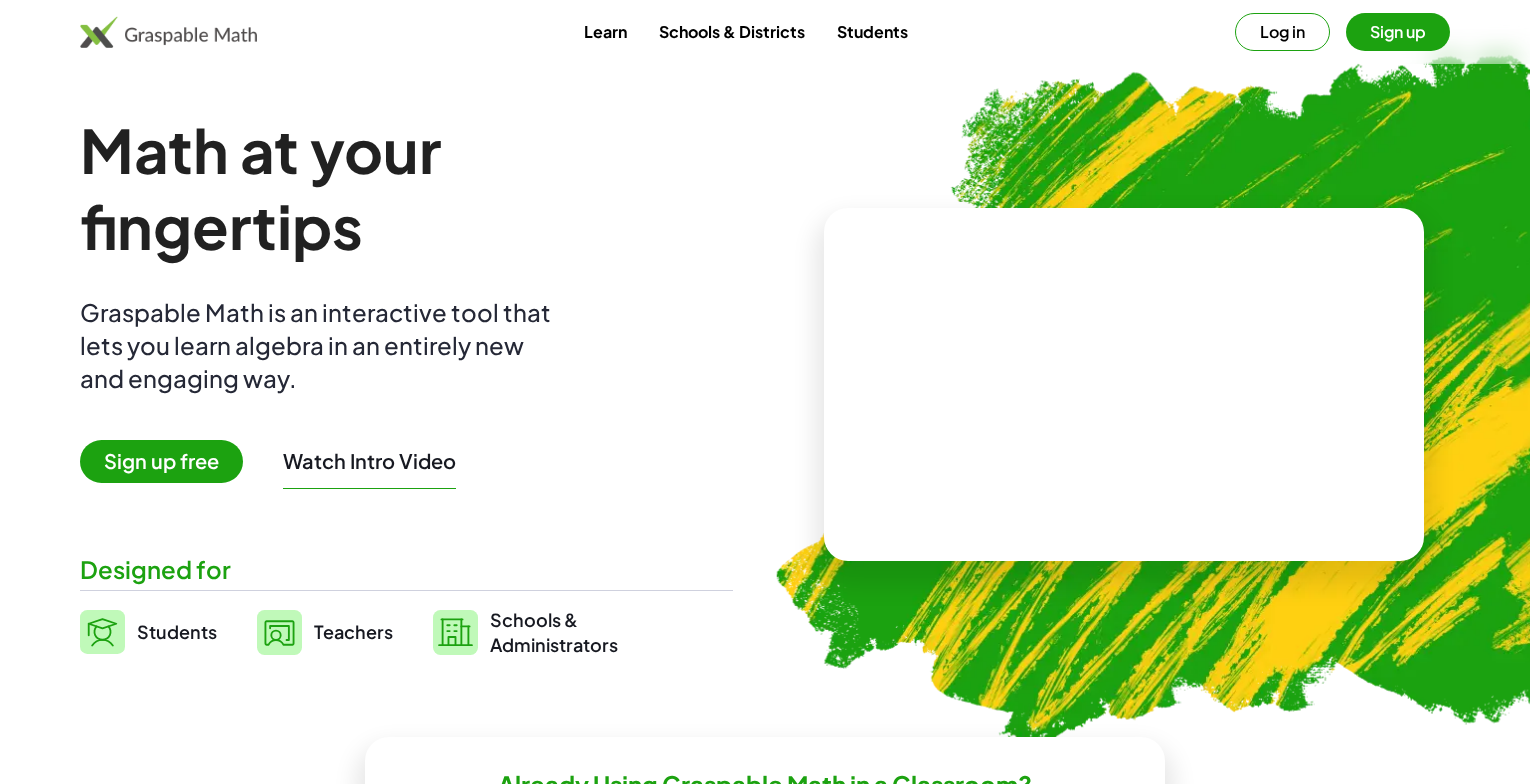 drag, startPoint x: 625, startPoint y: 130, endPoint x: 467, endPoint y: 316, distance: 244.04918 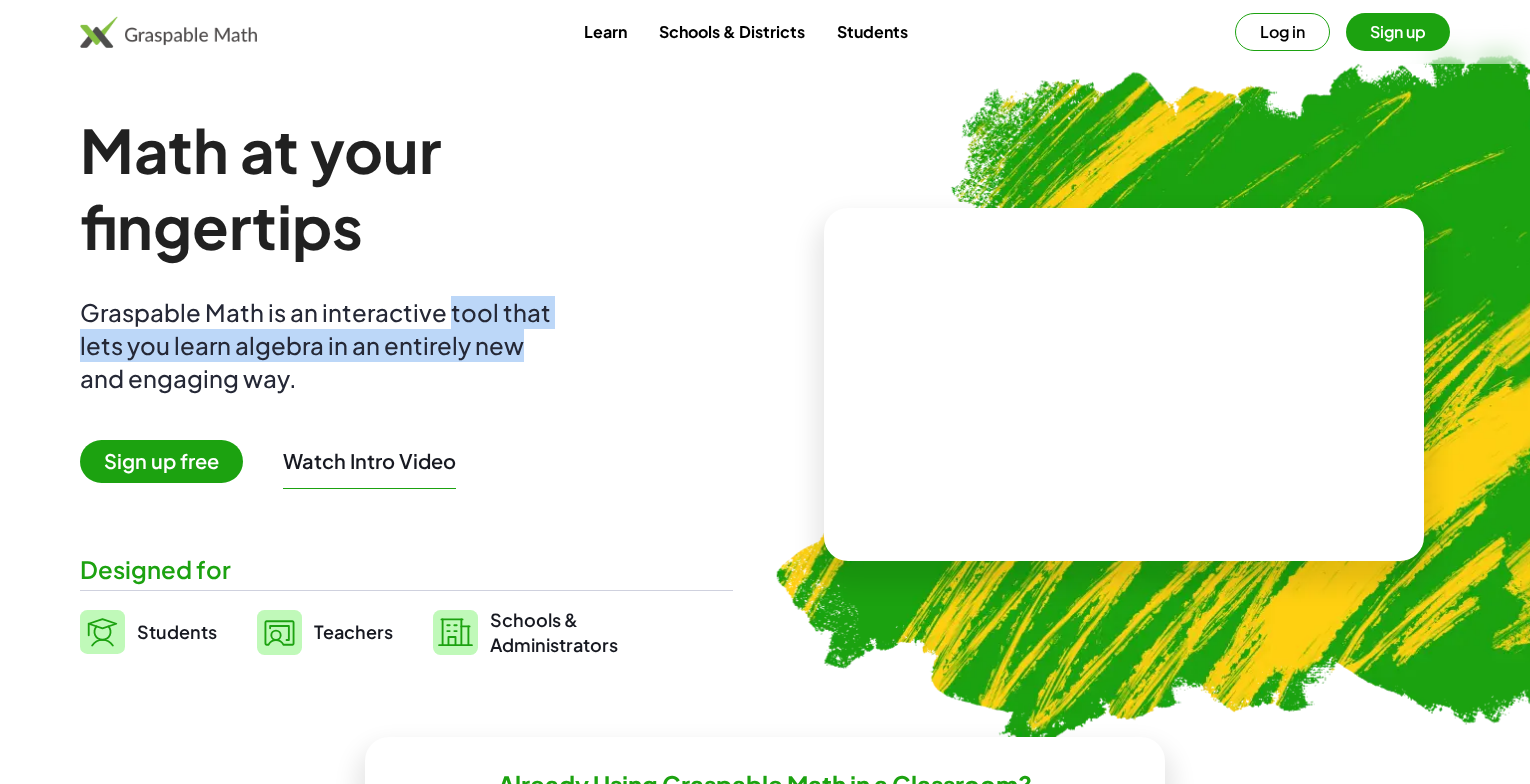 drag, startPoint x: 451, startPoint y: 318, endPoint x: 550, endPoint y: 341, distance: 101.636604 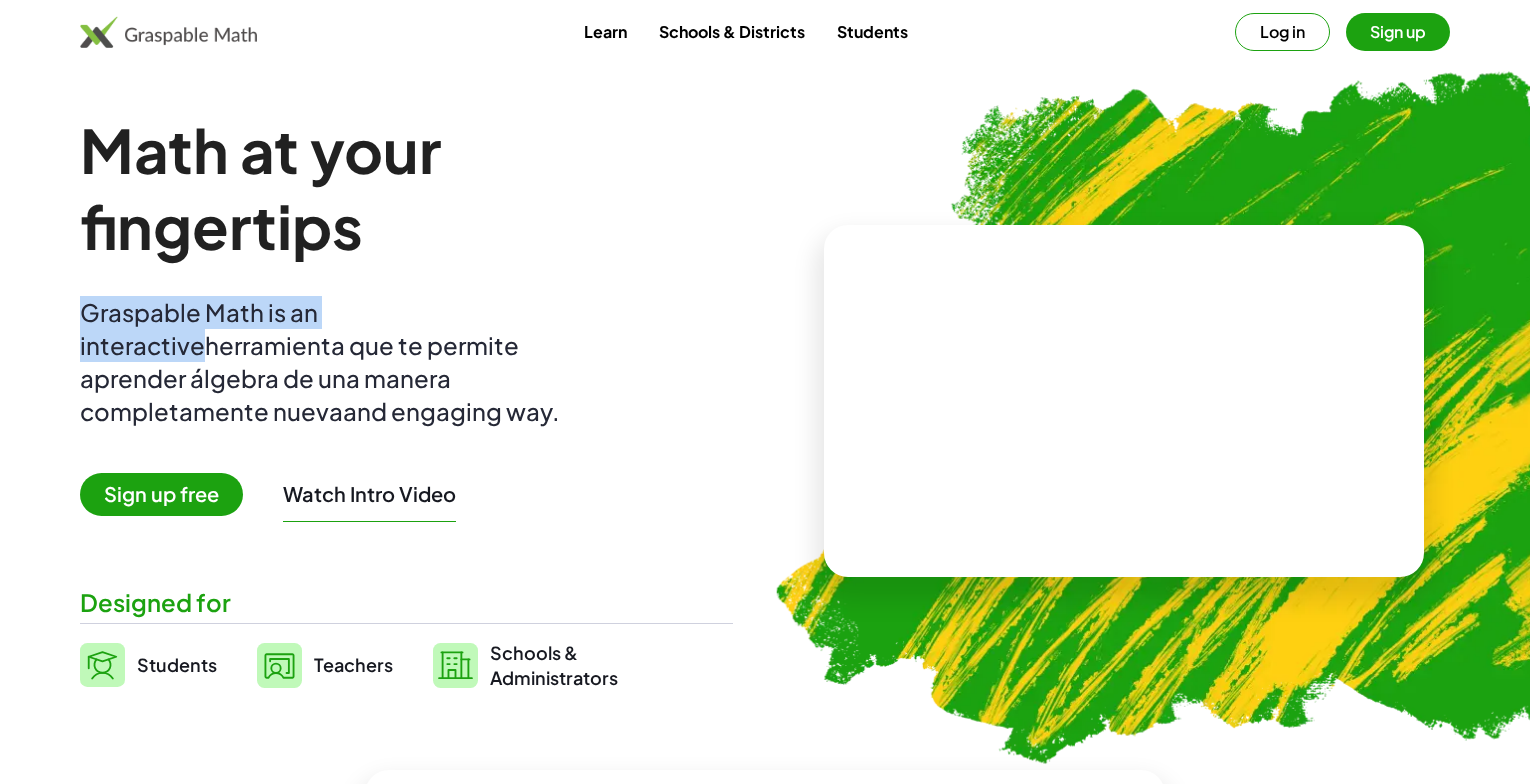 drag, startPoint x: 1204, startPoint y: 0, endPoint x: 794, endPoint y: 99, distance: 421.7831 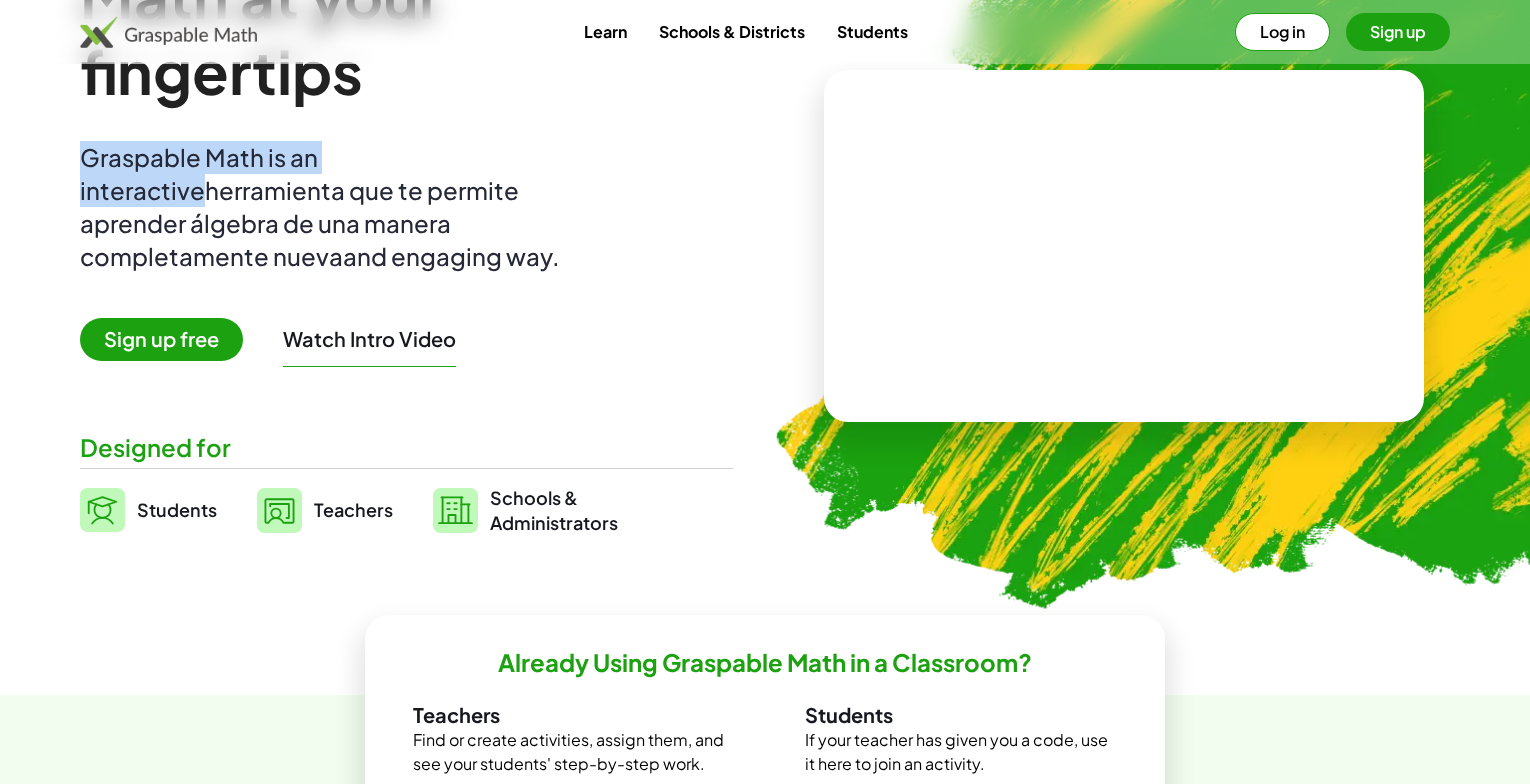 scroll, scrollTop: 200, scrollLeft: 0, axis: vertical 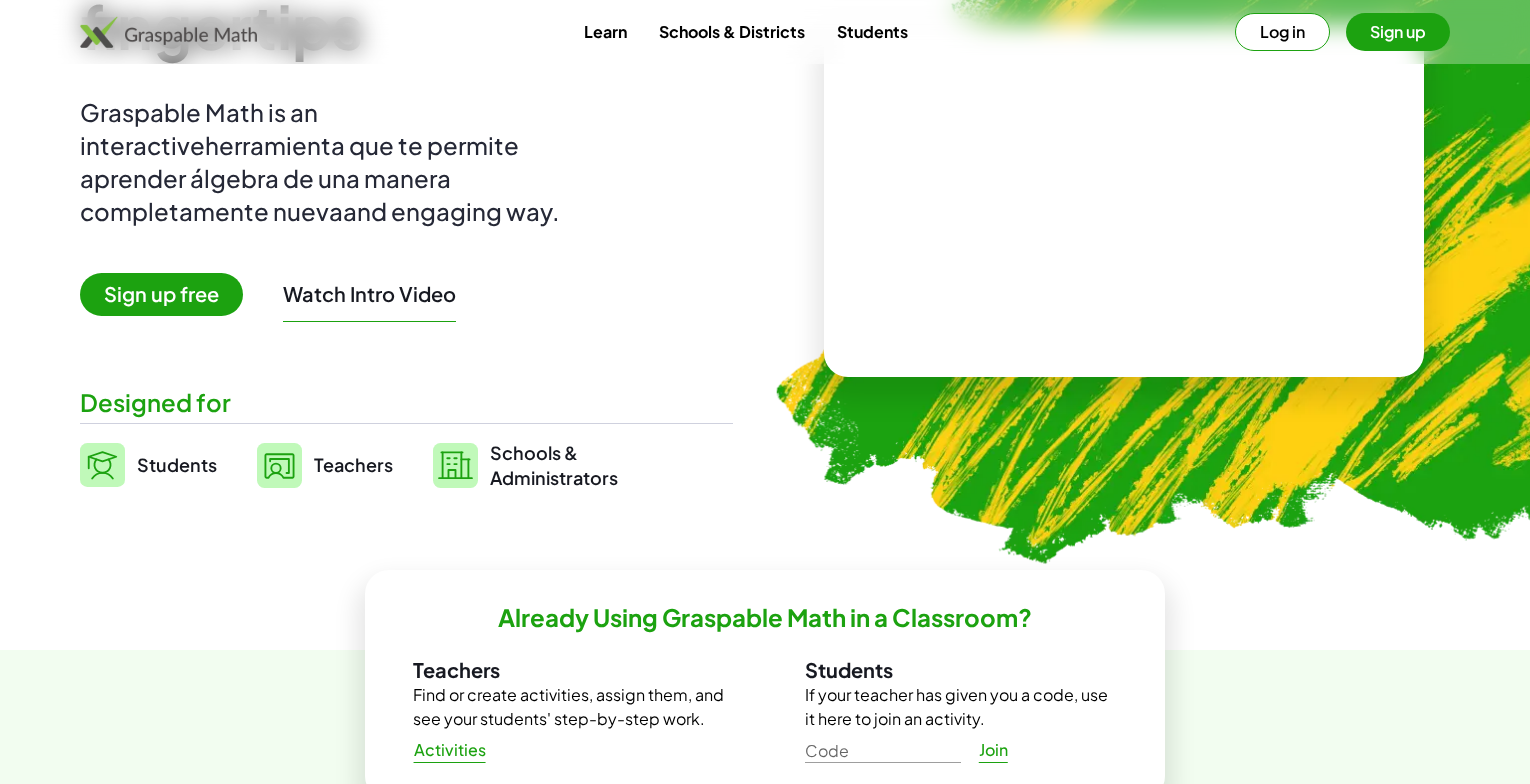 click on "Math at your fingertips Graspable Math is an interactive  herramienta que te permite aprender álgebra de una manera completamente nueva  and engaging way. Sign up free  Watch Intro Video   Designed for  Students Teachers Schools &   Administrators" at bounding box center [406, 201] 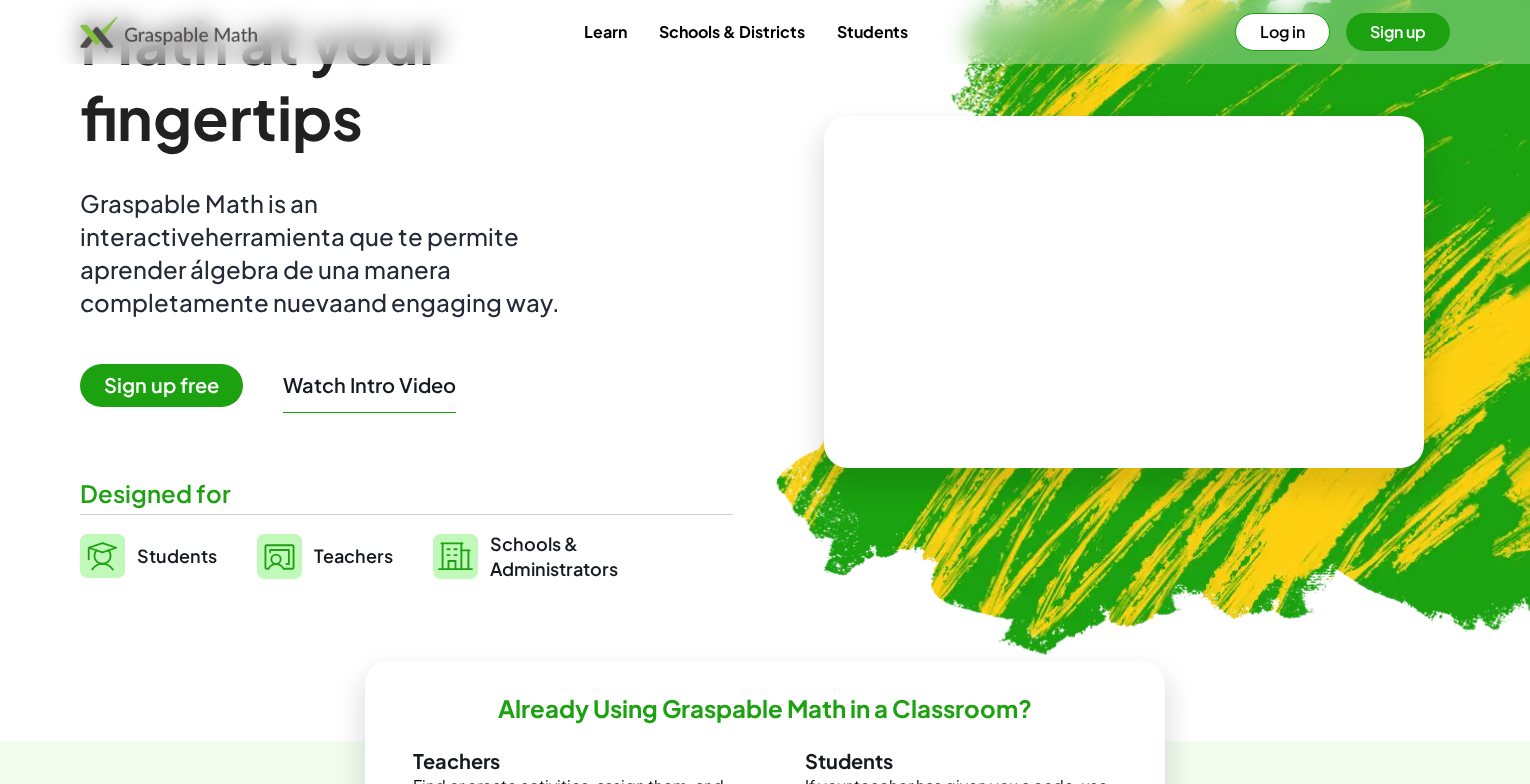 scroll, scrollTop: 0, scrollLeft: 0, axis: both 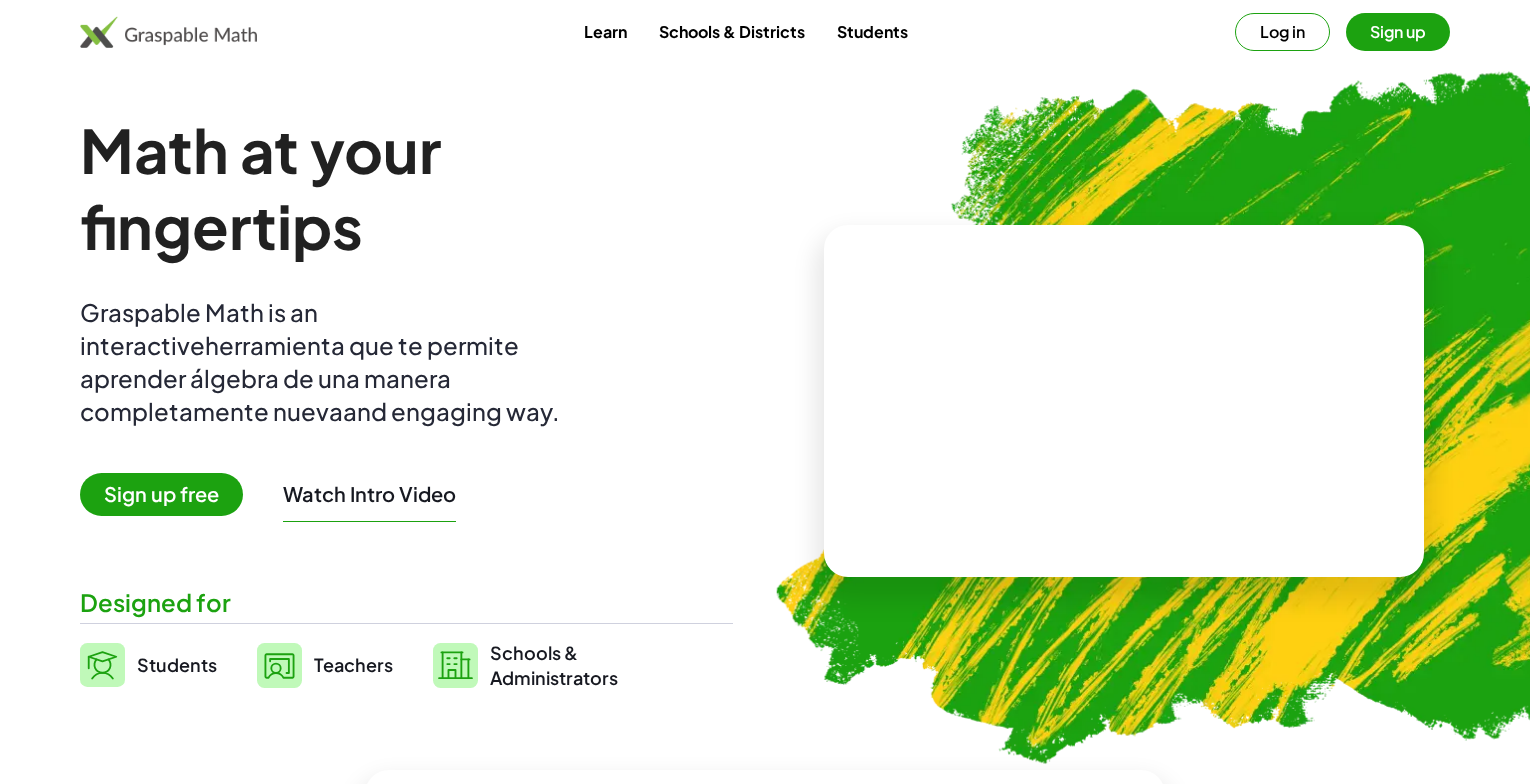 drag, startPoint x: 944, startPoint y: 121, endPoint x: 671, endPoint y: 190, distance: 281.5848 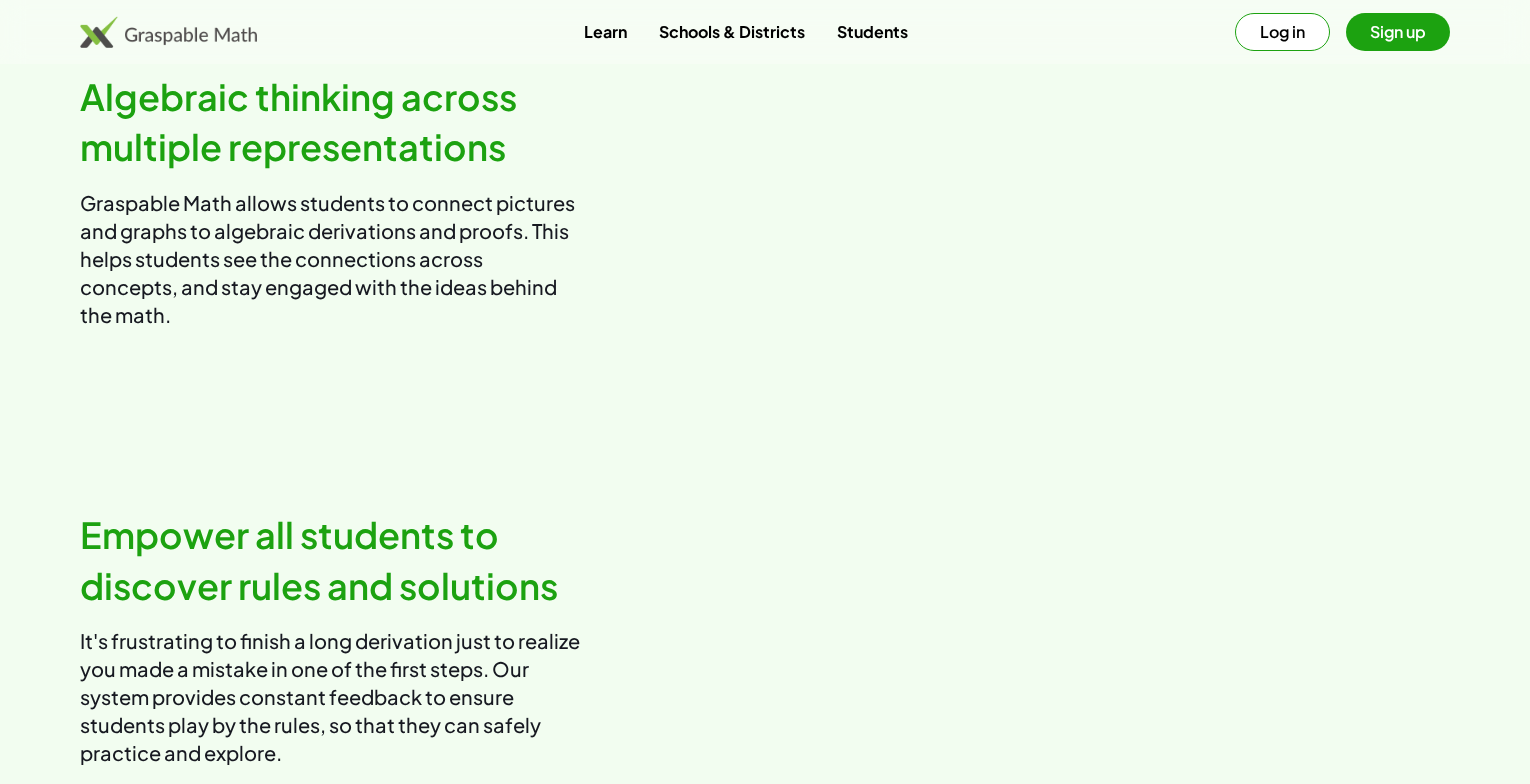 scroll, scrollTop: 1647, scrollLeft: 0, axis: vertical 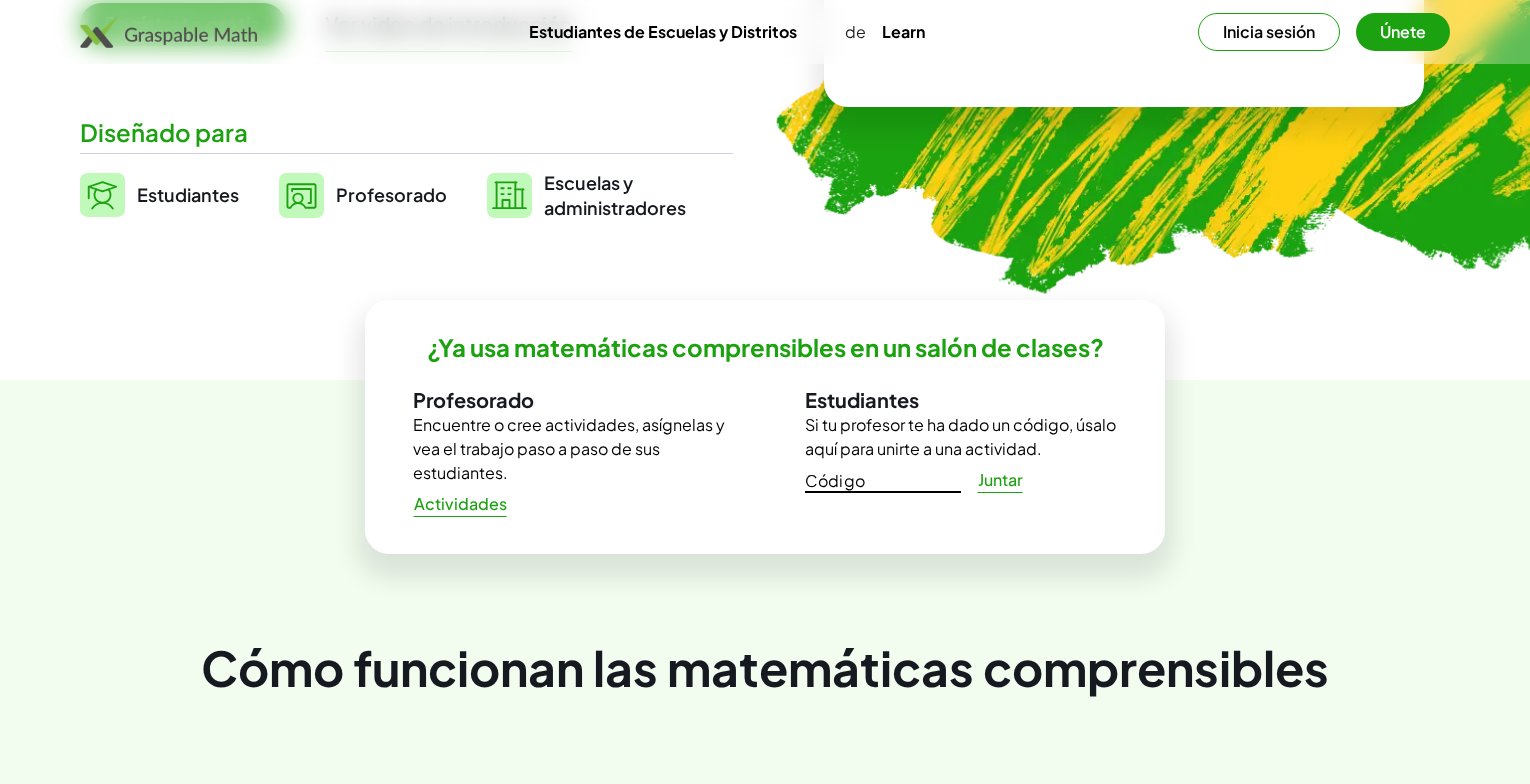 click on "Código" 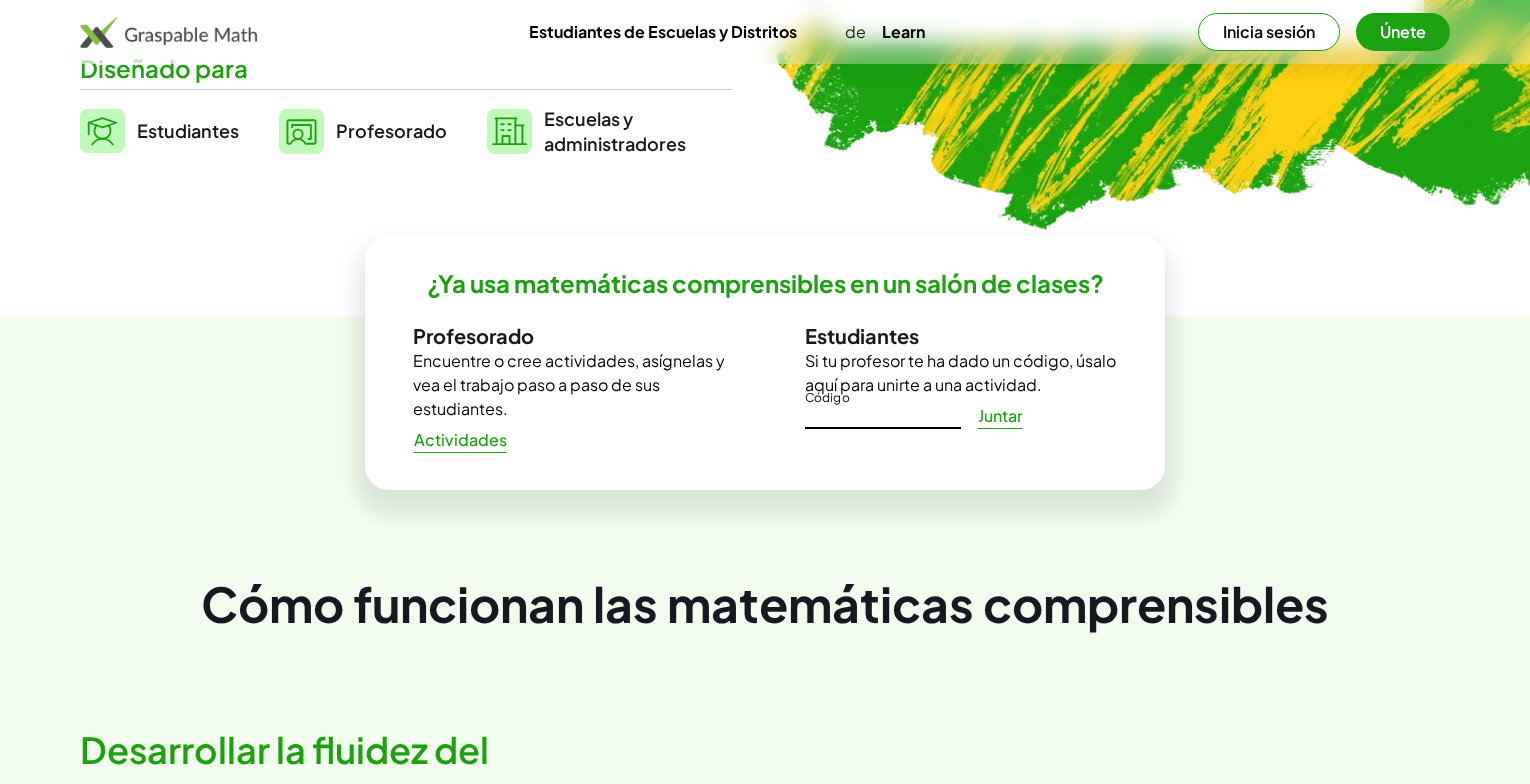 scroll, scrollTop: 570, scrollLeft: 0, axis: vertical 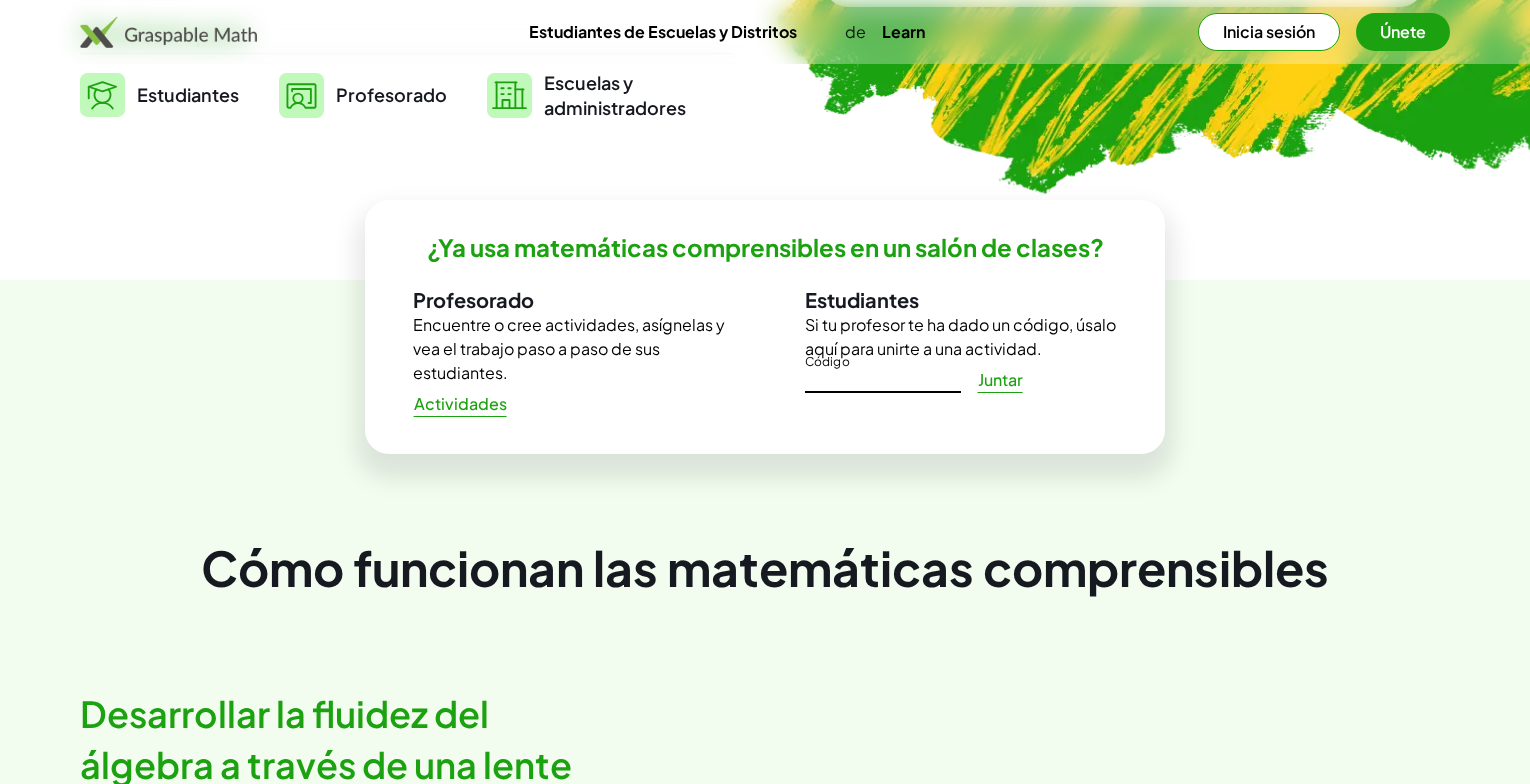 click on "Código" 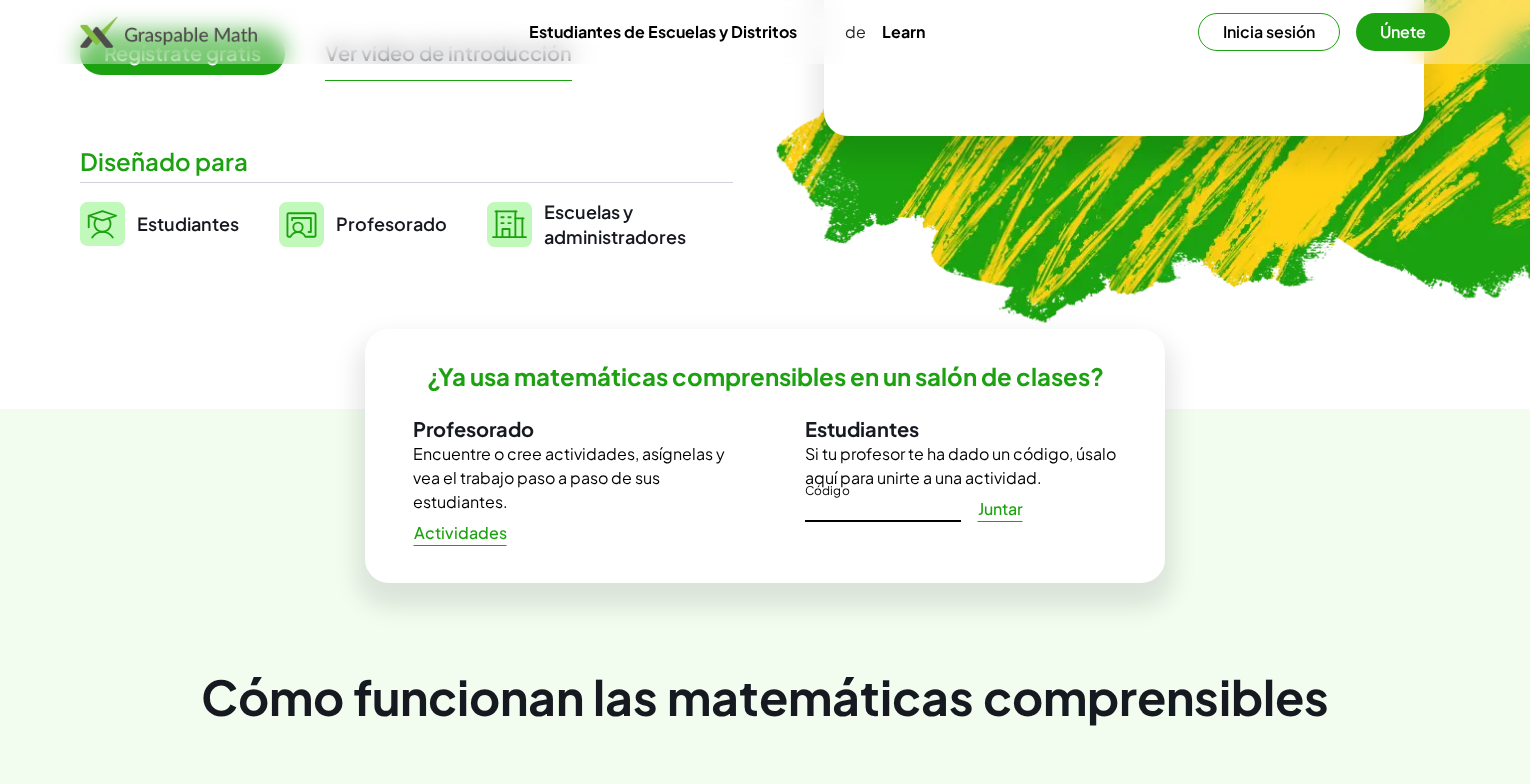 scroll, scrollTop: 470, scrollLeft: 0, axis: vertical 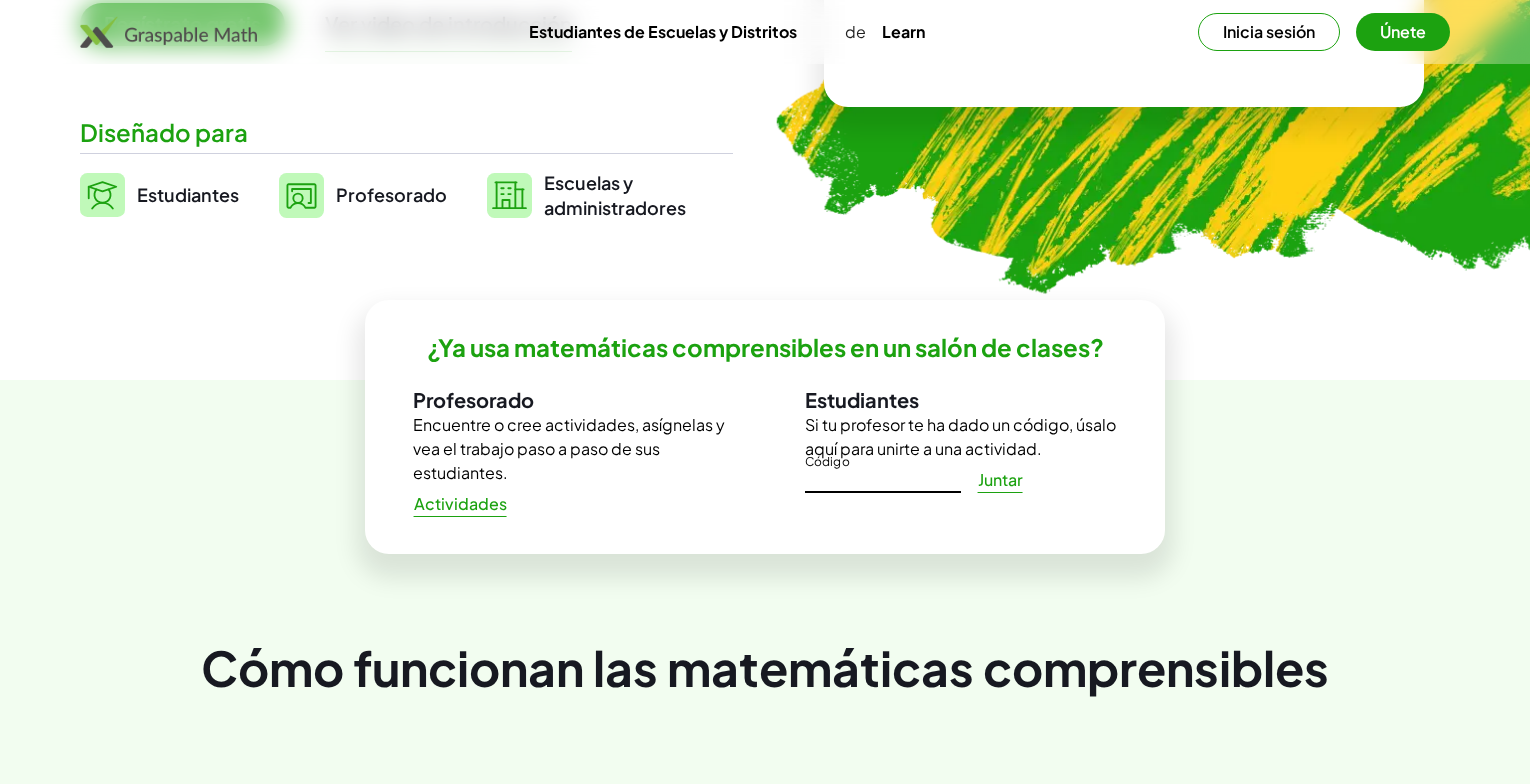 click on "Juntar" 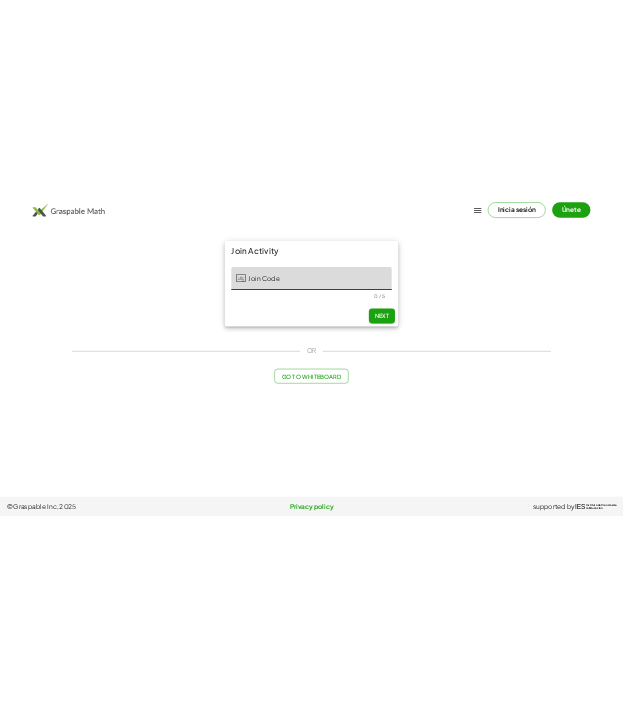 scroll, scrollTop: 0, scrollLeft: 0, axis: both 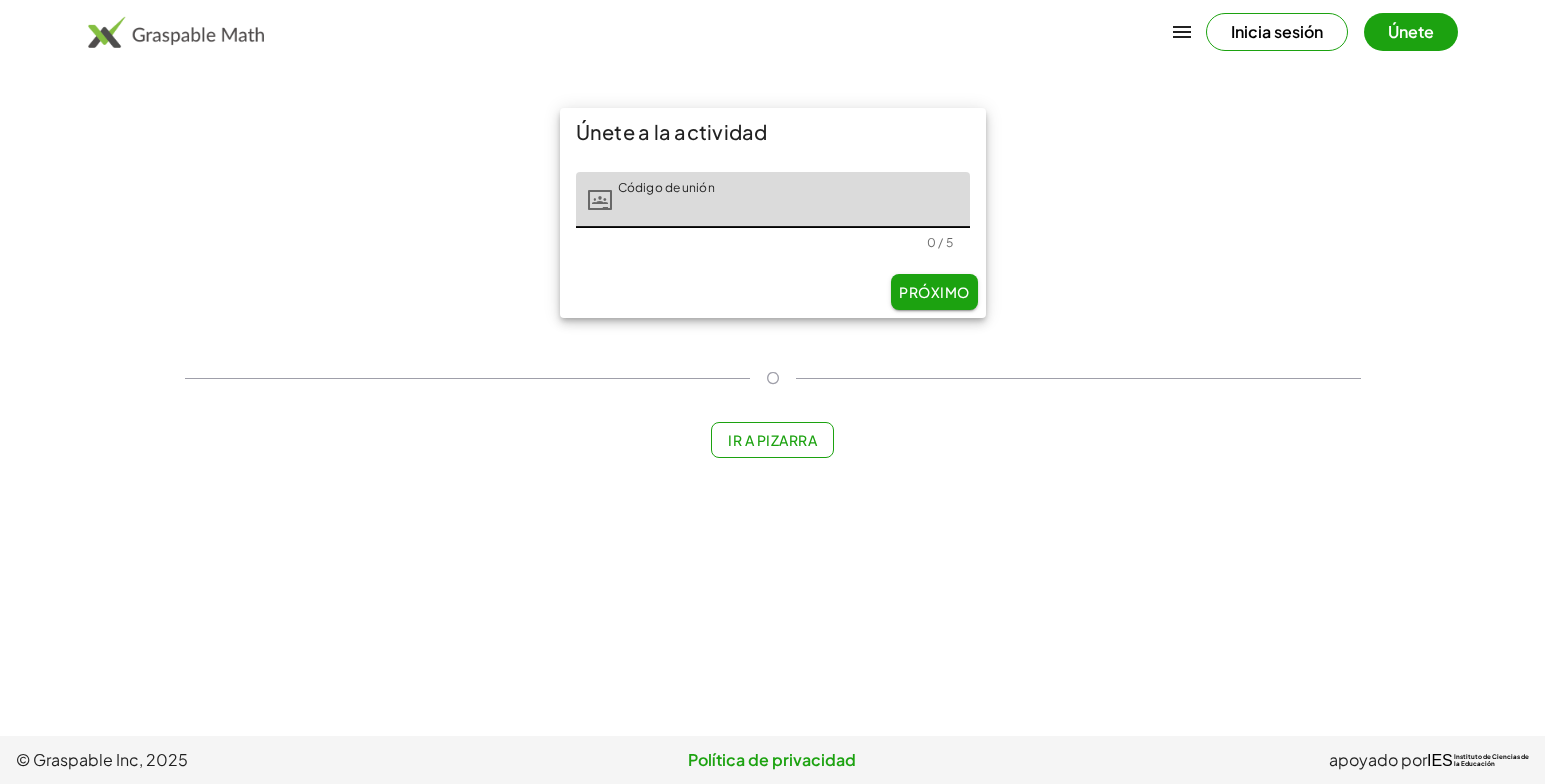 click on "Ir a Pizarra" 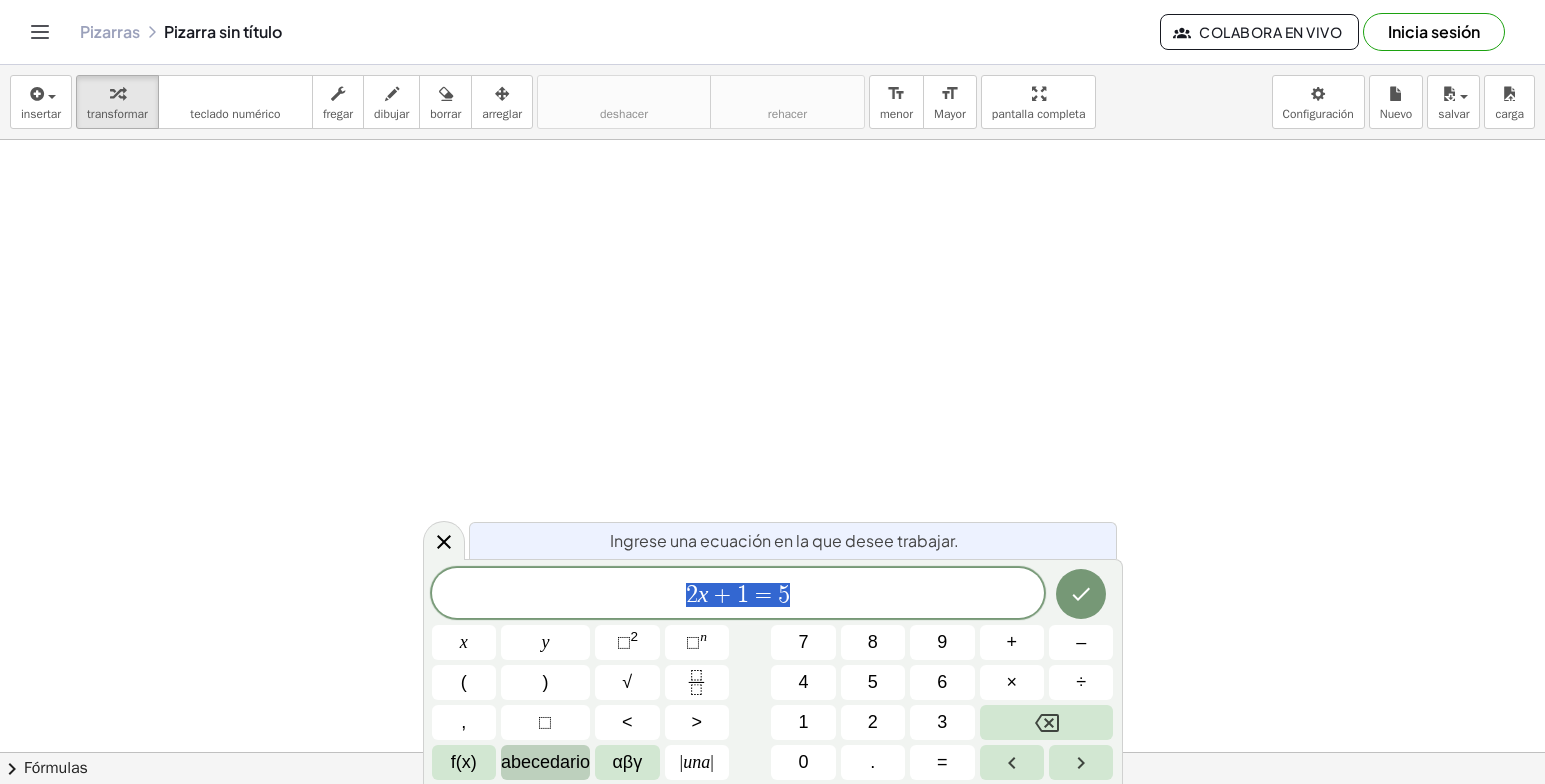 click on "abecedario" at bounding box center [545, 762] 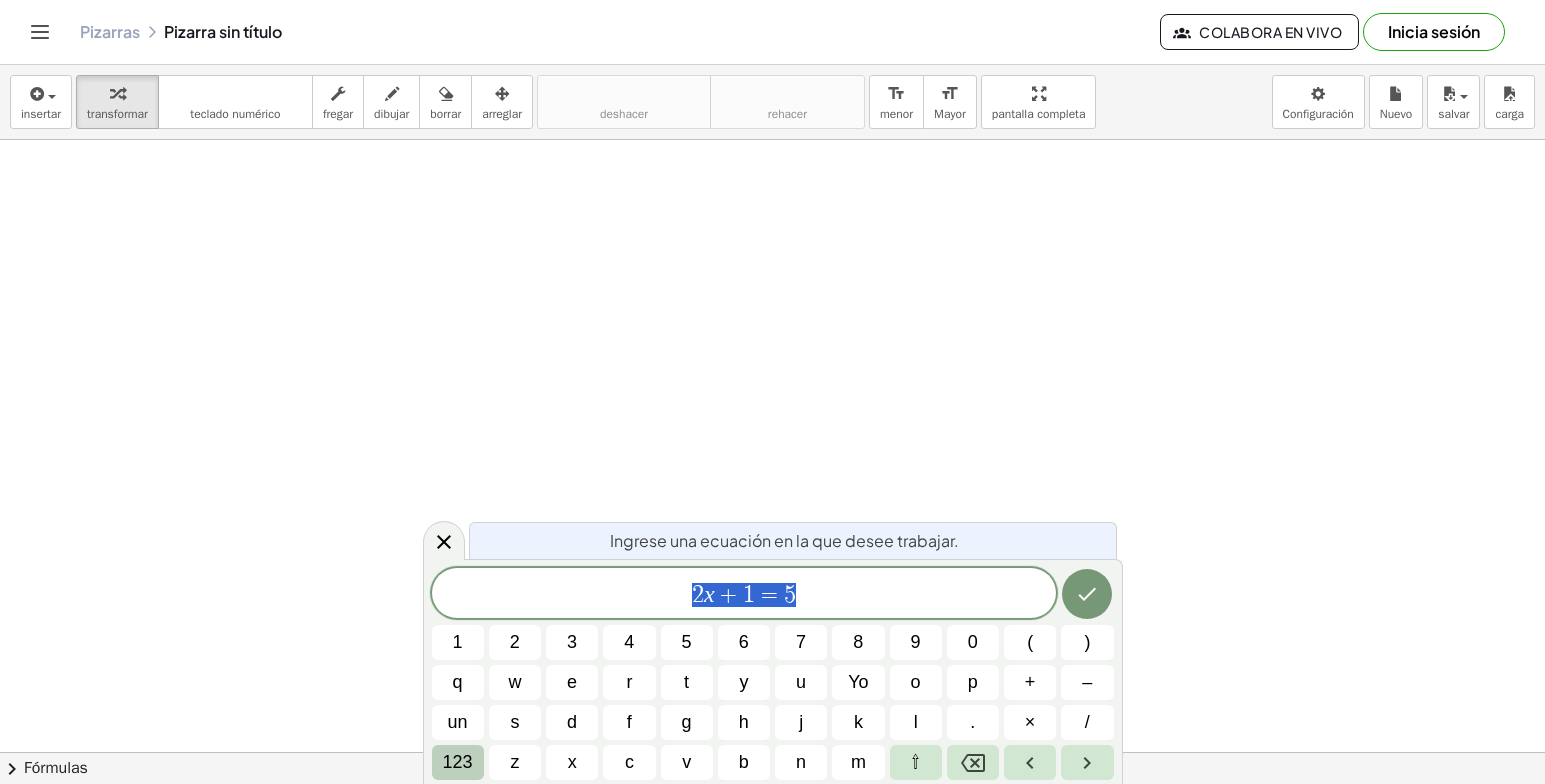 click on "123" at bounding box center (458, 762) 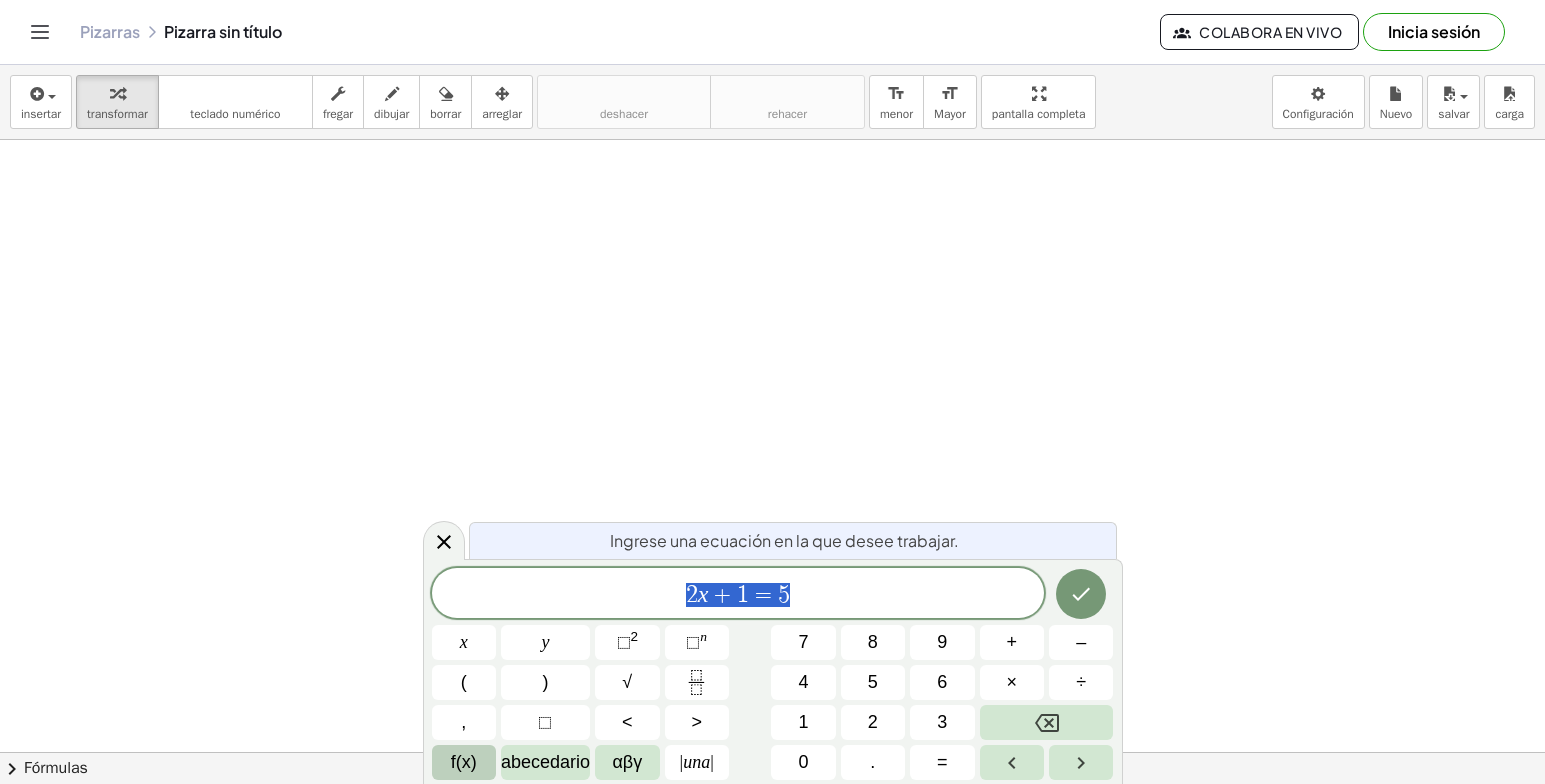 click on "f(x)" at bounding box center (464, 762) 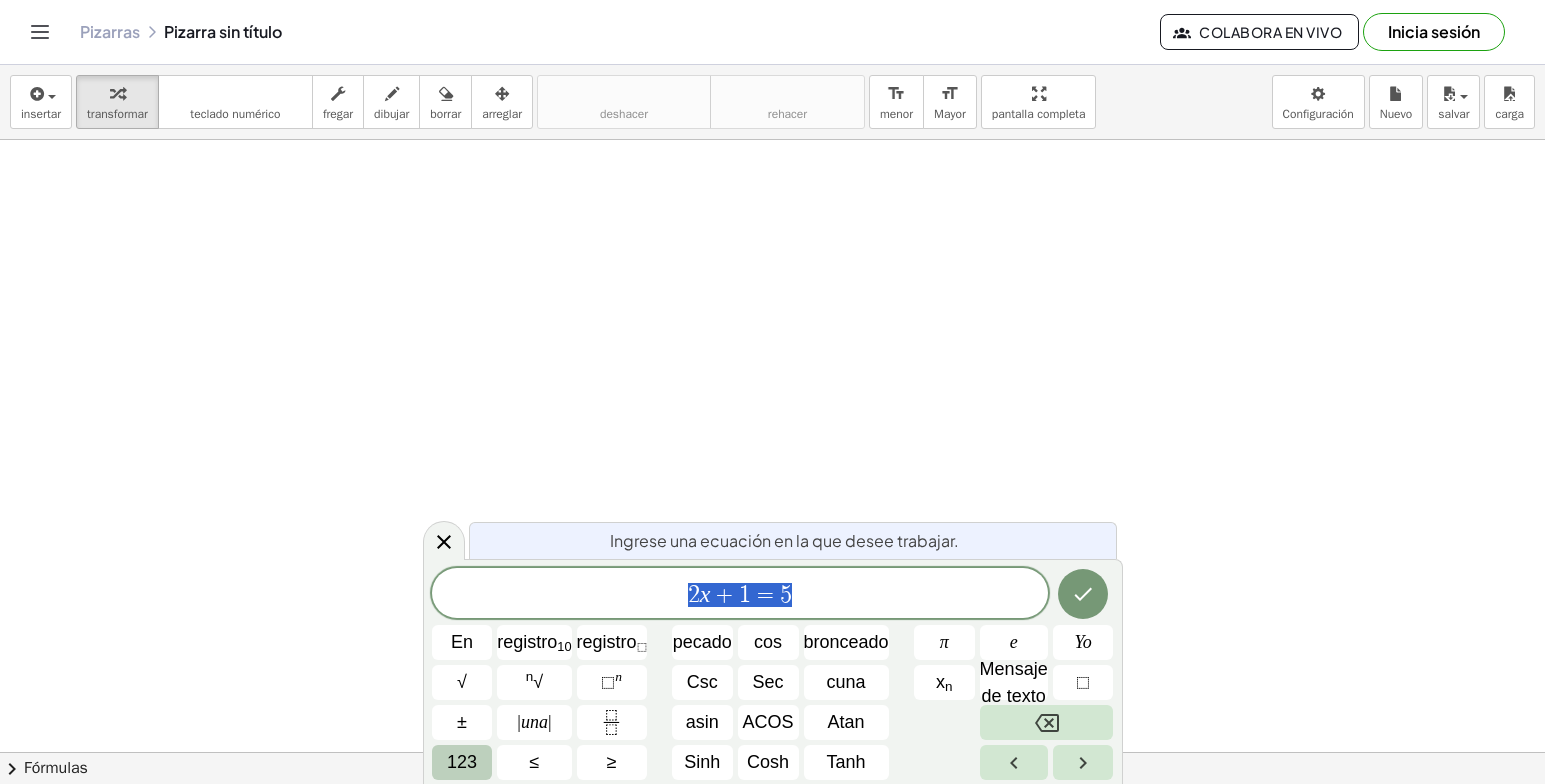 click on "123" at bounding box center [462, 762] 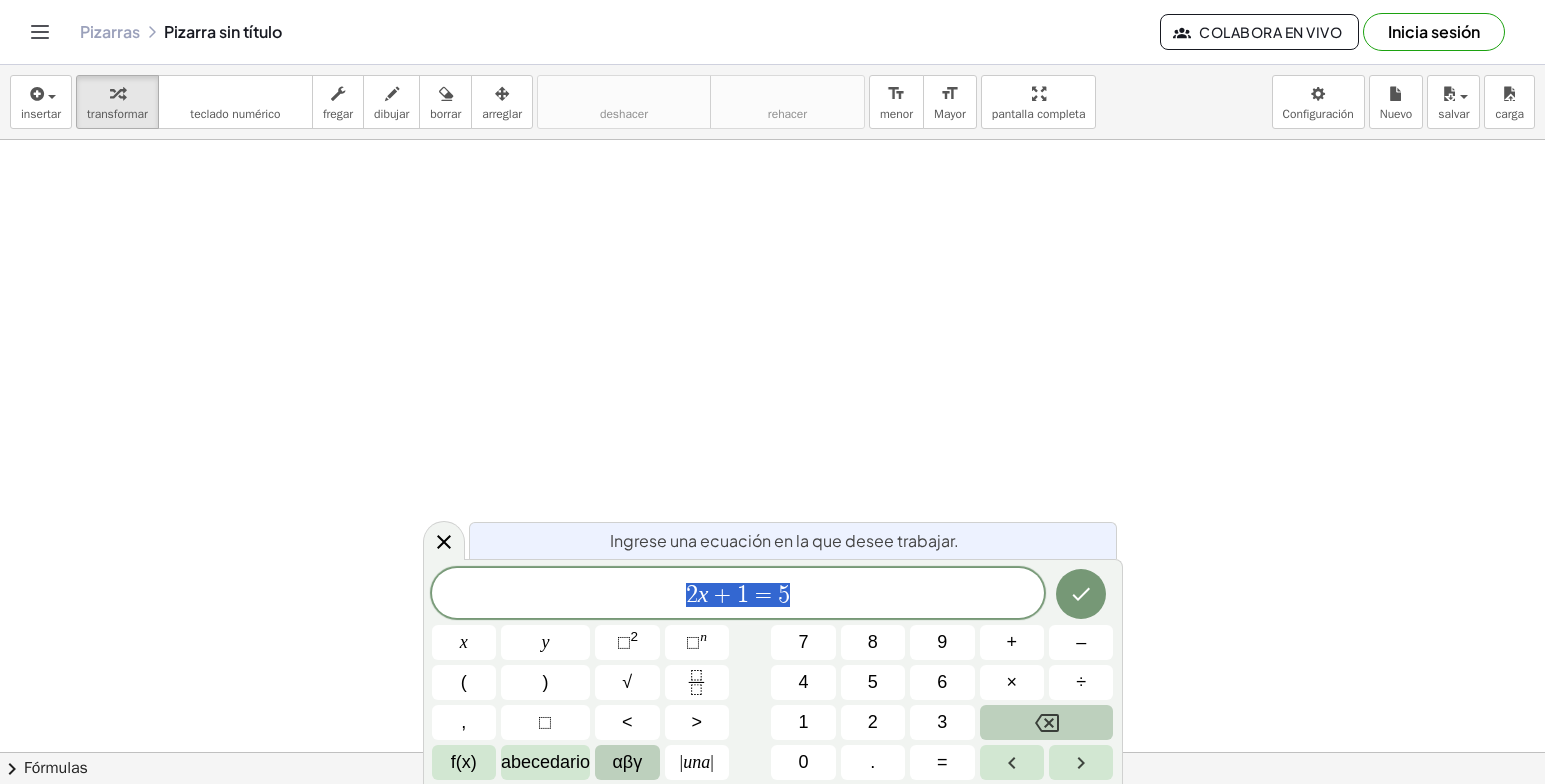 click on "αβγ" at bounding box center (627, 762) 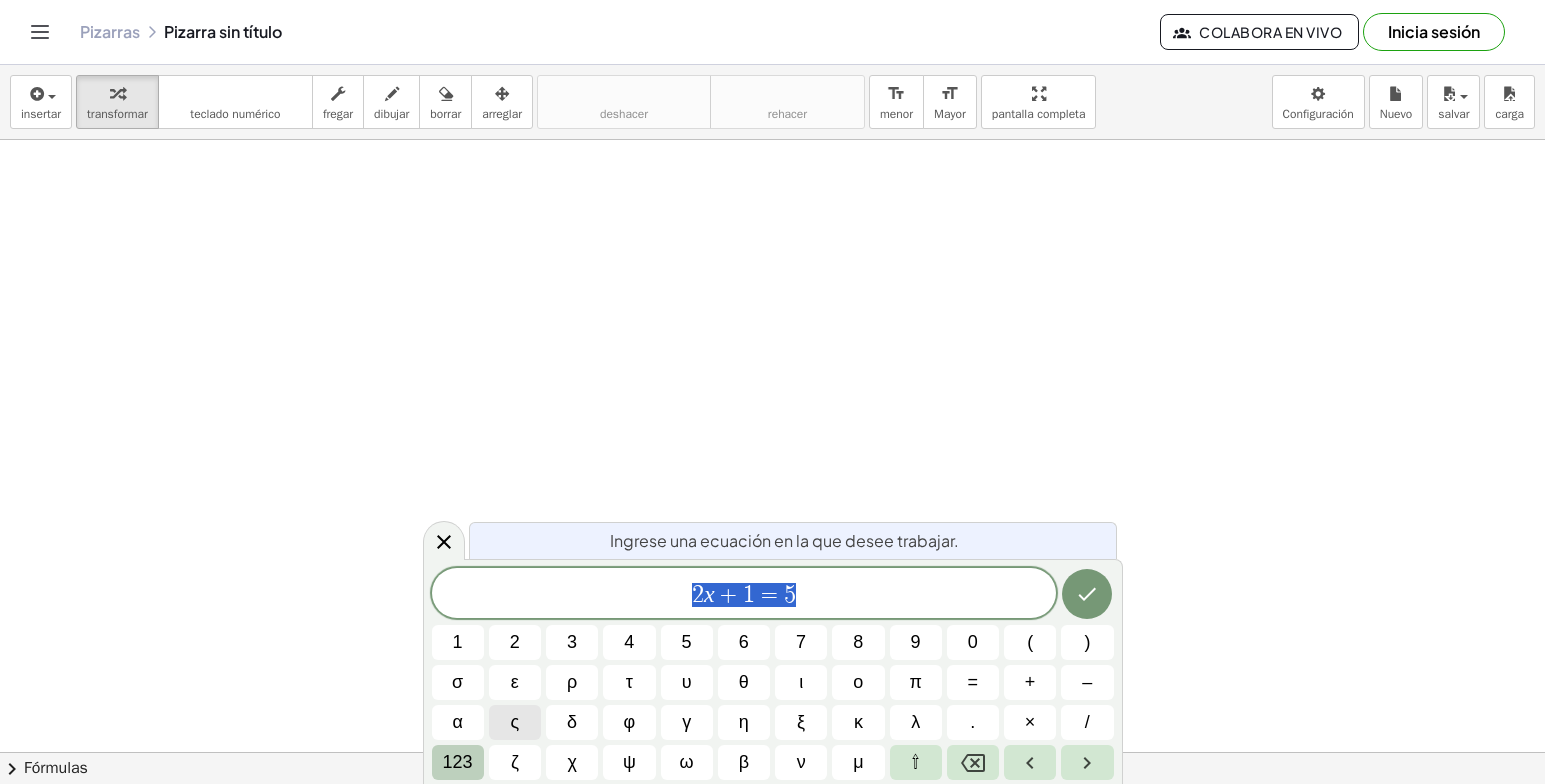 click on "123" at bounding box center [458, 762] 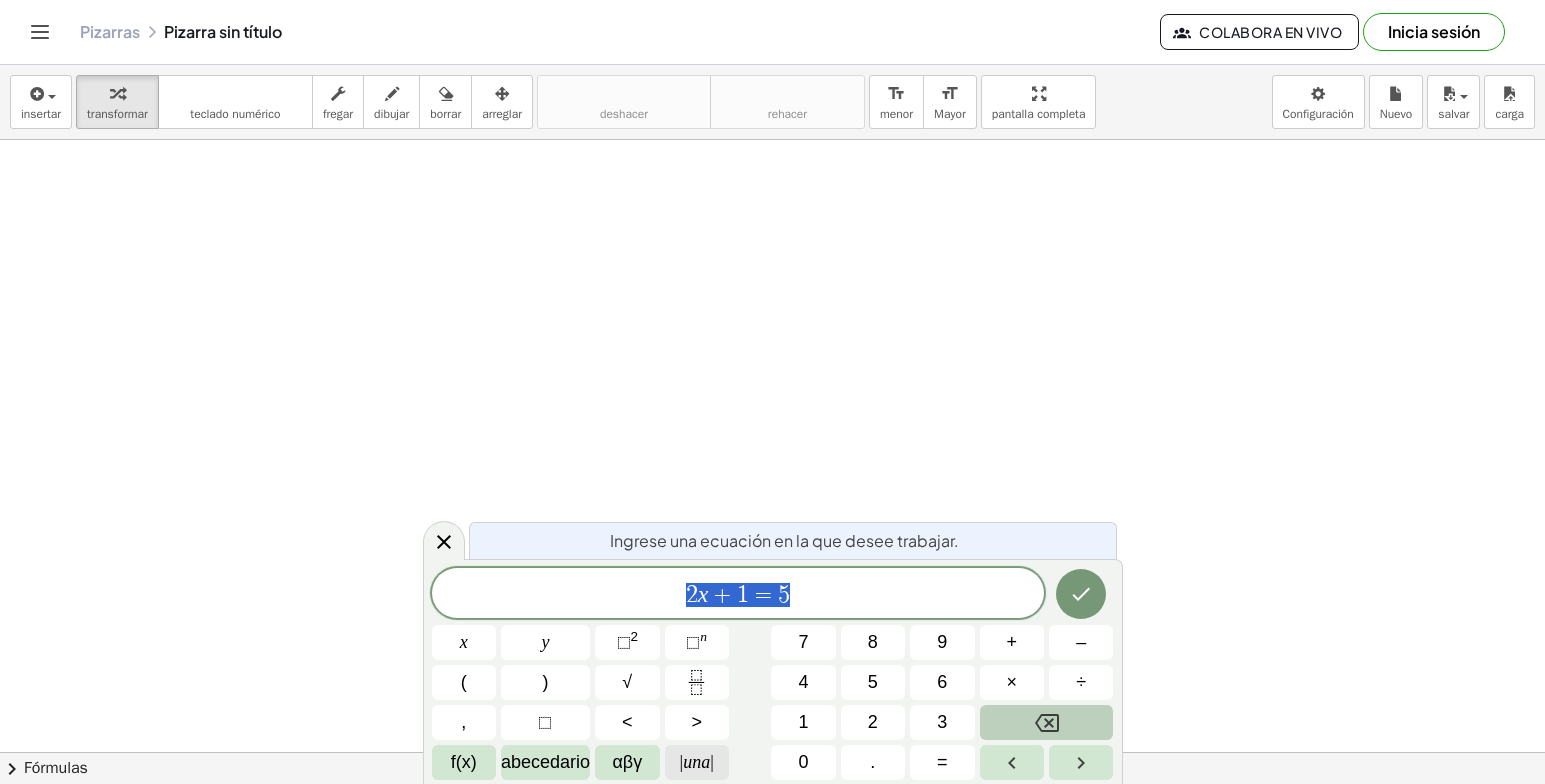 click on "| una |" 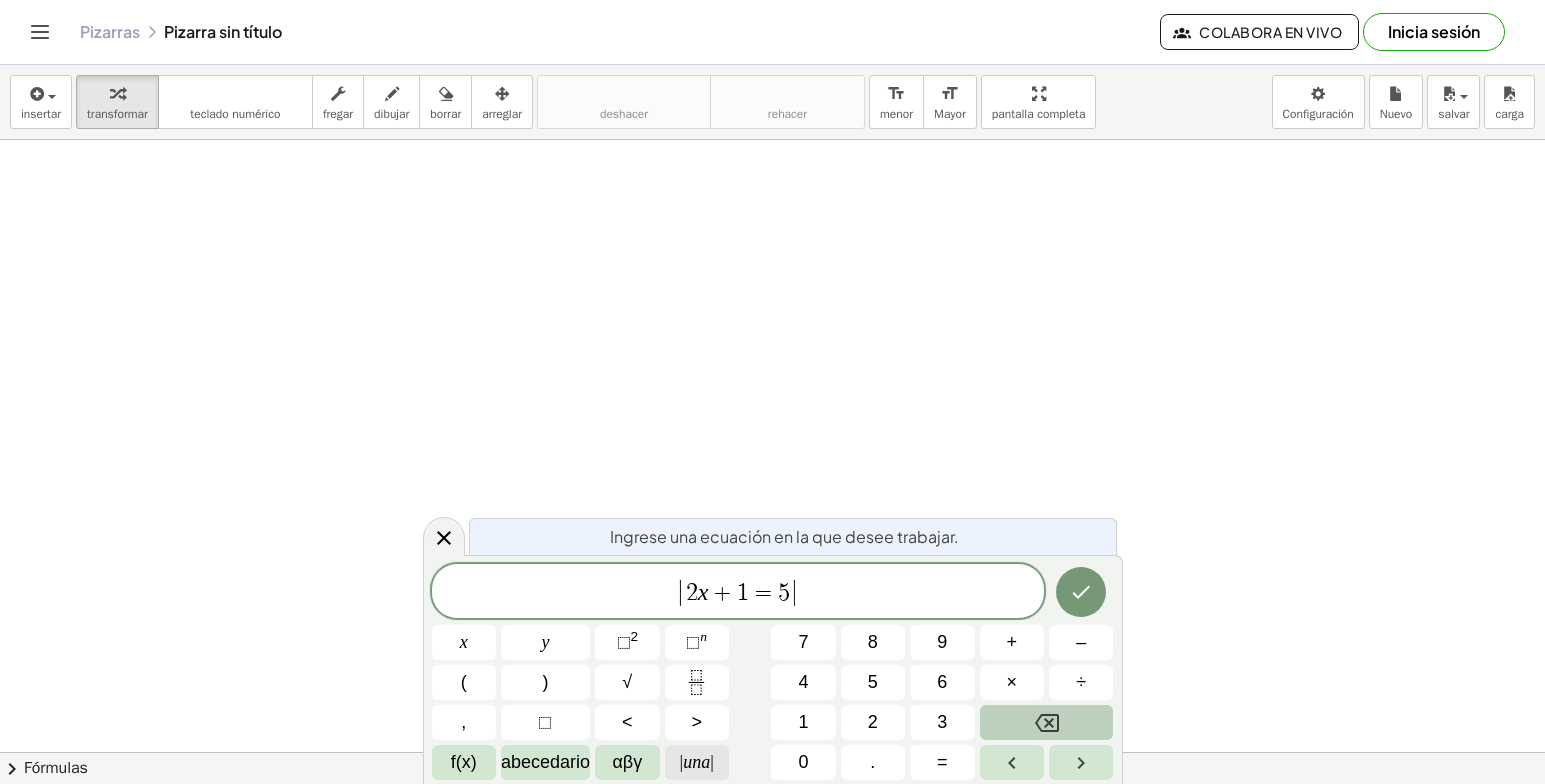 click on "|" at bounding box center [712, 762] 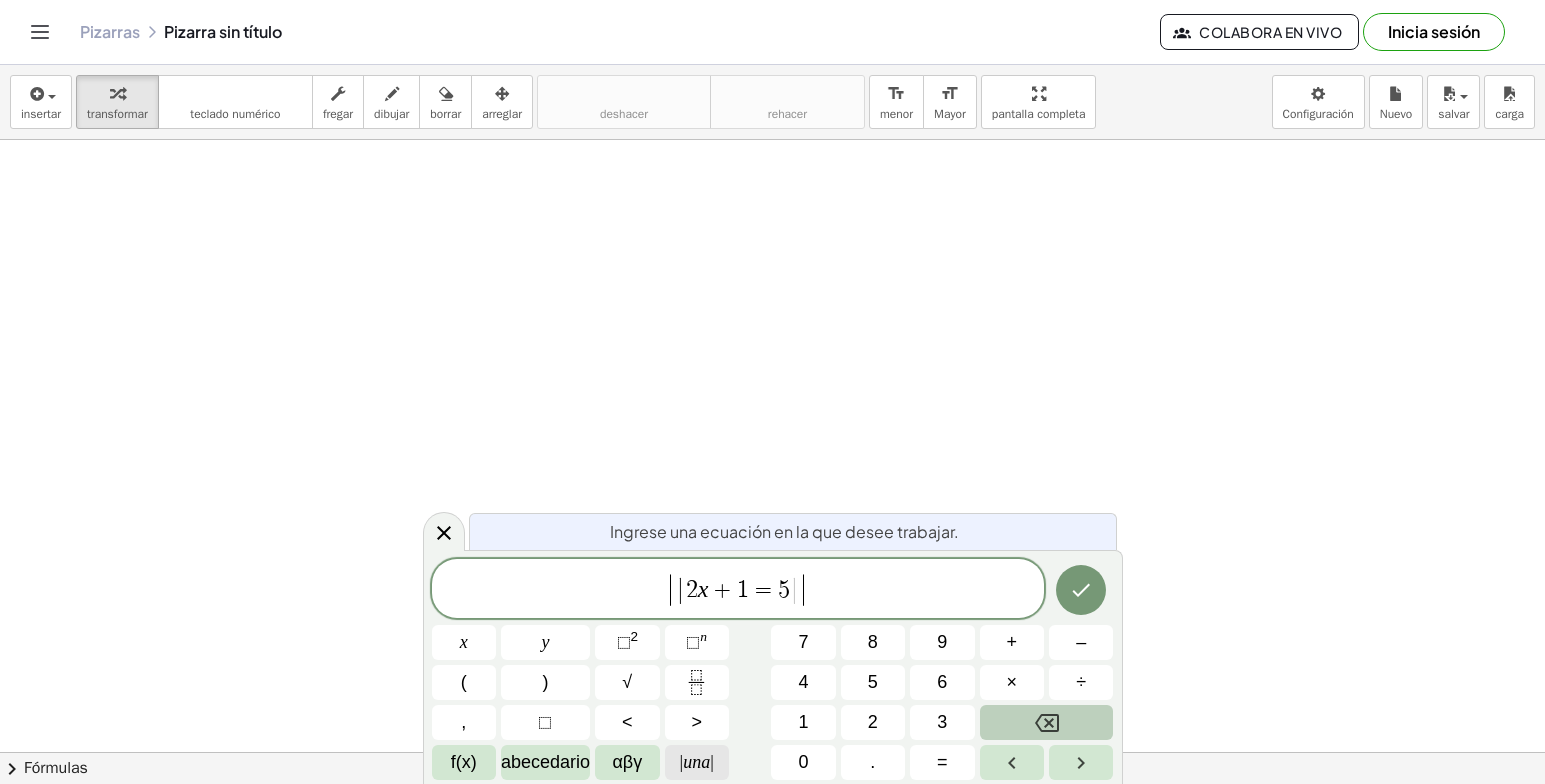 click on "|" at bounding box center [712, 762] 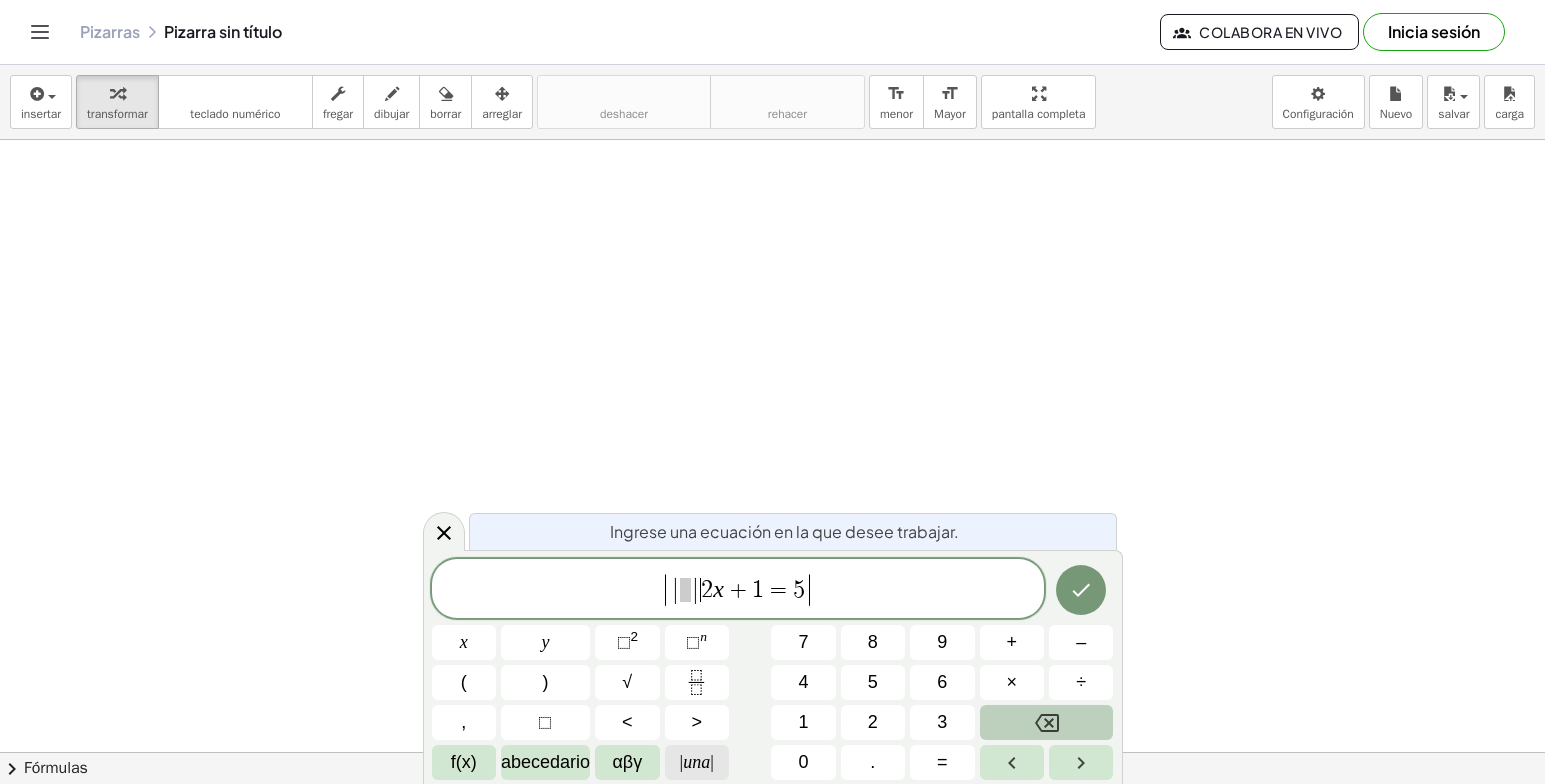 click on "|" at bounding box center [712, 762] 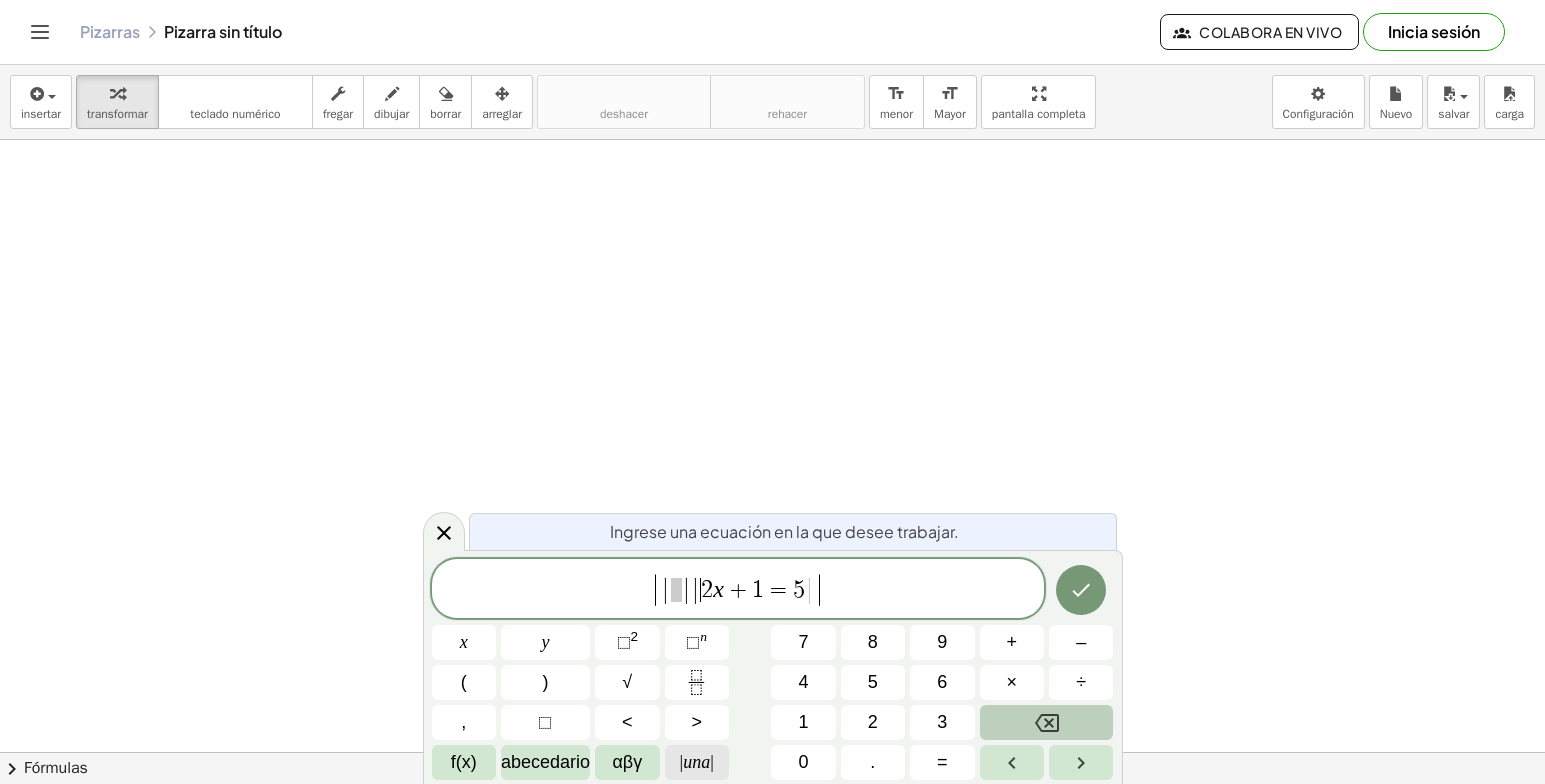 click on "|" at bounding box center [712, 762] 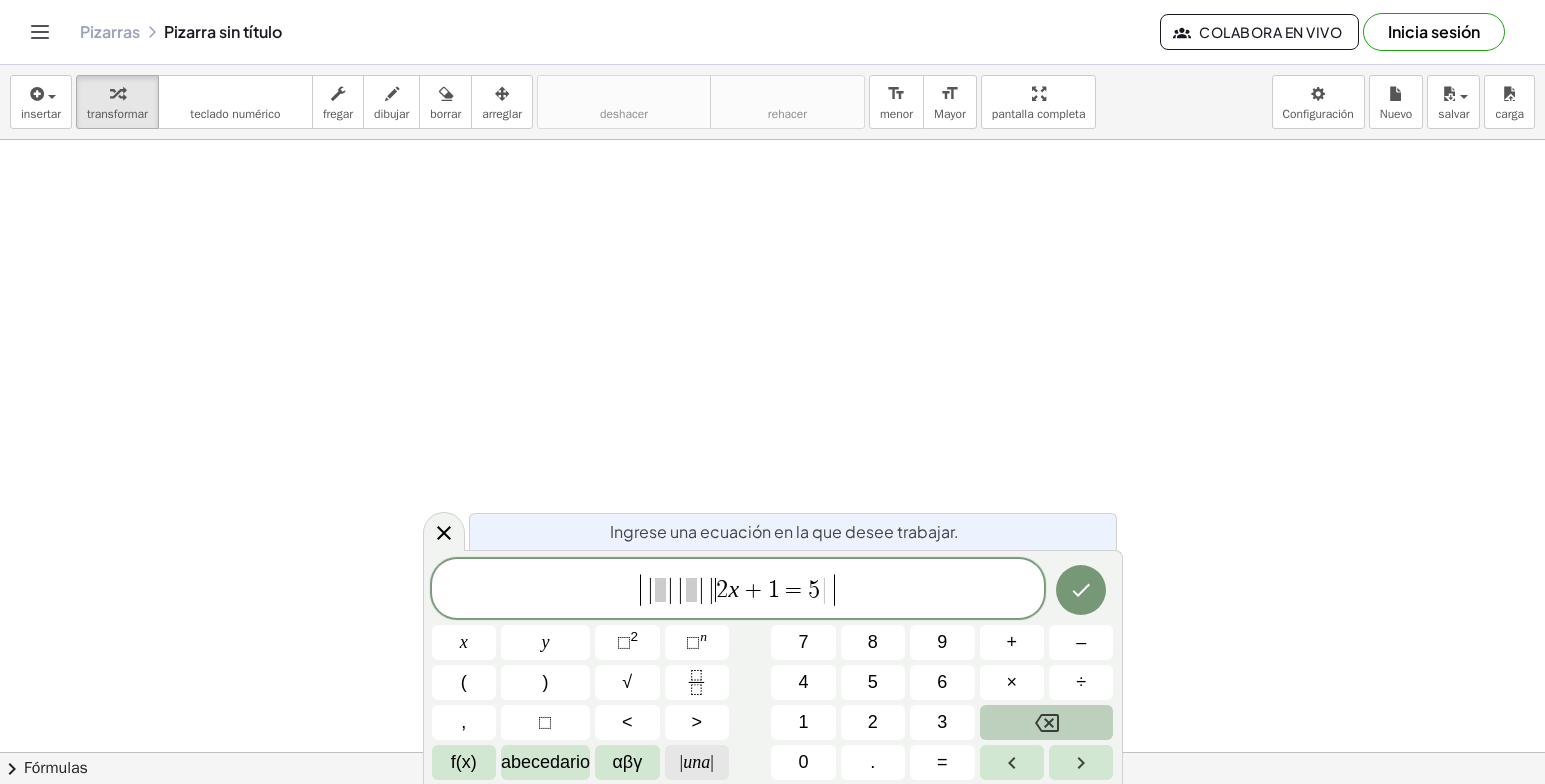 click on "|" at bounding box center (712, 762) 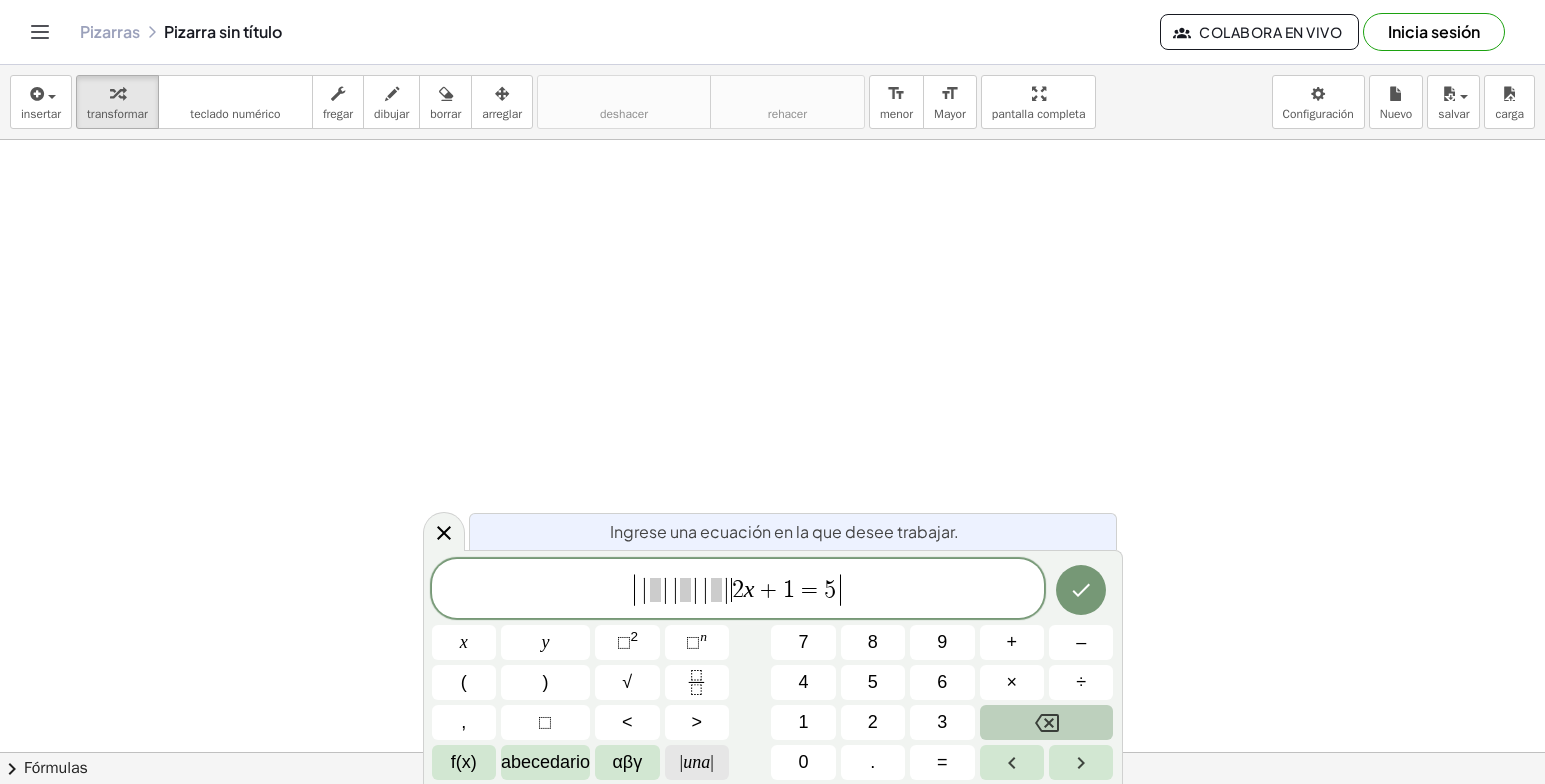 click on "|" at bounding box center [712, 762] 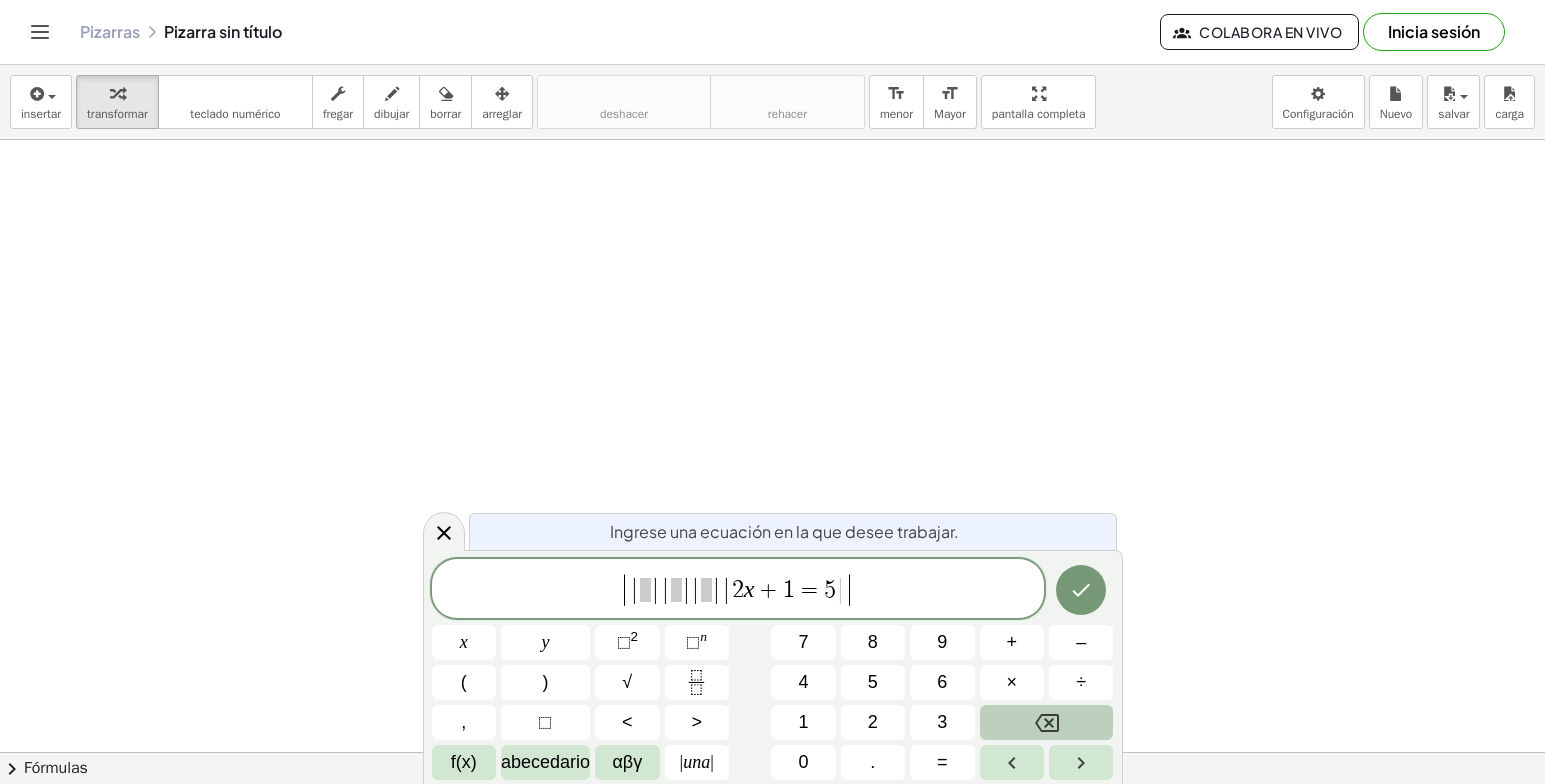 click at bounding box center [1047, 722] 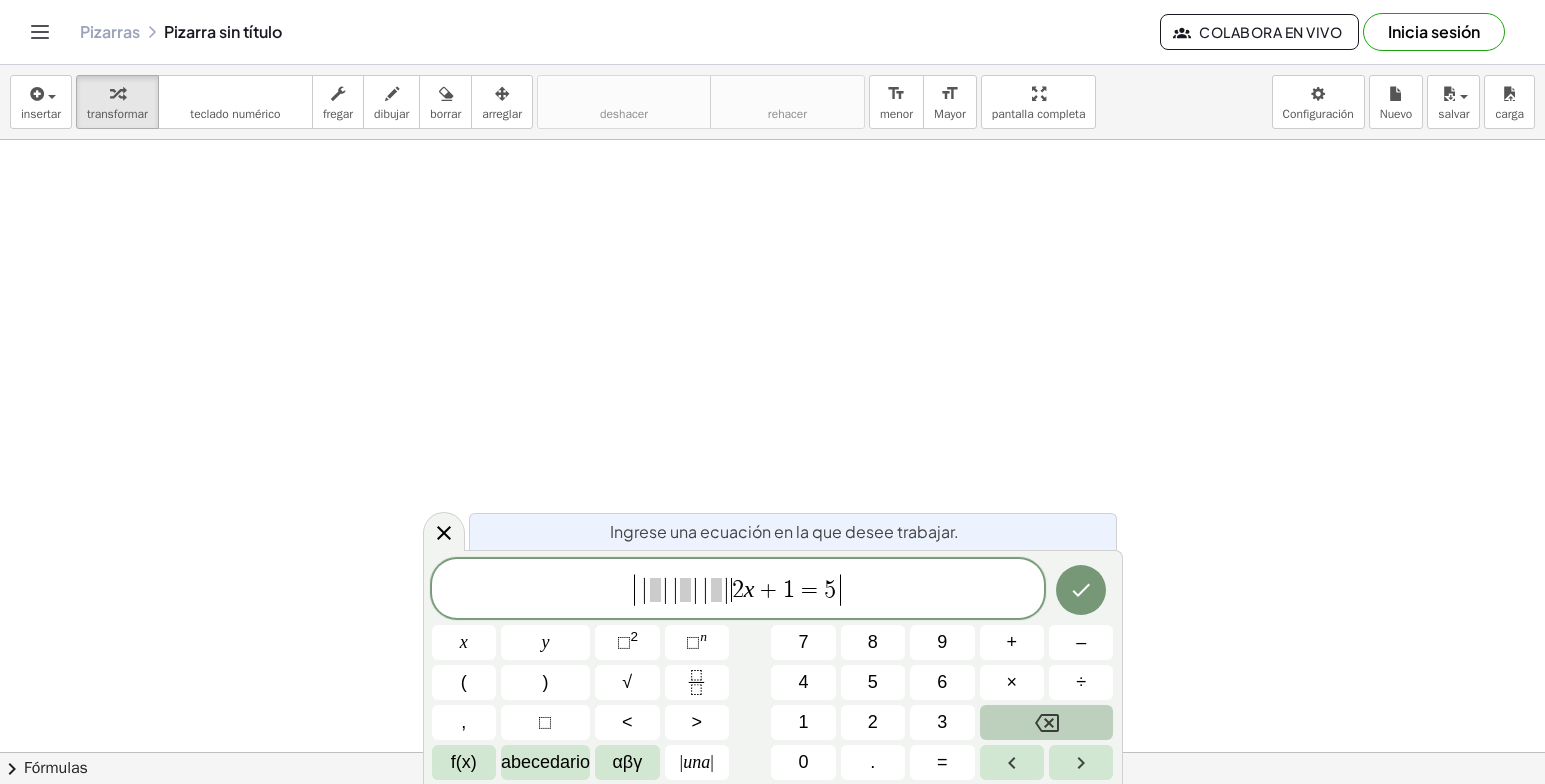click at bounding box center [1047, 722] 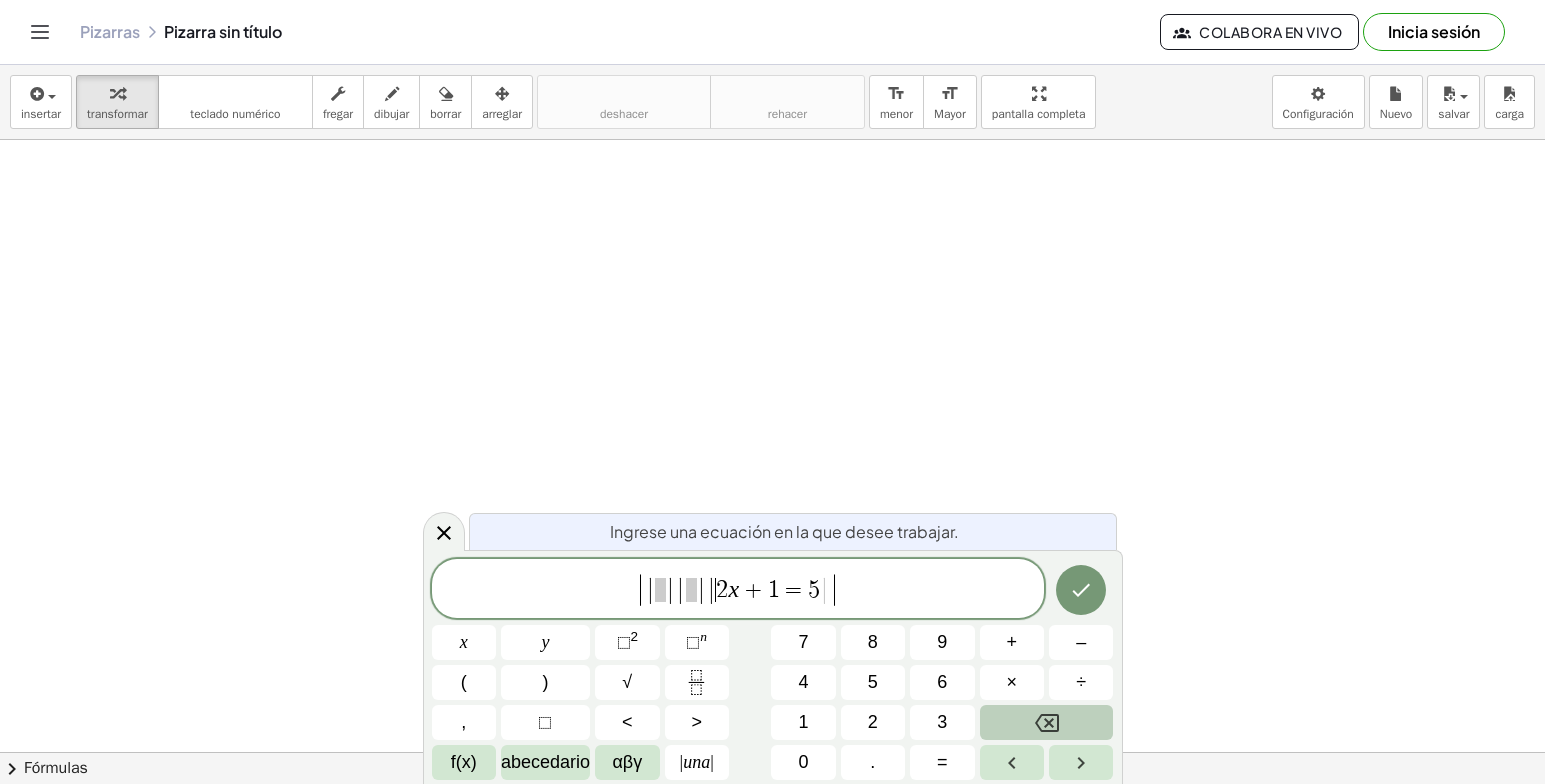 click at bounding box center (1047, 722) 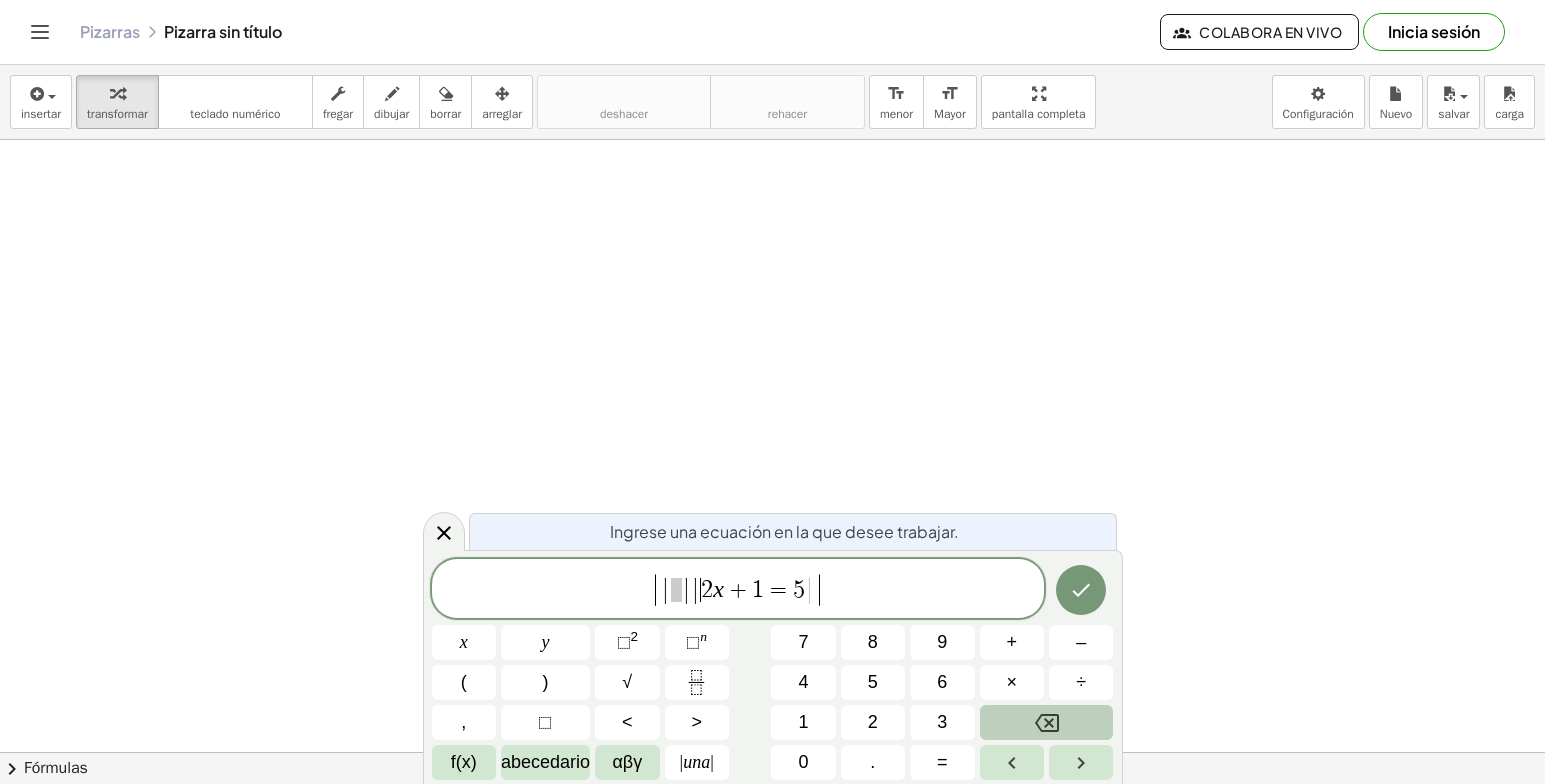 click at bounding box center [1047, 722] 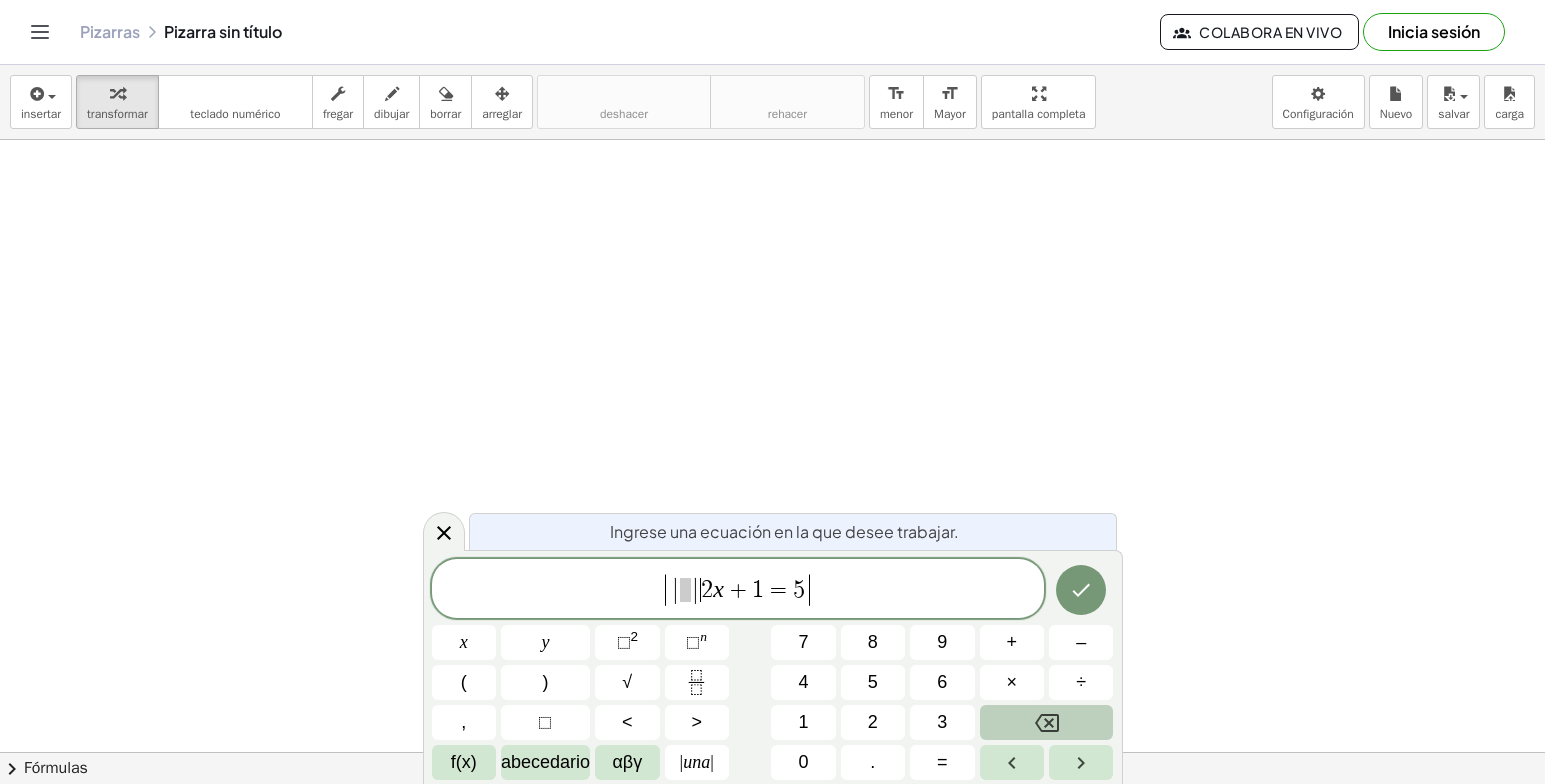 click at bounding box center [1047, 722] 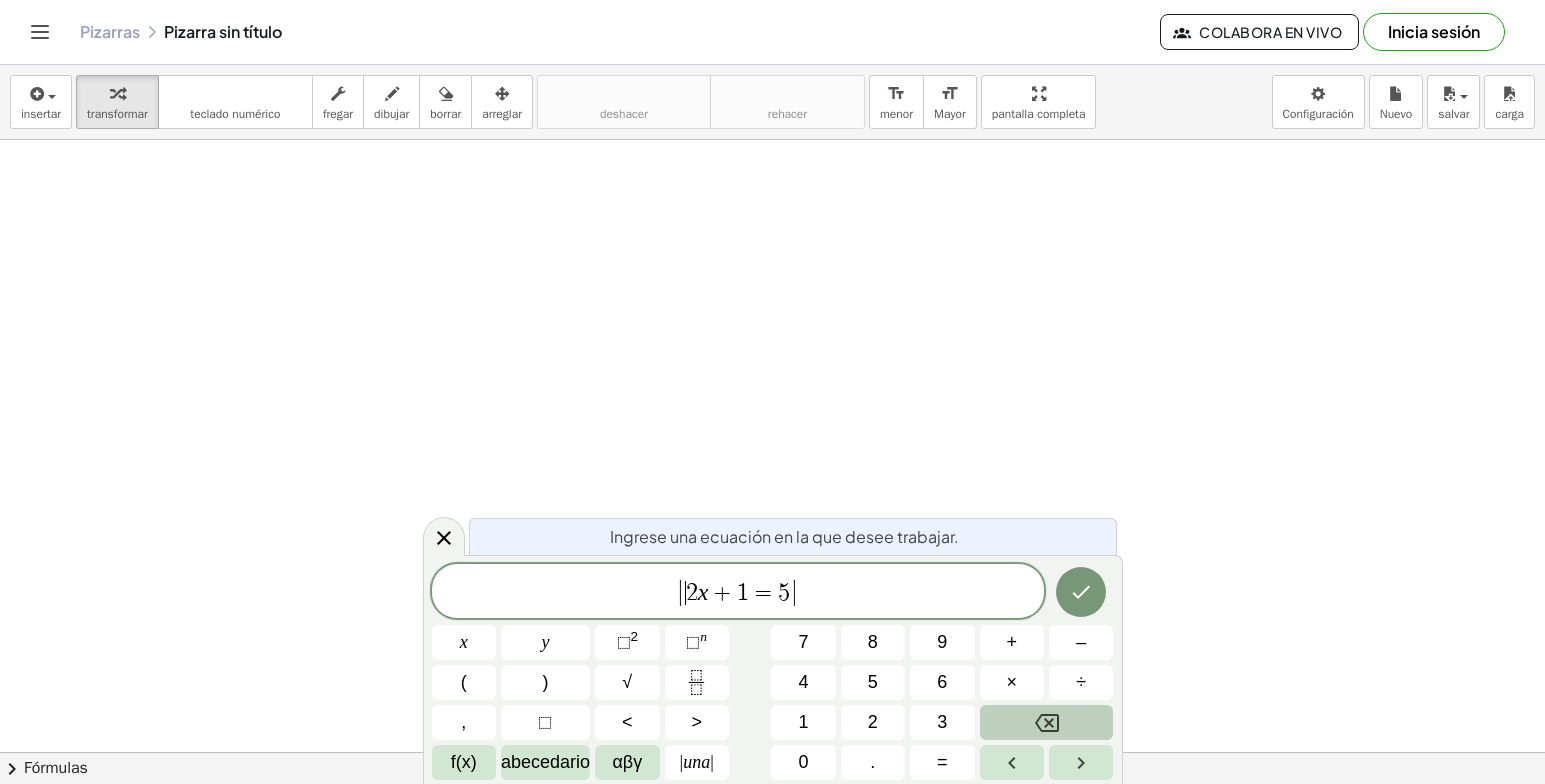 click at bounding box center (1047, 722) 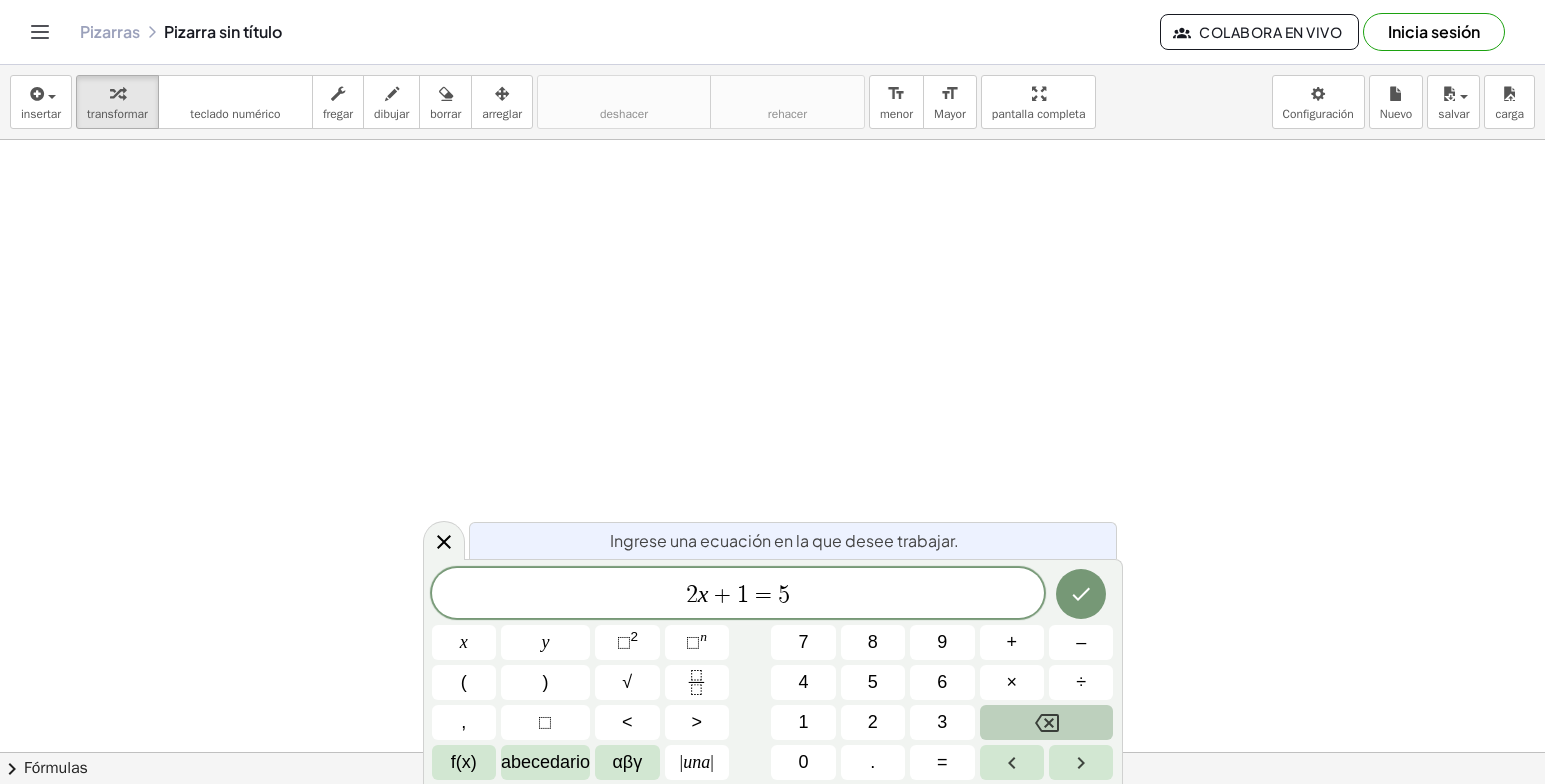 click at bounding box center (1047, 722) 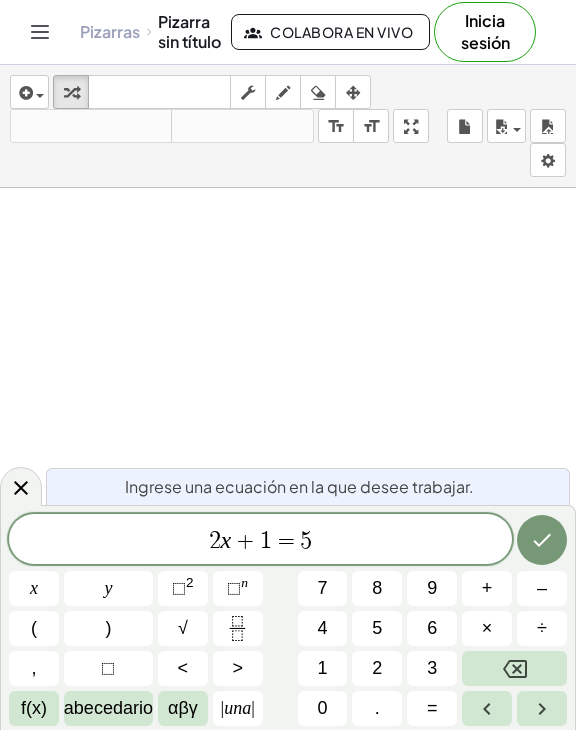 click on "​ 2 x + 1 = 5" 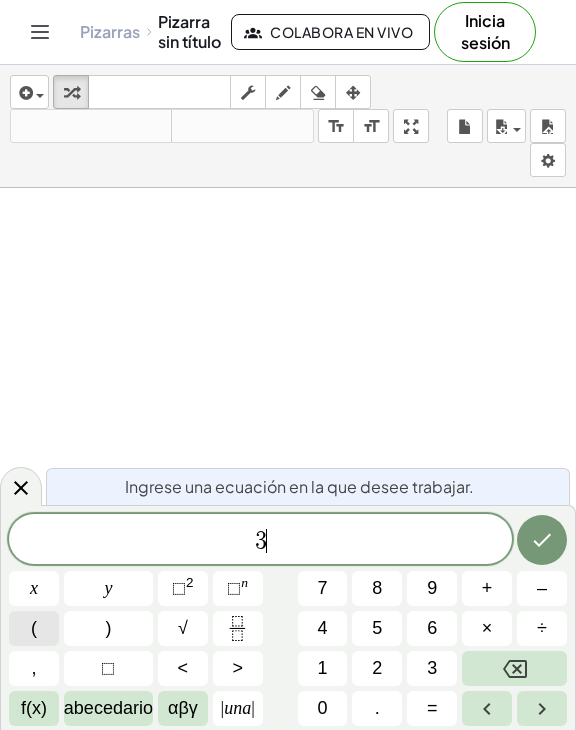 click on "(" at bounding box center [34, 628] 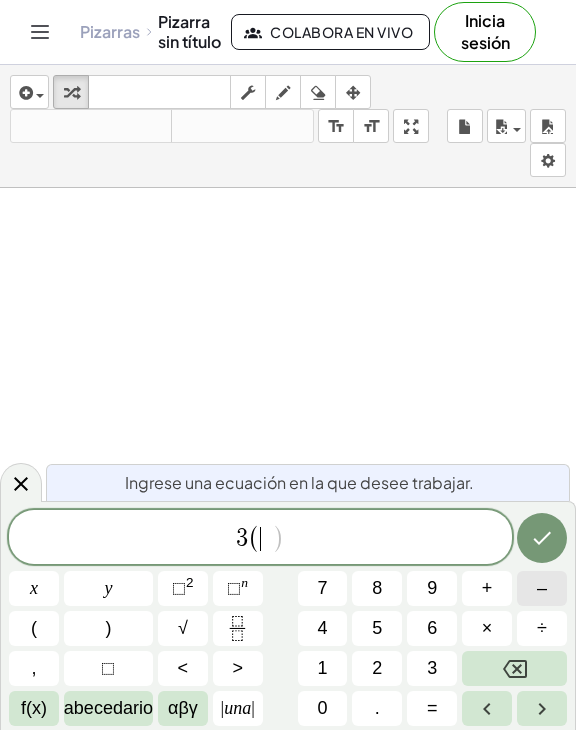 click on "–" at bounding box center (542, 588) 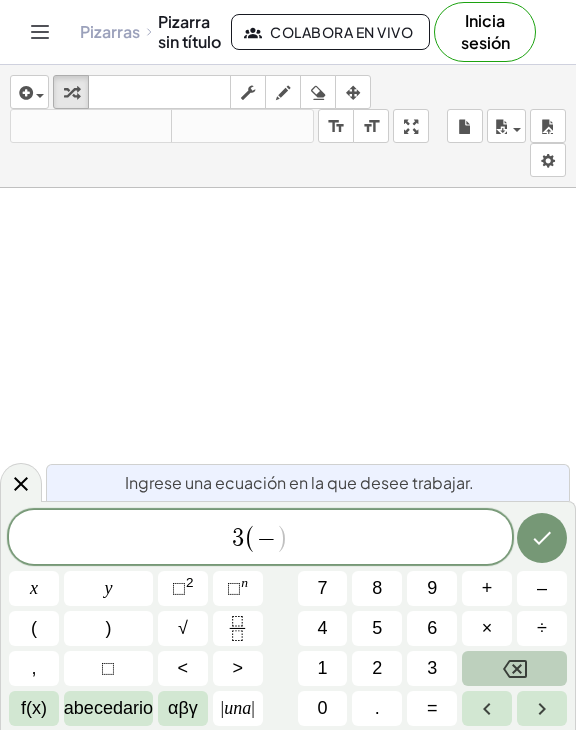 click at bounding box center [514, 668] 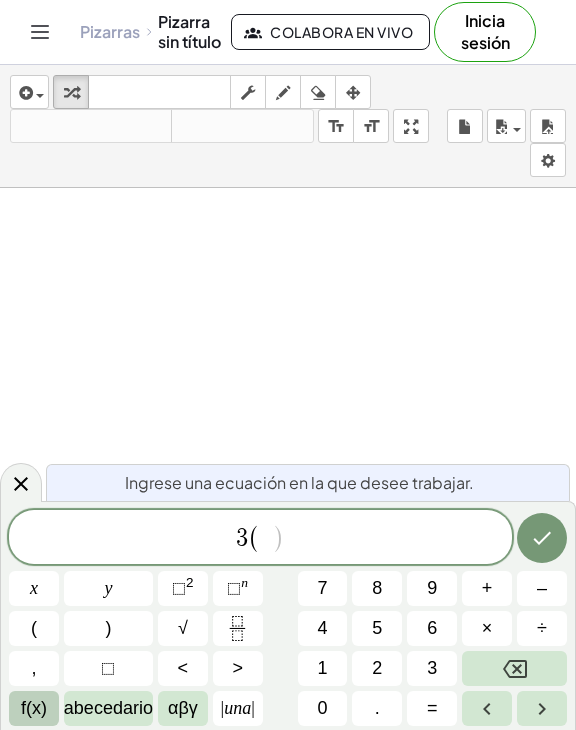 click on "f(x)" at bounding box center [34, 708] 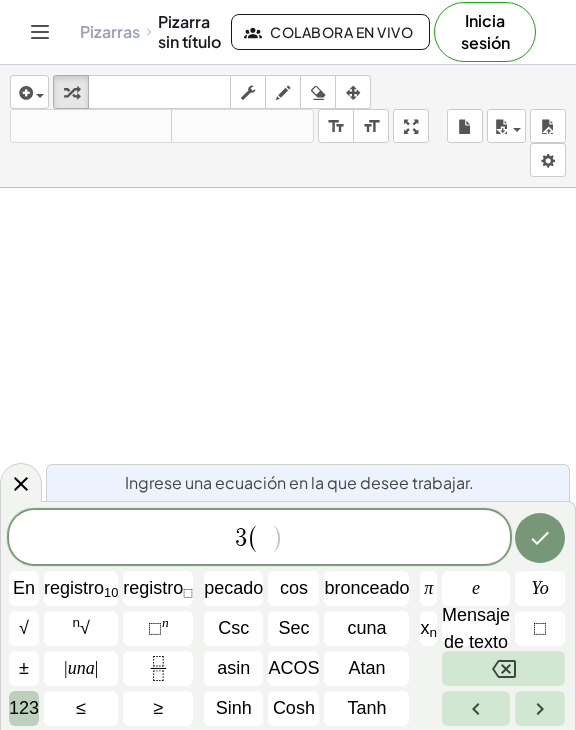 click on "123" at bounding box center (24, 708) 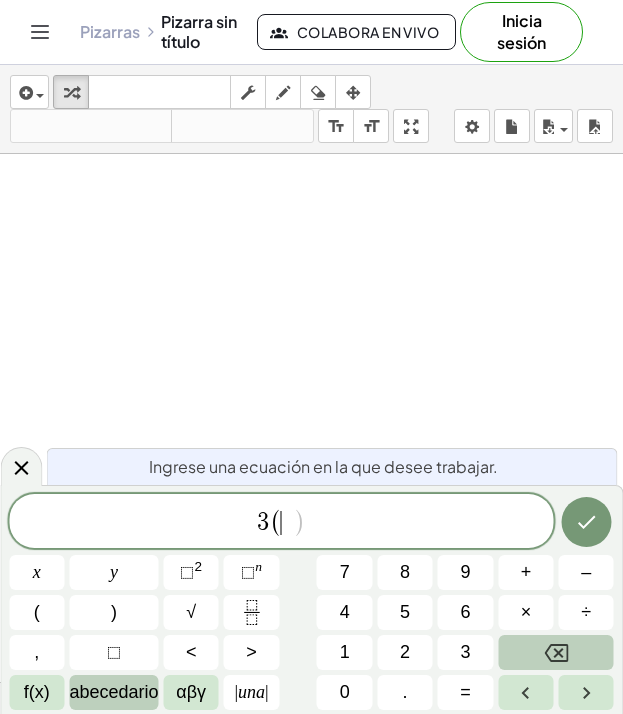click on "abecedario" at bounding box center (113, 692) 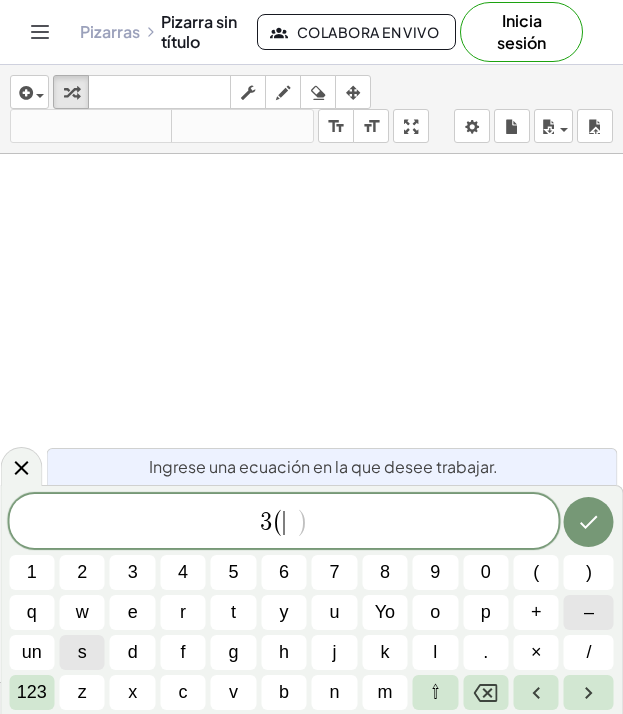 click on "–" at bounding box center (589, 612) 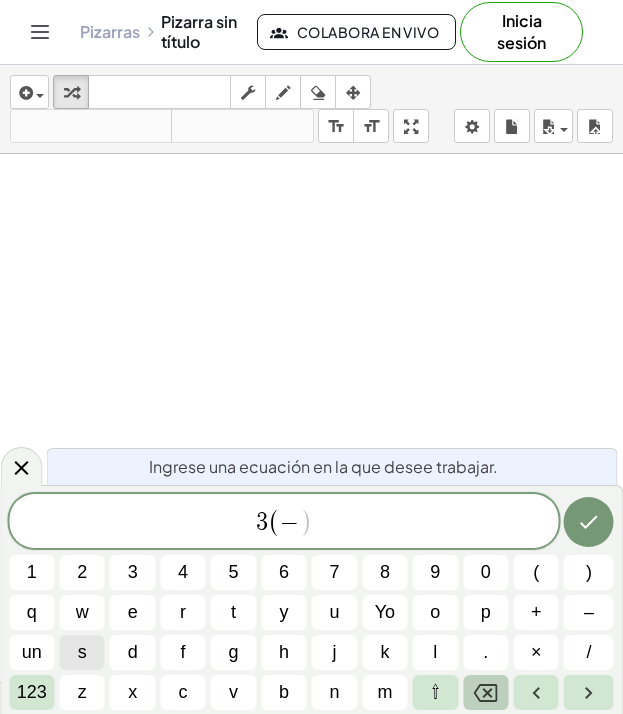click at bounding box center [485, 692] 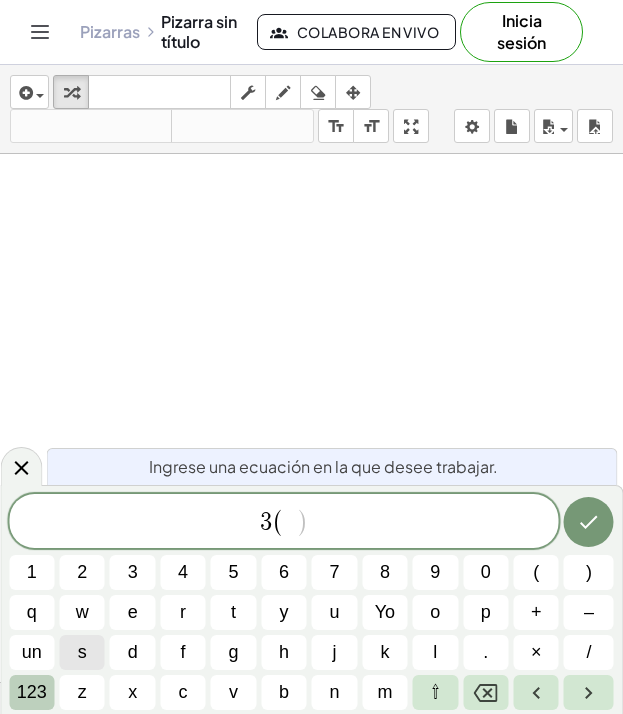 click on "123" at bounding box center (32, 692) 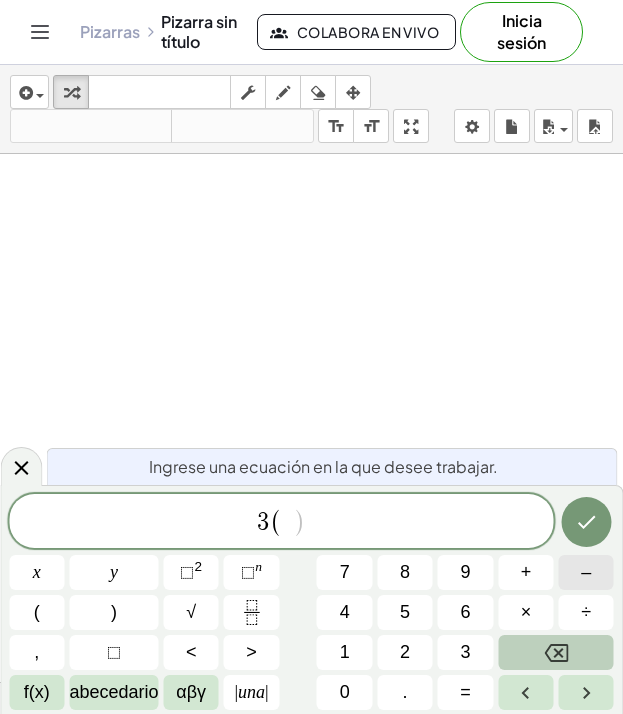 click on "–" at bounding box center [586, 572] 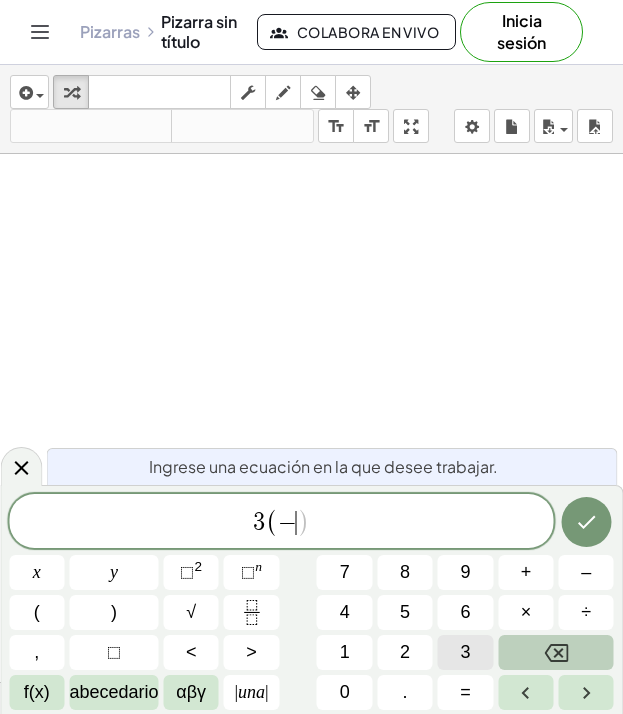 click on "3" at bounding box center [465, 652] 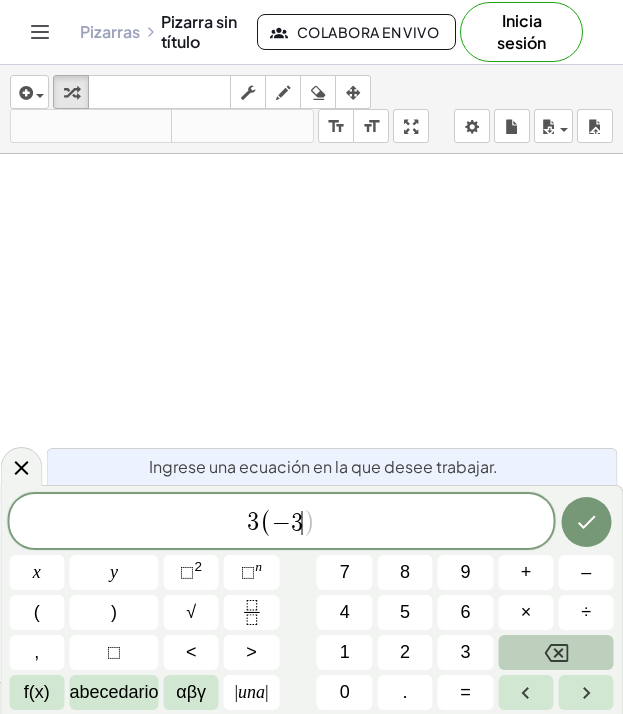 drag, startPoint x: 169, startPoint y: 291, endPoint x: 313, endPoint y: 425, distance: 196.70282 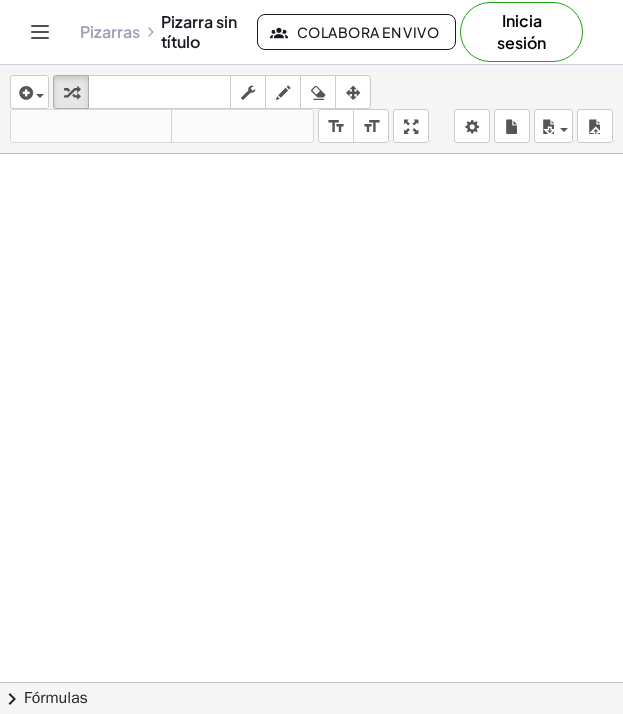 click at bounding box center (311, 831) 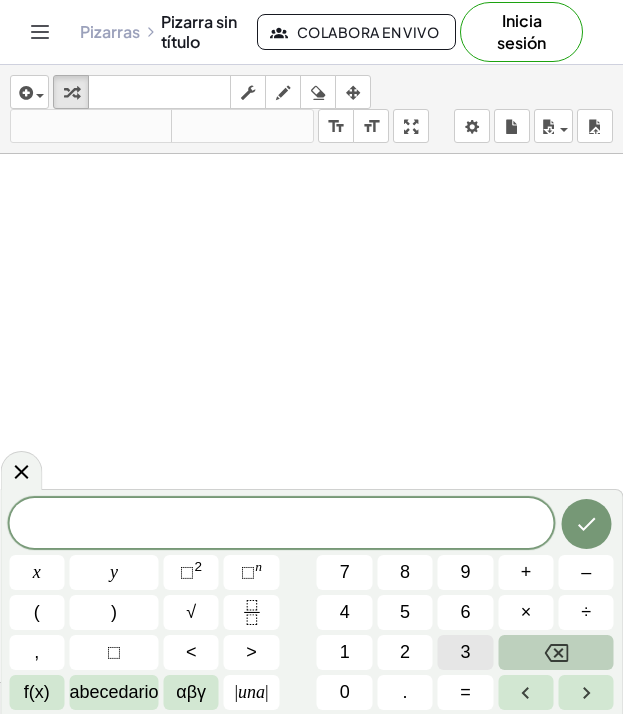click on "3" at bounding box center (465, 652) 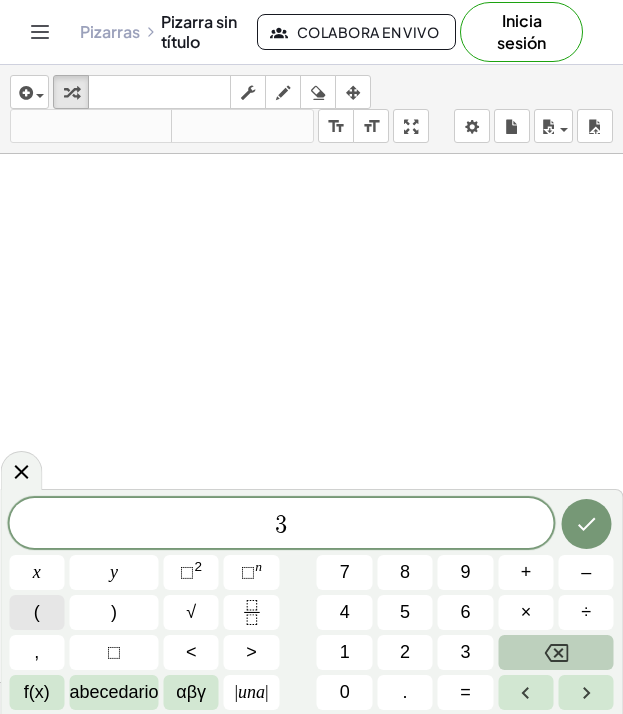 click on "(" at bounding box center [36, 612] 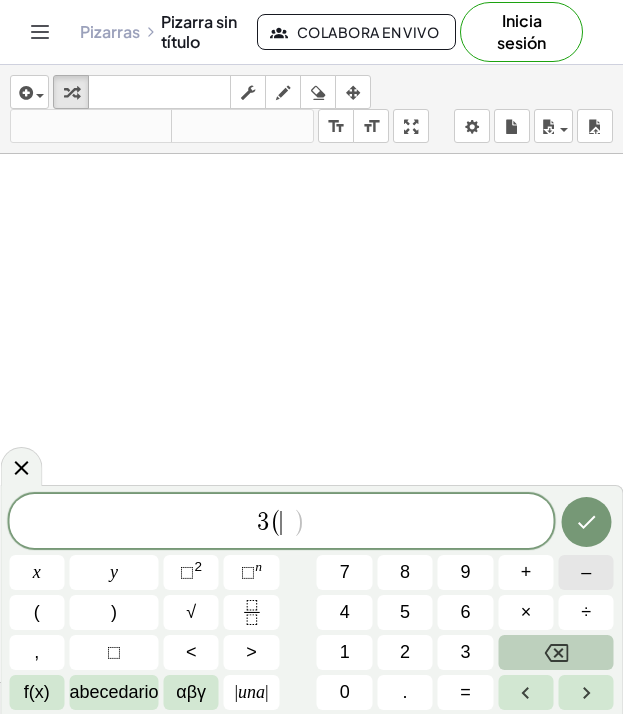 click on "–" at bounding box center [586, 572] 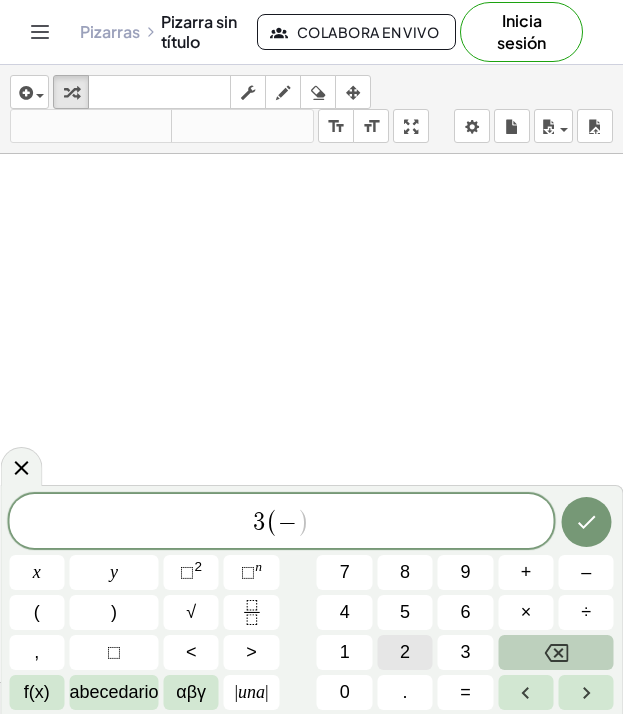 click on "2" at bounding box center (404, 652) 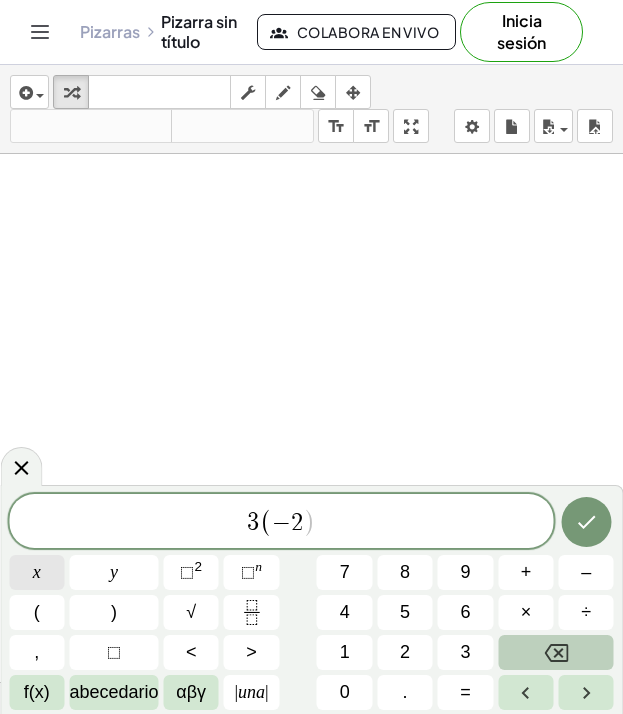 click on "x" at bounding box center [37, 572] 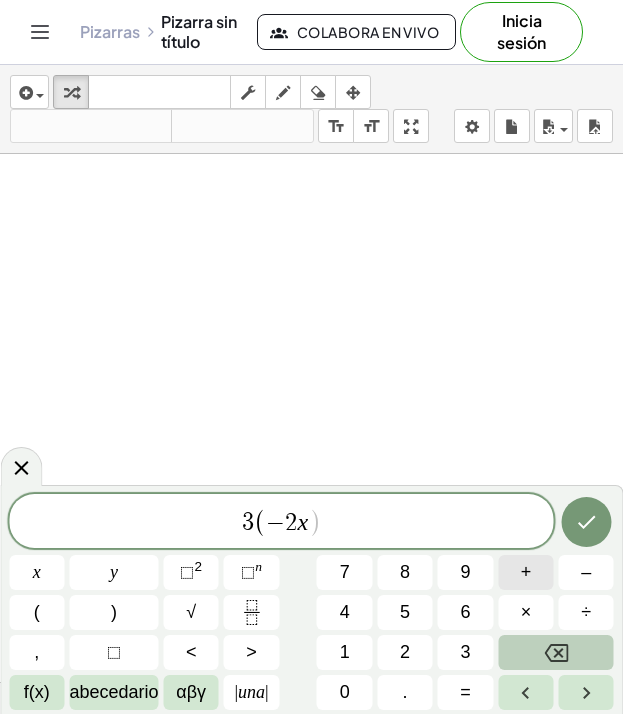 click on "+" at bounding box center [525, 572] 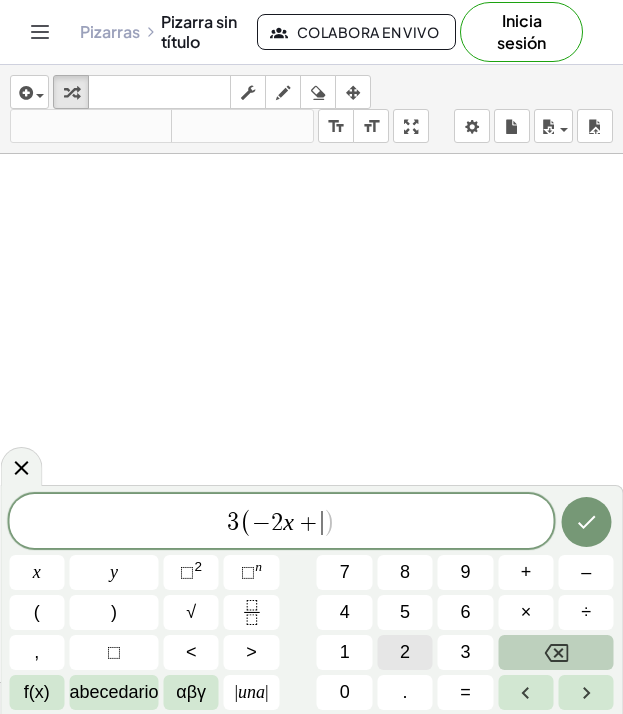 click on "2" at bounding box center [405, 652] 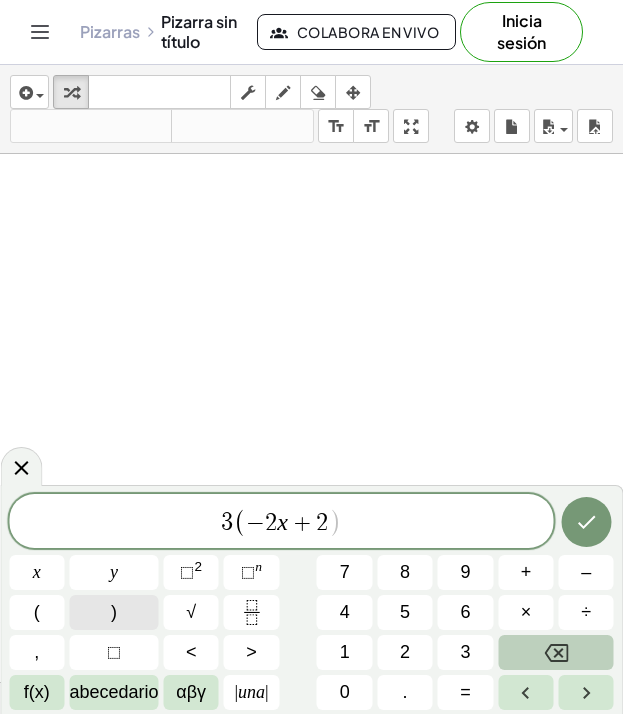 click on ")" at bounding box center [113, 612] 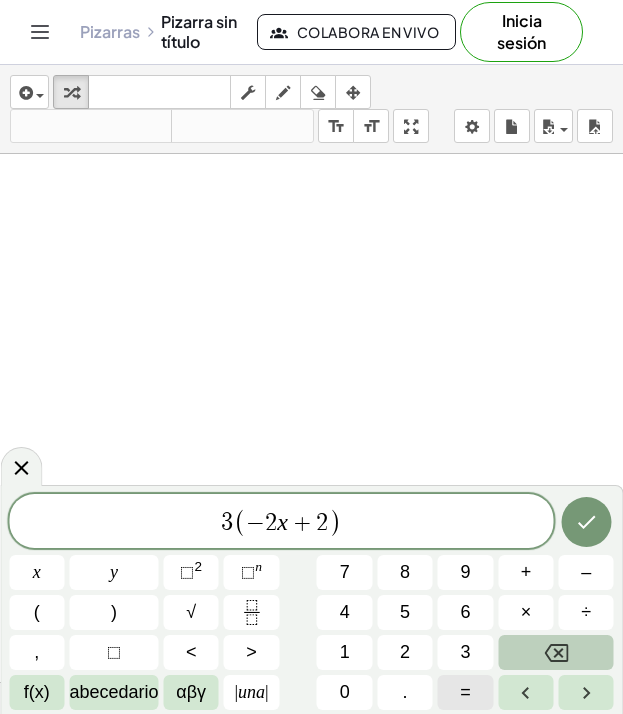 click on "=" at bounding box center (465, 692) 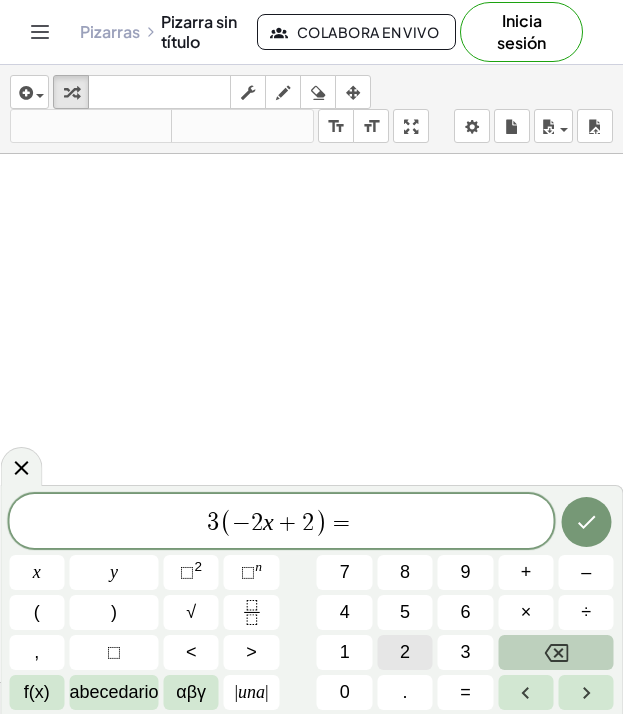click on "2" at bounding box center (405, 652) 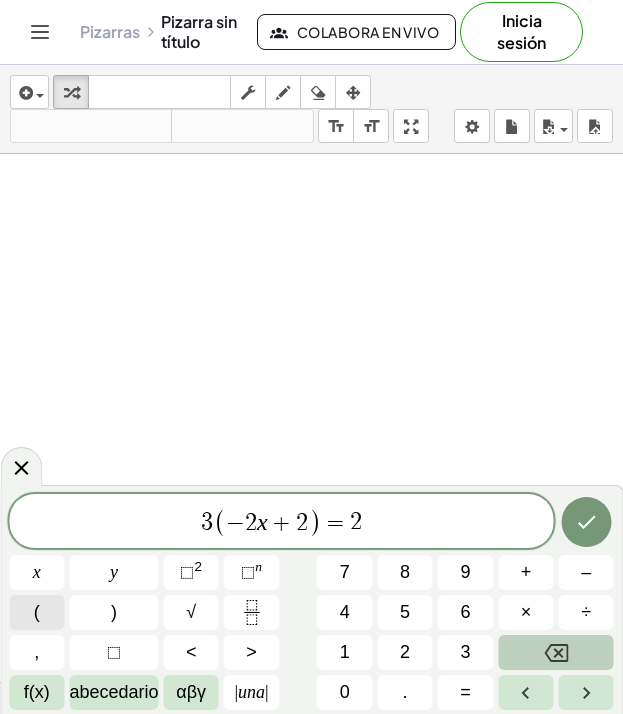click on "(" at bounding box center [37, 612] 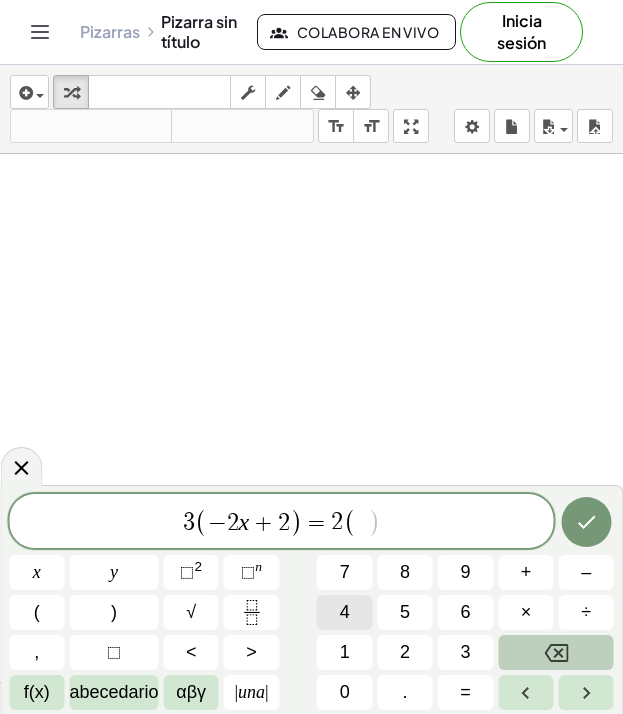 click on "4" at bounding box center [344, 612] 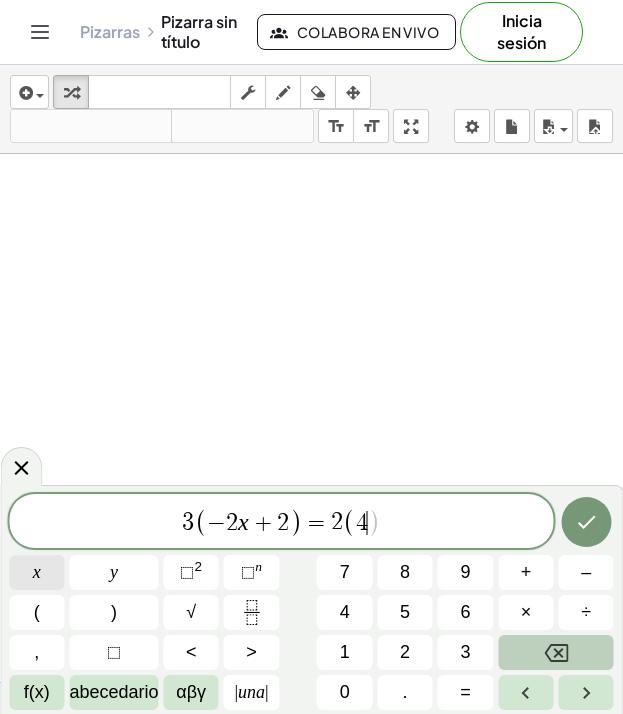click on "x" at bounding box center (36, 572) 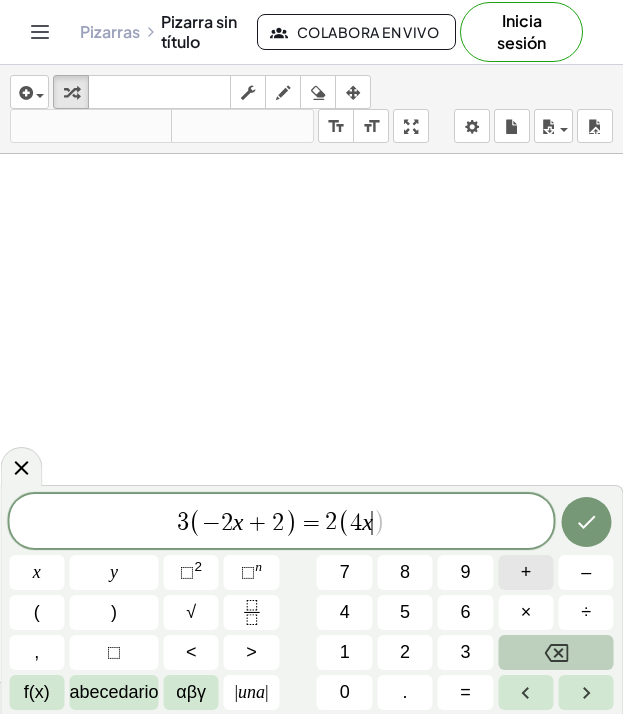 click on "+" at bounding box center (526, 572) 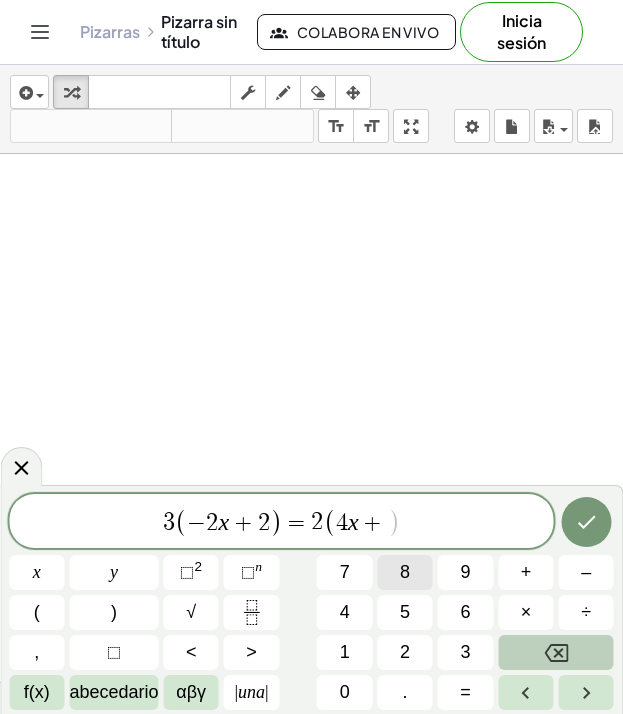 click on "8" at bounding box center (405, 572) 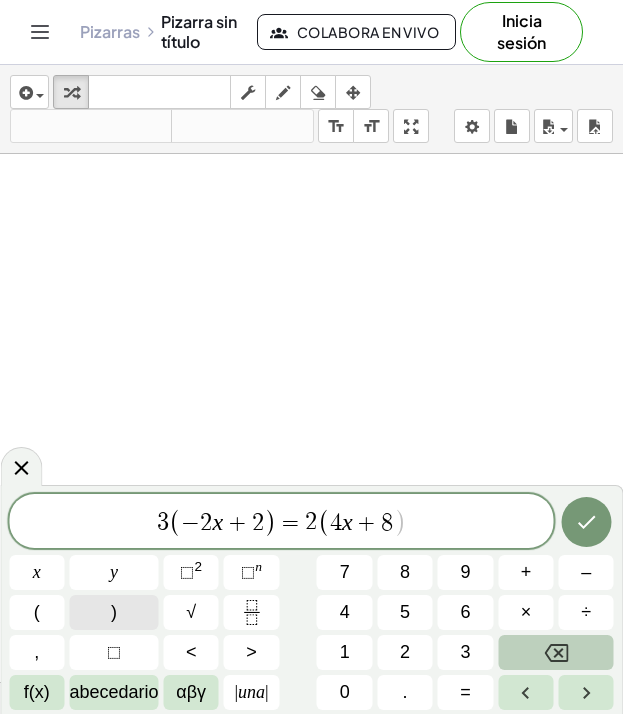 click on ")" at bounding box center (113, 612) 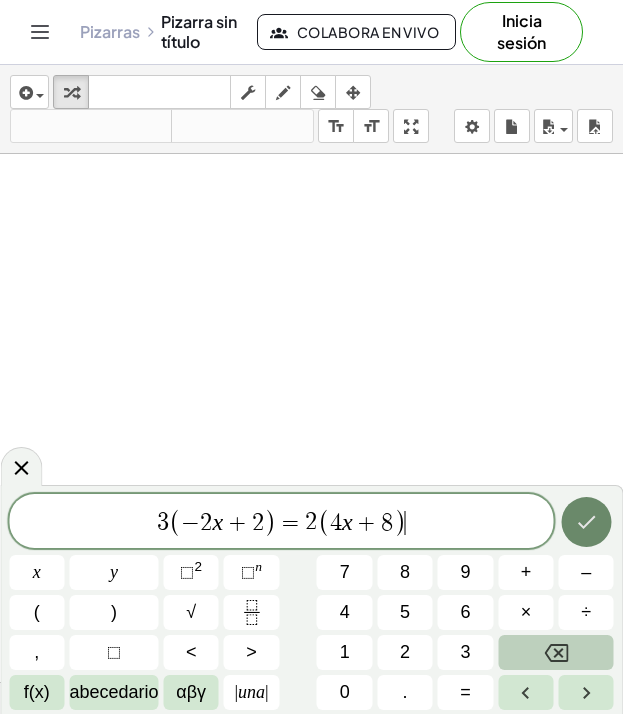 click at bounding box center (586, 522) 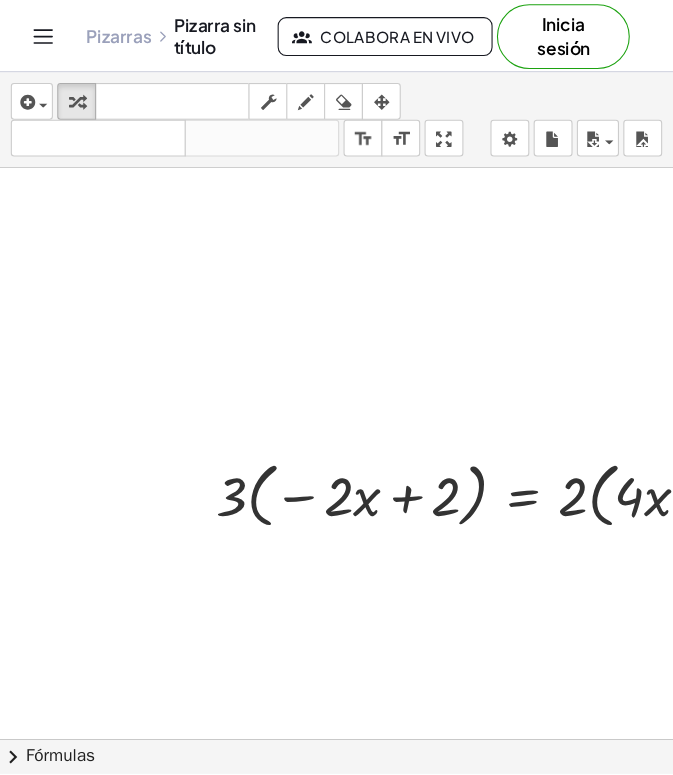 scroll, scrollTop: 200, scrollLeft: 0, axis: vertical 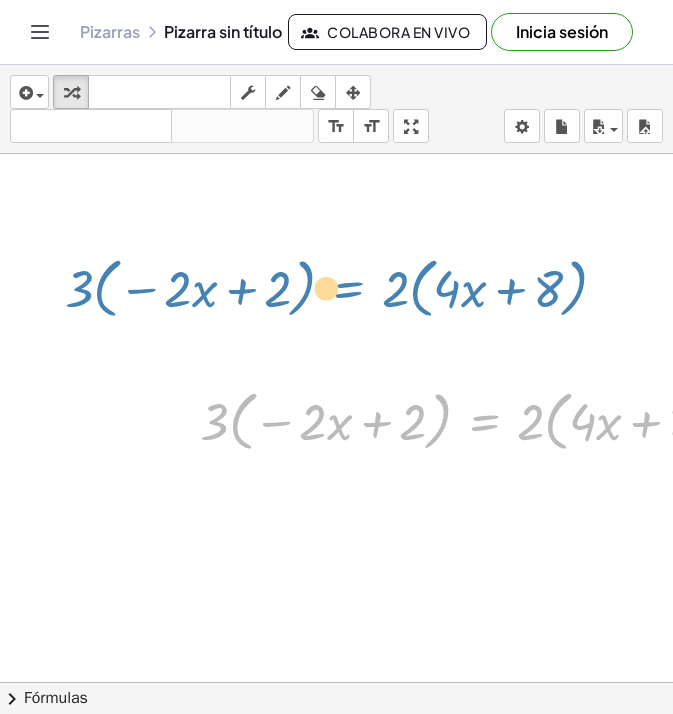 drag, startPoint x: 493, startPoint y: 413, endPoint x: 360, endPoint y: 278, distance: 189.50989 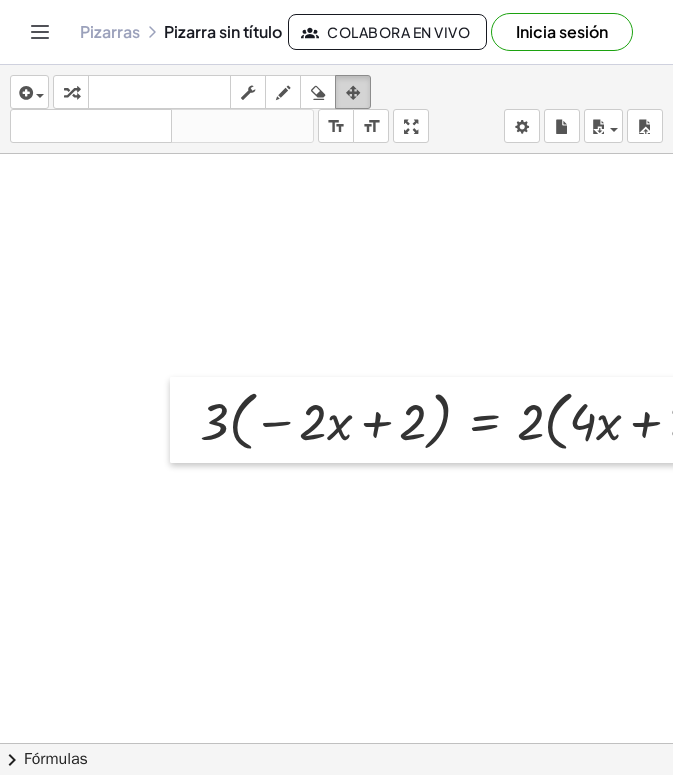 click at bounding box center (353, 93) 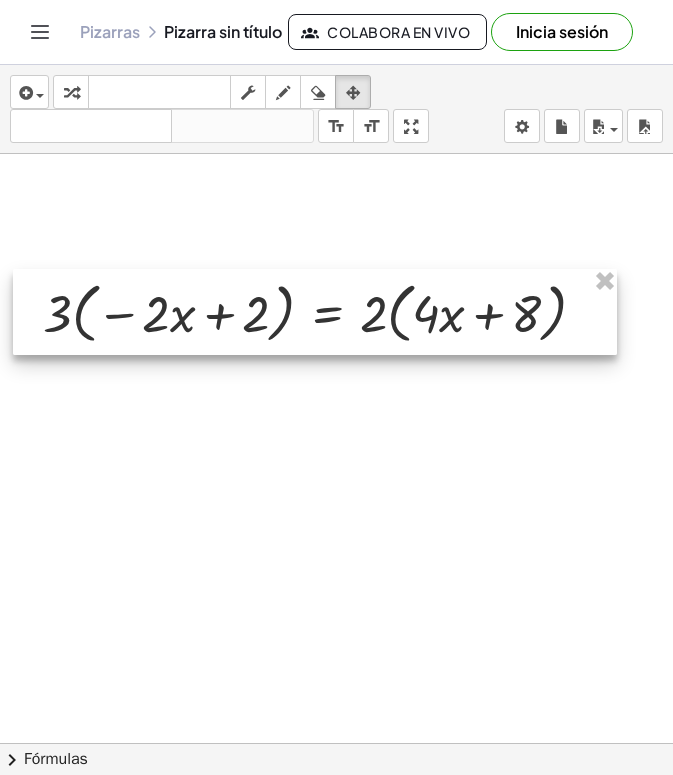 drag, startPoint x: 437, startPoint y: 439, endPoint x: 281, endPoint y: 333, distance: 188.60541 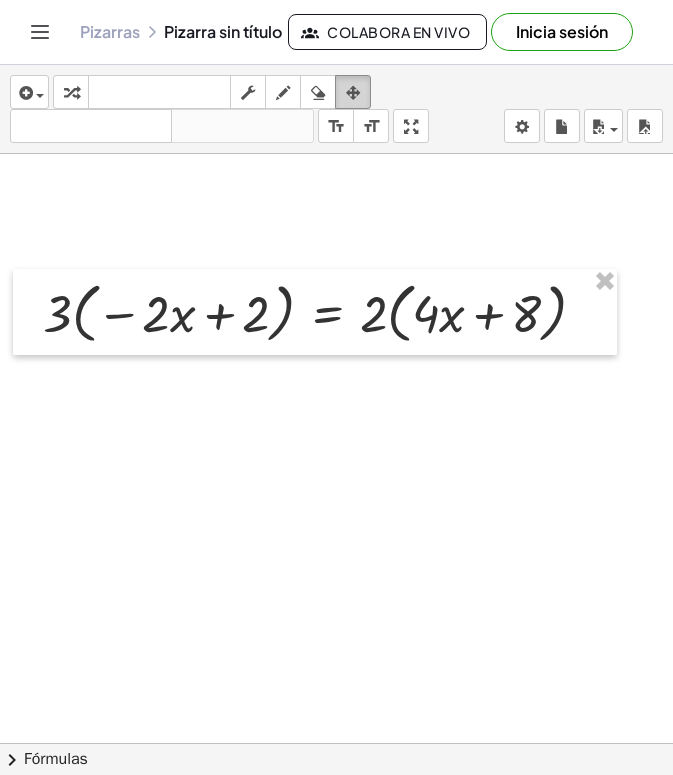 click at bounding box center (353, 93) 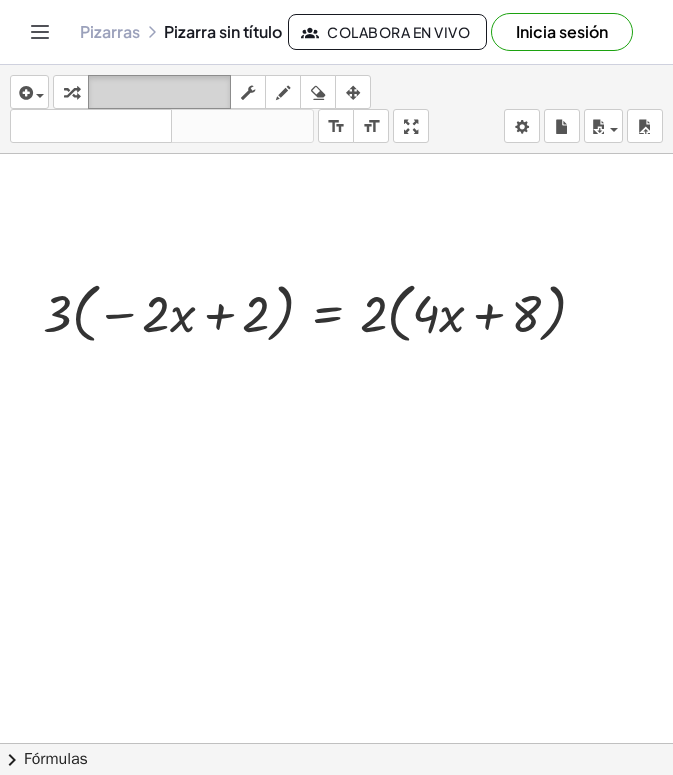 click on "teclado teclado numérico" at bounding box center [159, 92] 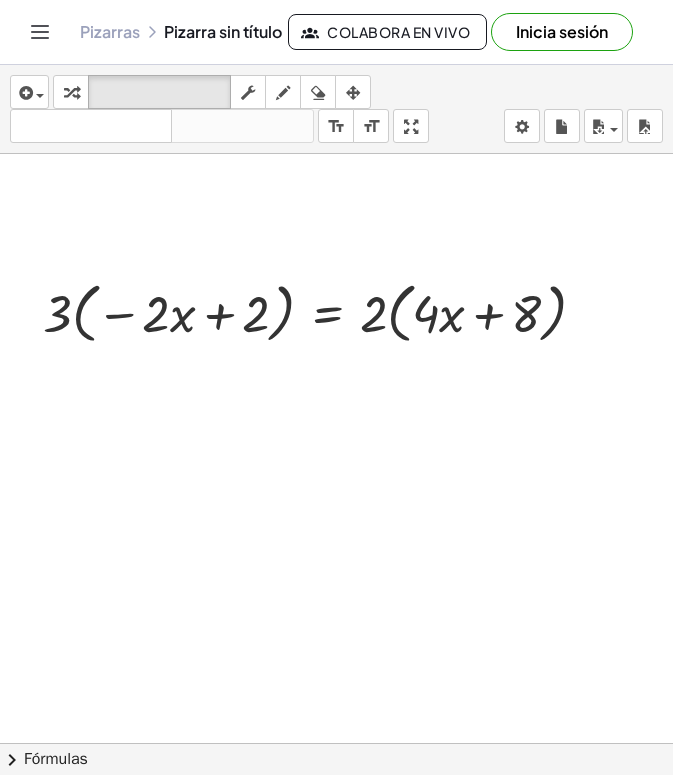 click at bounding box center (389, 631) 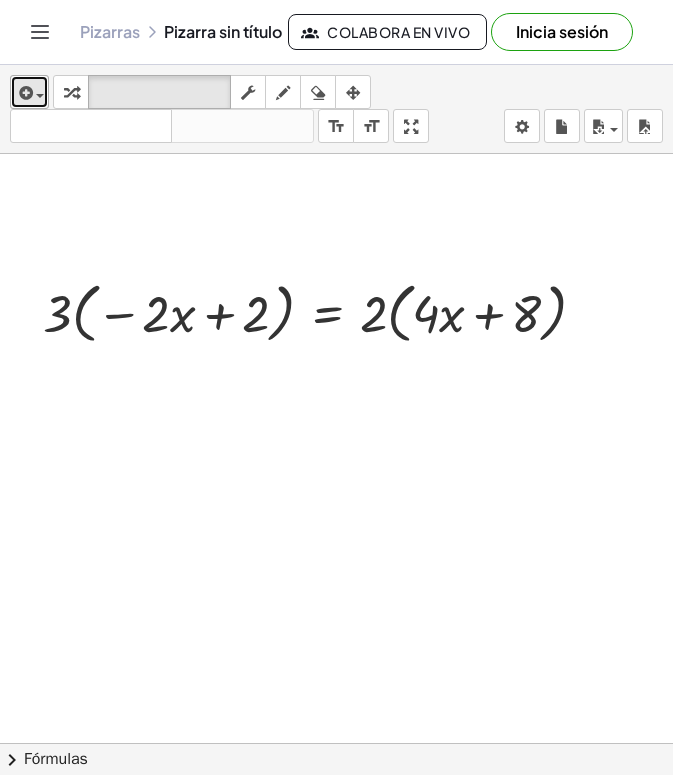 click at bounding box center (24, 93) 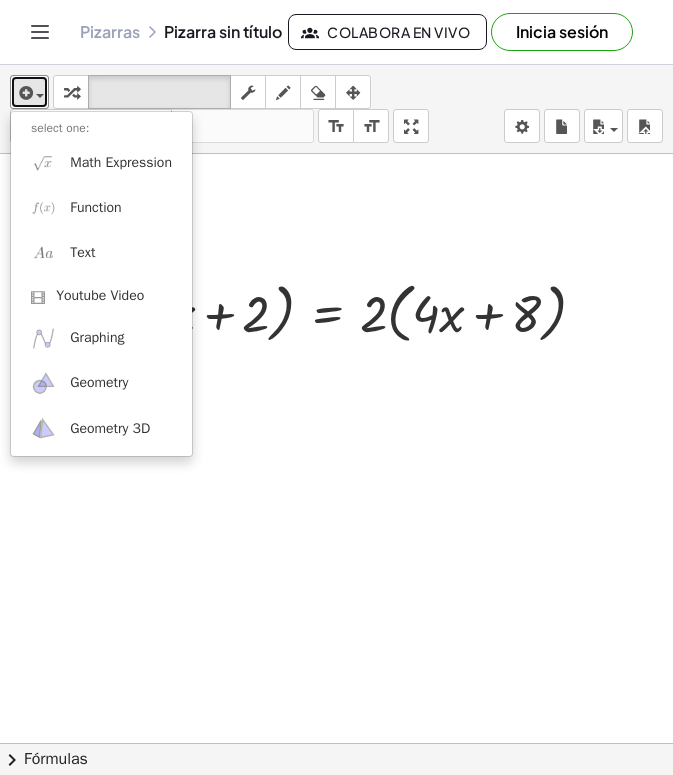 click at bounding box center (389, 631) 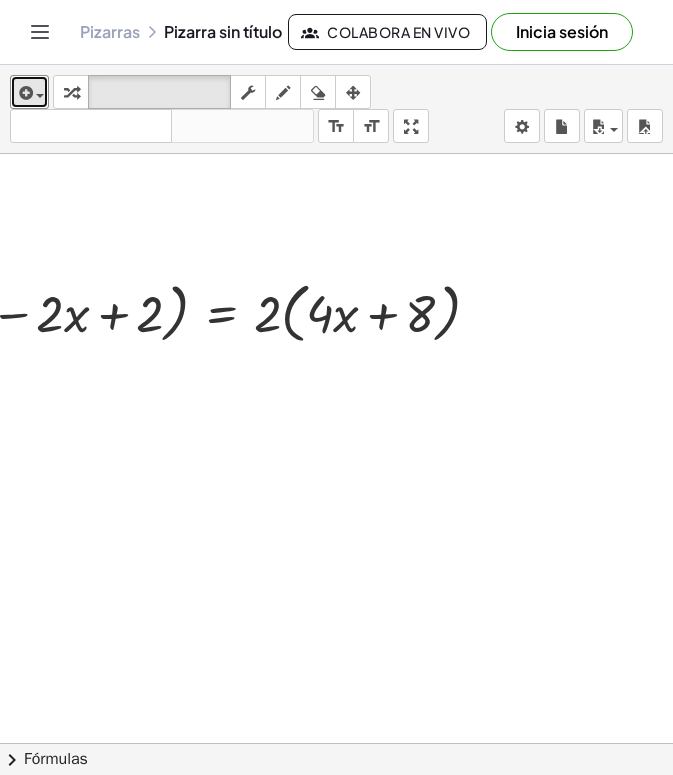scroll, scrollTop: 200, scrollLeft: 0, axis: vertical 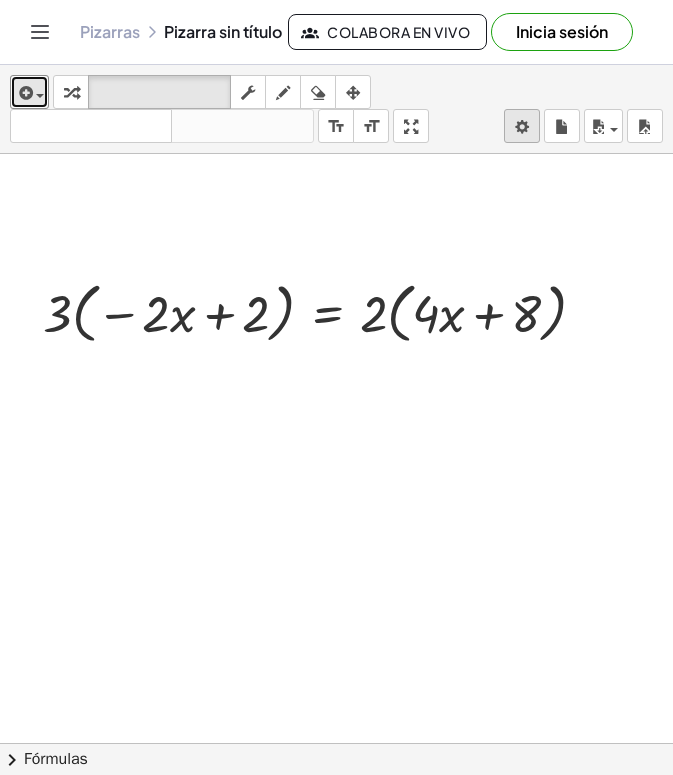 click on "Actividades matemáticas comprensibles Comenzar Banco de actividades Trabajo asignado Clases Pizarras Referencia v1.28.2 | Política de privacidad © Año 2025 | Graspable, Inc. Pizarras Pizarra sin título Colabora en vivo  Inicia sesión    insertar select one: Math Expression Function Text Youtube Video Graphing Geometry Geometry 3D transformar teclado teclado numérico fregar dibujar borrar arreglar deshacer deshacer rehacer rehacer format_size menor format_size Mayor pantalla completa carga   salvar Nuevo Configuración · 3 · ( − · 2 · x + 2 ) = · 2 · ( + · 4 · x + 8 ) × chevron_right  Fórmulas
Drag one side of a formula onto a highlighted expression on the canvas to apply it.
Quadratic Formula
+ · a · x 2 + · b · x + c = 0
⇔
x = · ( − b ± 2 √ ( + b 2 − · 4 · a · c ) ) · 2 · a
+ x 2 +" at bounding box center (336, 387) 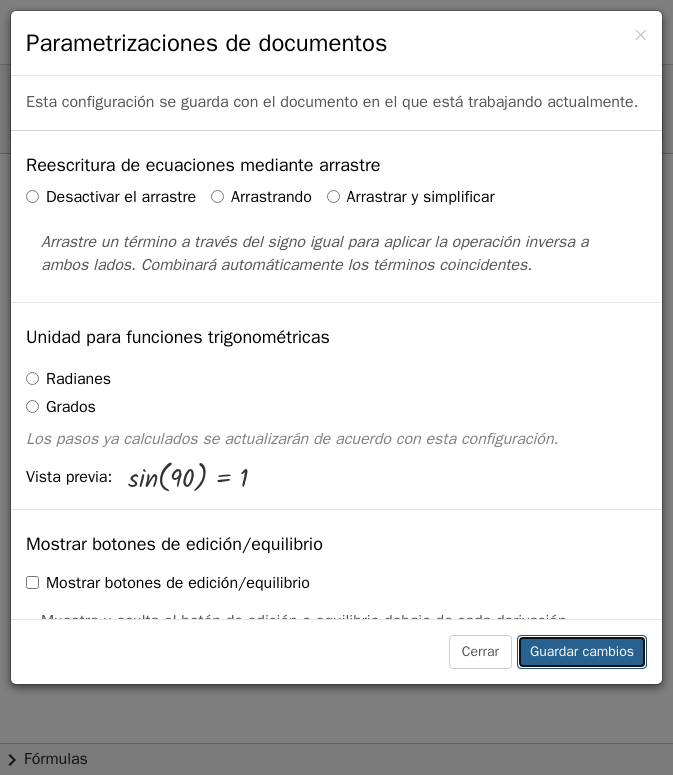 click on "Guardar cambios" at bounding box center (582, 652) 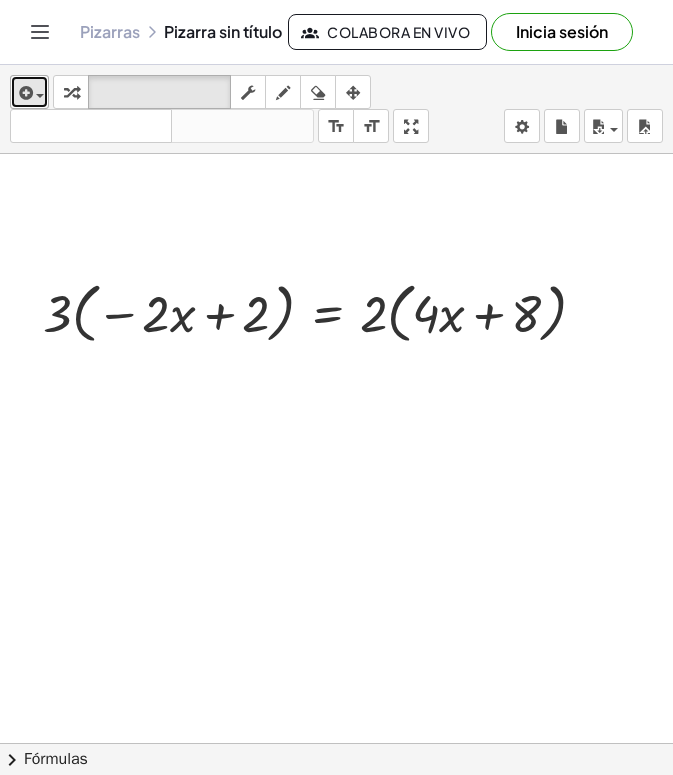 click at bounding box center (24, 93) 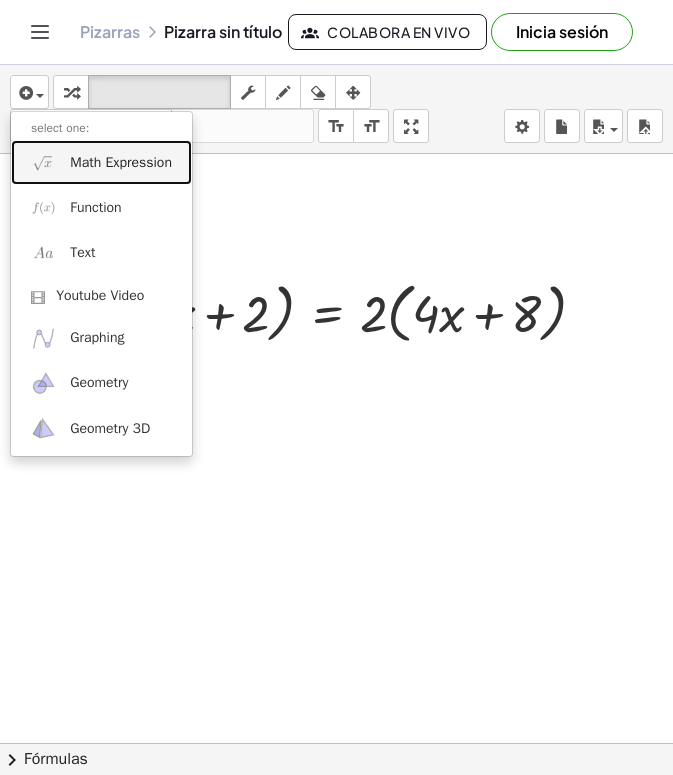 click on "Math Expression" at bounding box center (121, 163) 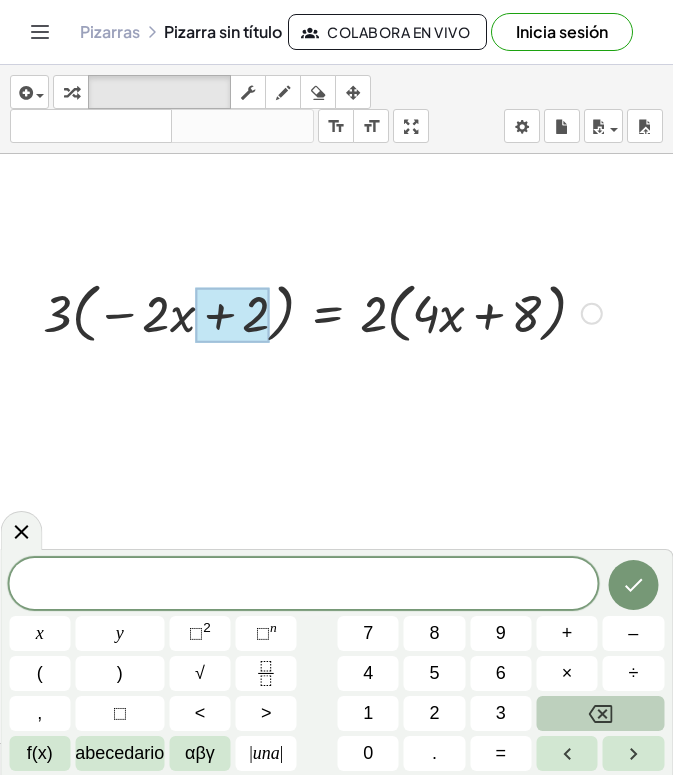 click at bounding box center (233, 316) 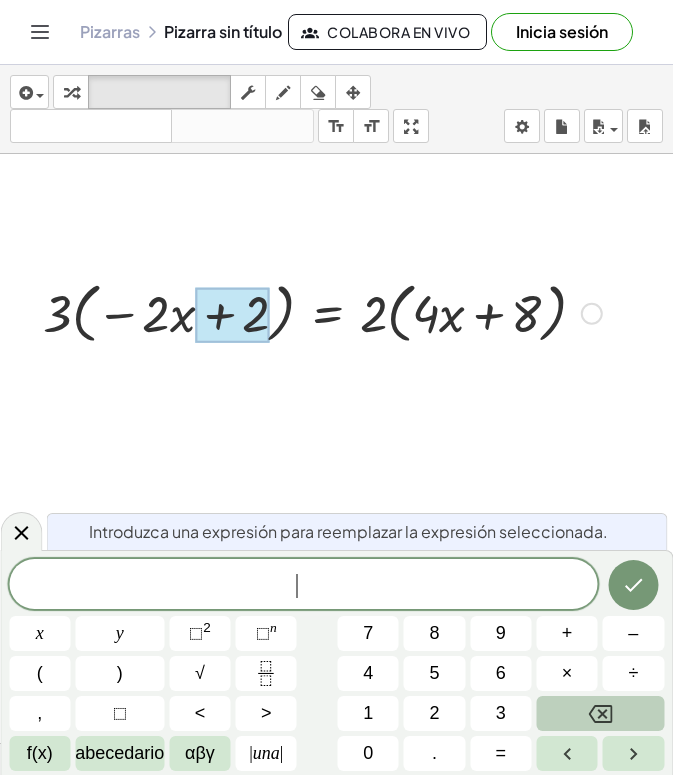 click on "· 3 · ( − · 2 · x + 2 ) = · 2 · ( + · 4 · x + 8 )" at bounding box center (315, 312) 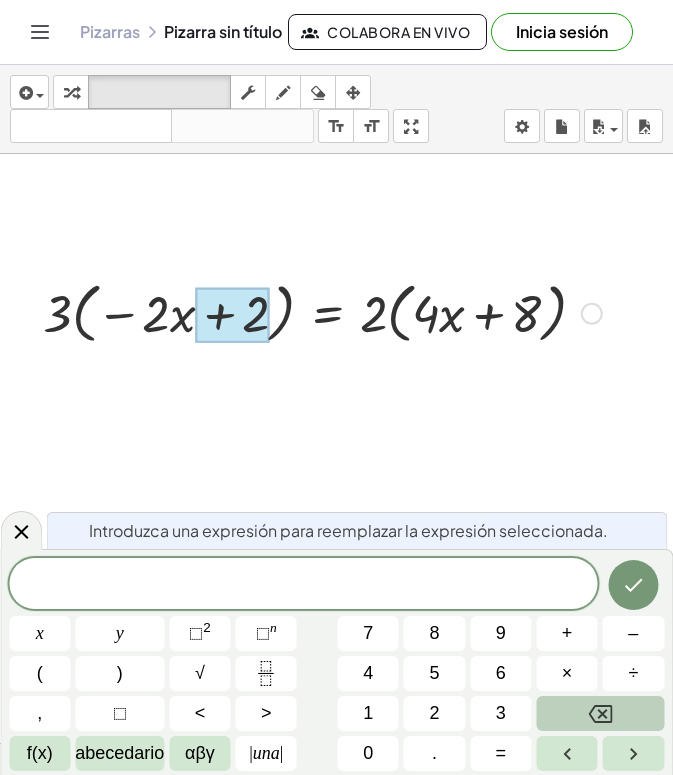 click at bounding box center [389, 631] 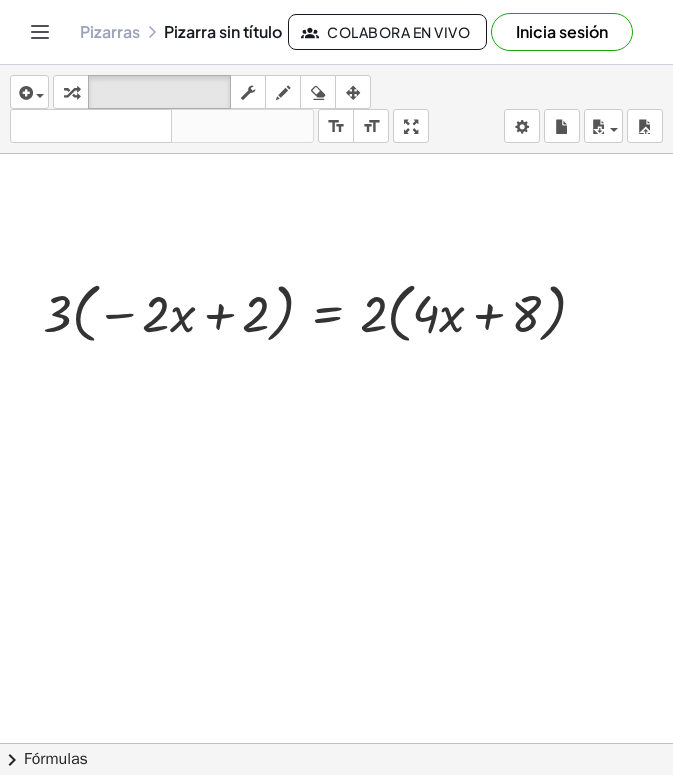 drag, startPoint x: 70, startPoint y: 309, endPoint x: 141, endPoint y: 351, distance: 82.492424 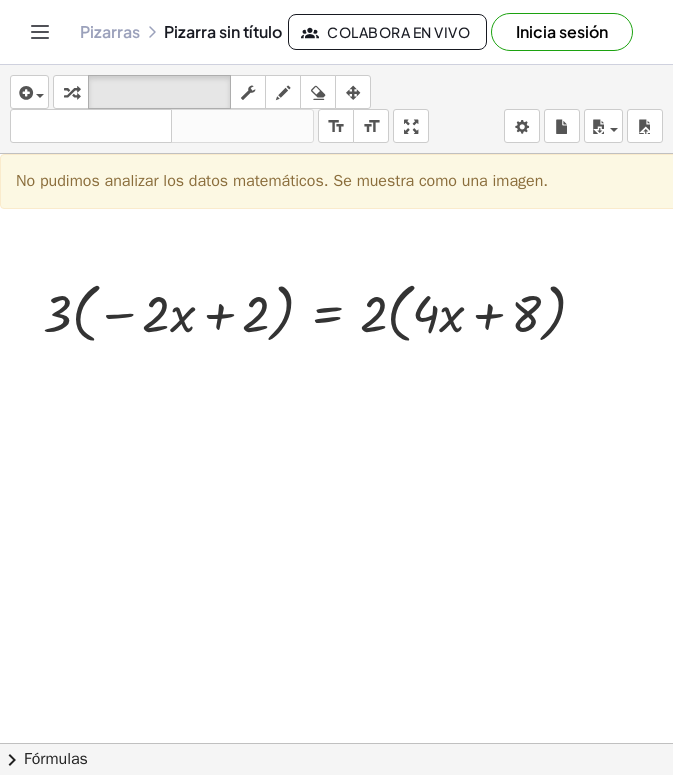 click at bounding box center [389, 631] 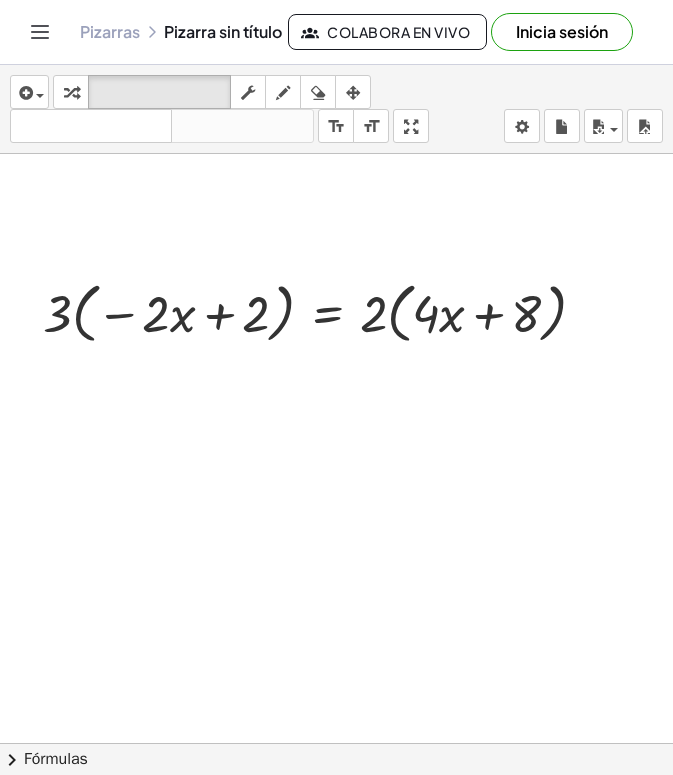 click at bounding box center [389, 631] 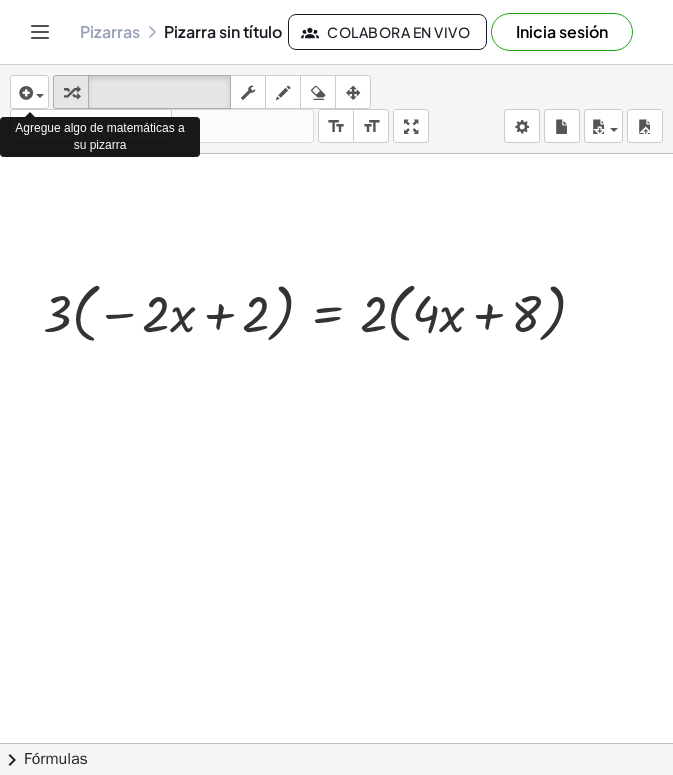 click at bounding box center [71, 93] 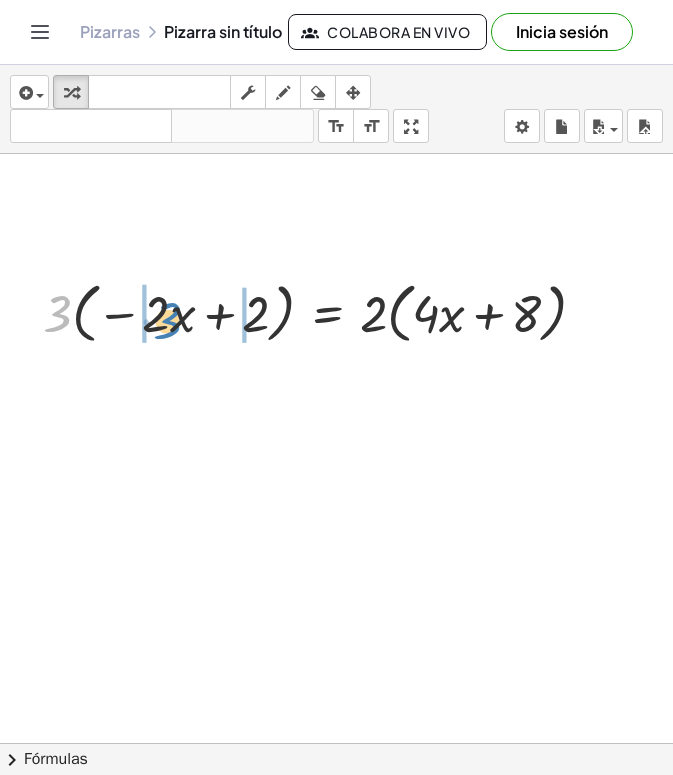 drag, startPoint x: 62, startPoint y: 313, endPoint x: 171, endPoint y: 320, distance: 109.22454 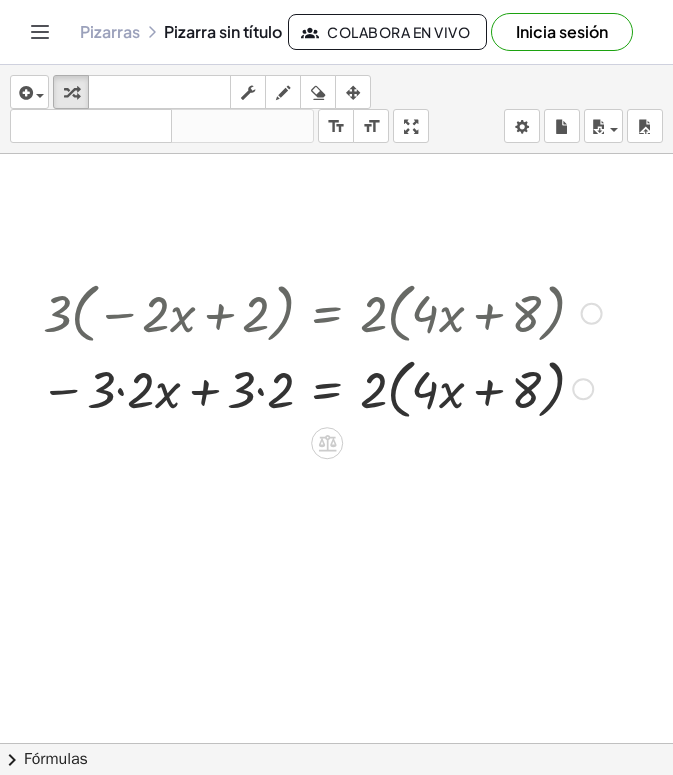 click at bounding box center [321, 388] 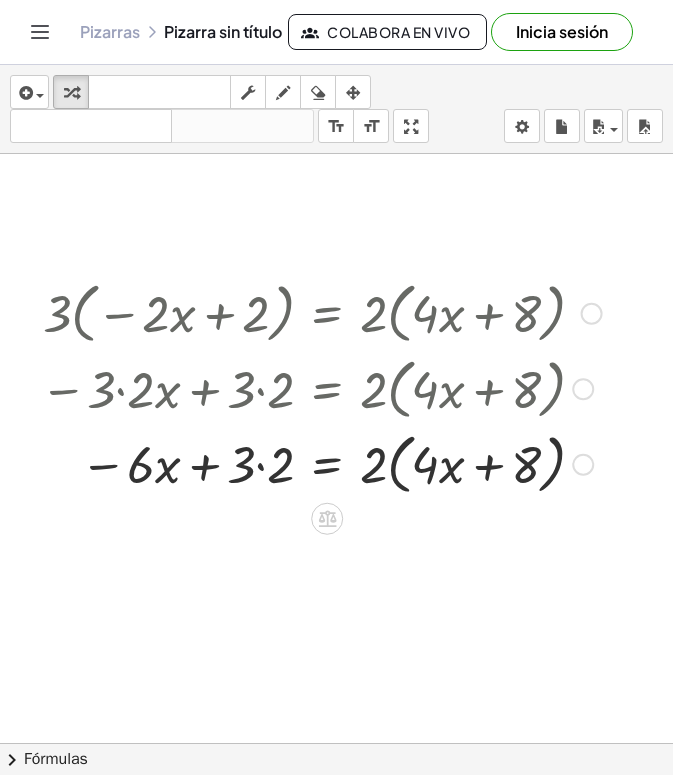 click at bounding box center (321, 463) 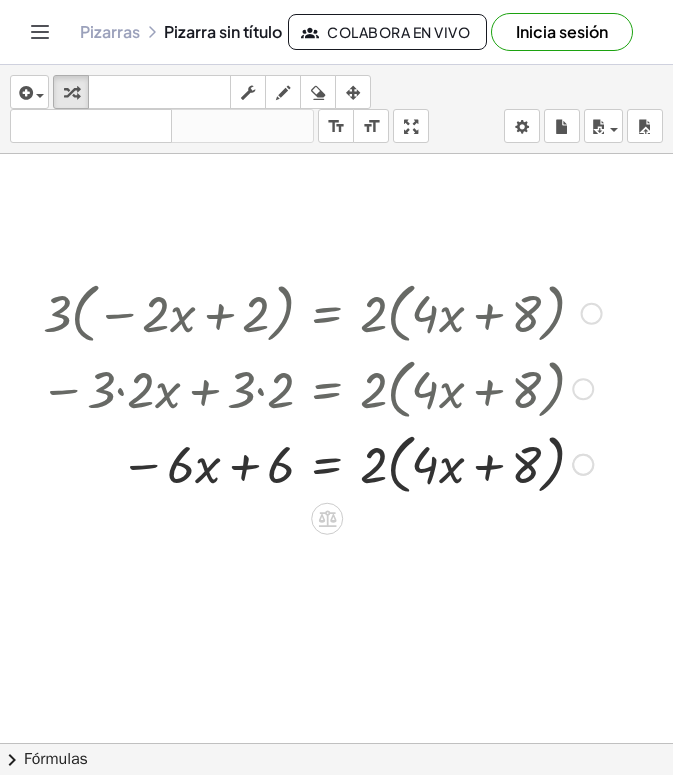 click at bounding box center (321, 463) 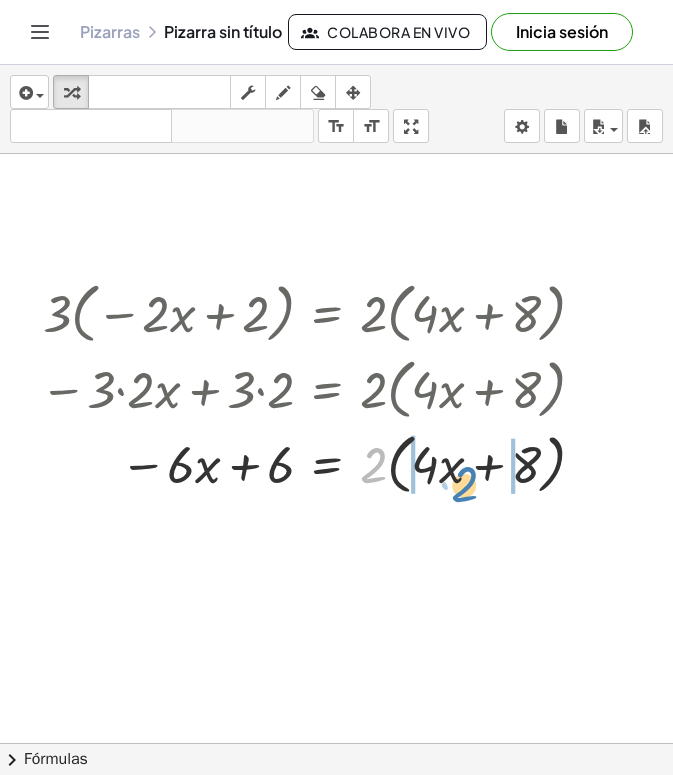 drag, startPoint x: 377, startPoint y: 468, endPoint x: 468, endPoint y: 487, distance: 92.96236 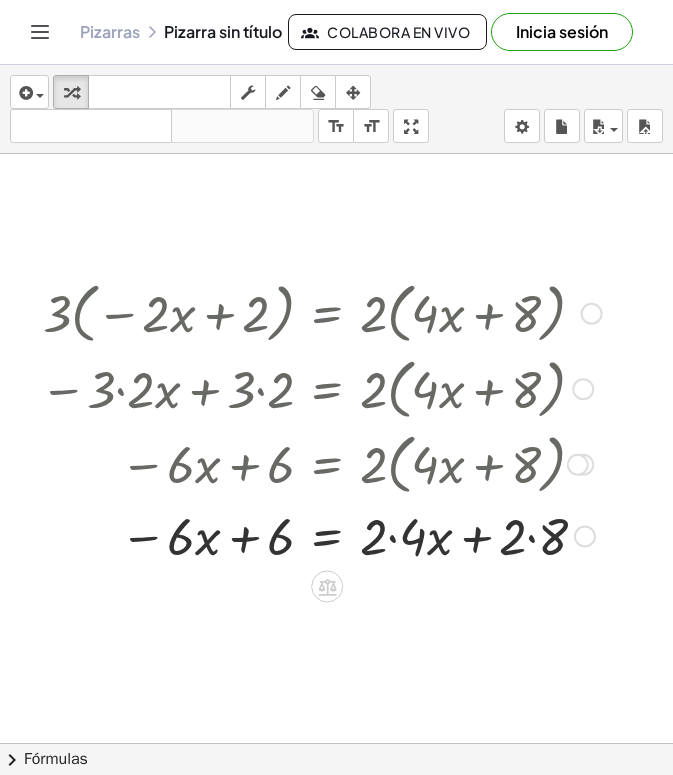 click at bounding box center [321, 535] 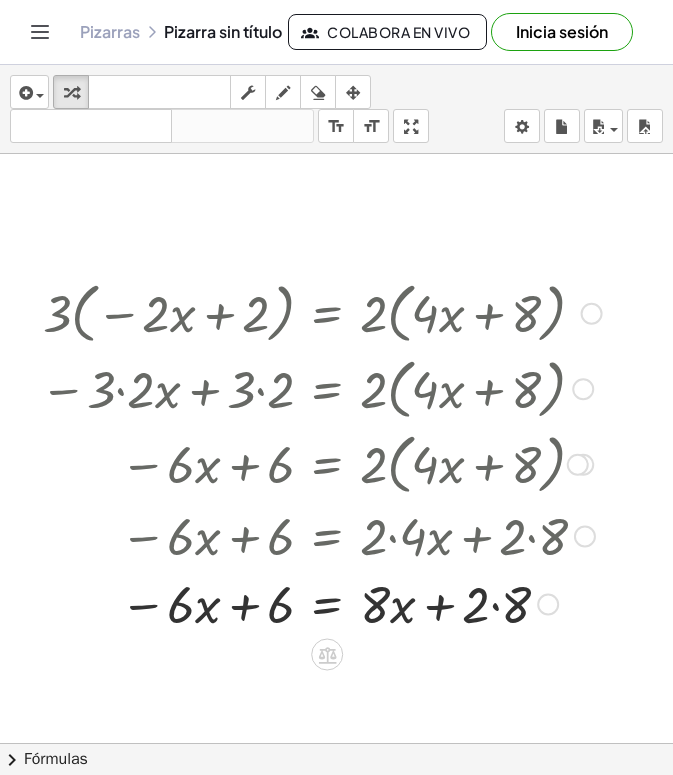 click at bounding box center [321, 603] 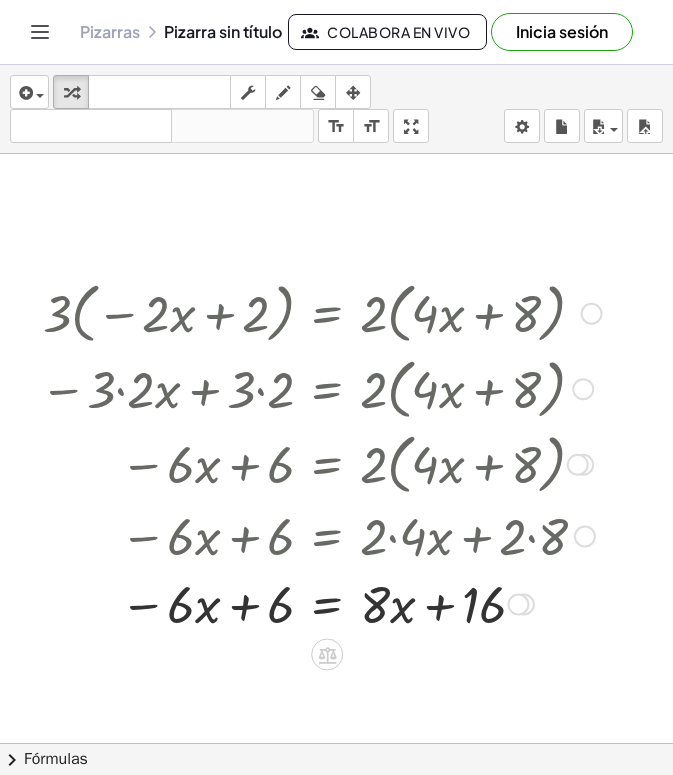 click at bounding box center [321, 603] 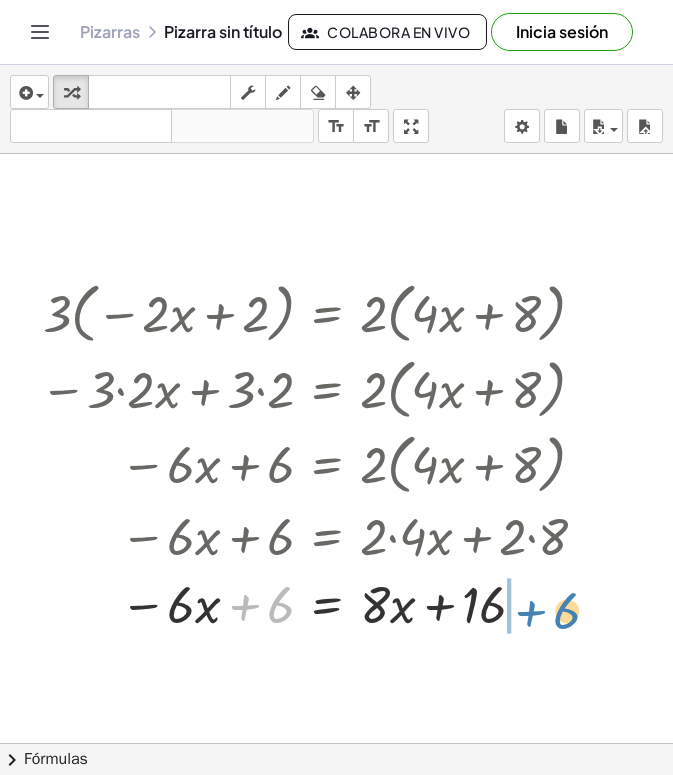 drag, startPoint x: 279, startPoint y: 604, endPoint x: 564, endPoint y: 609, distance: 285.04385 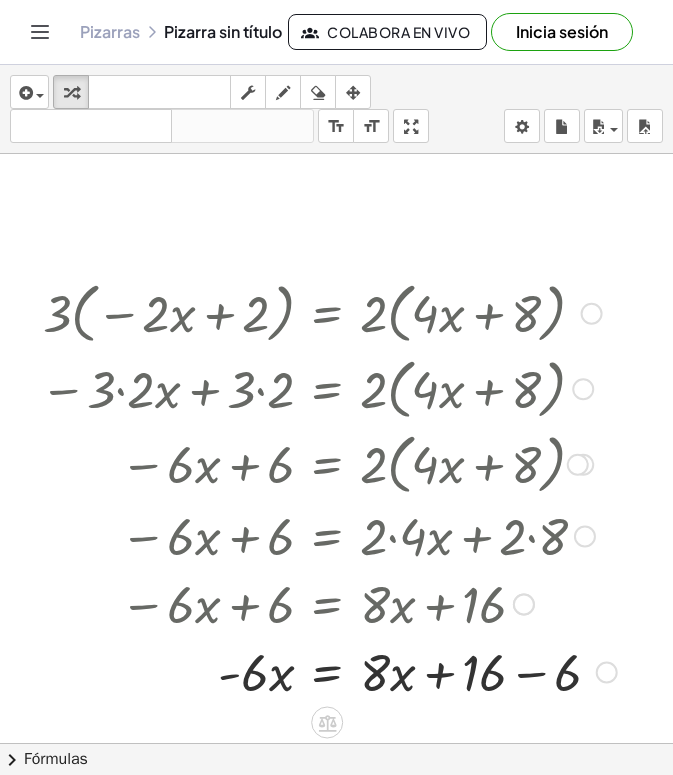 click at bounding box center (328, 671) 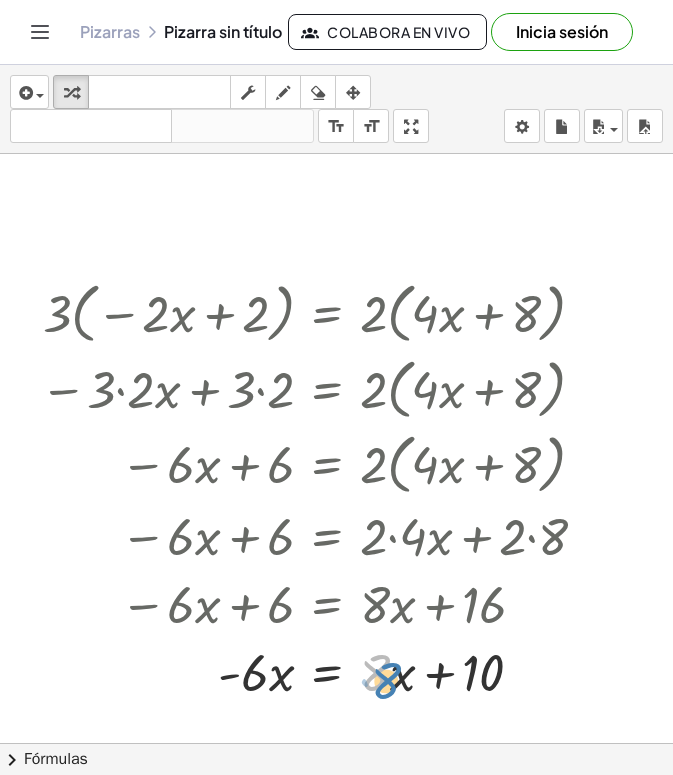 drag, startPoint x: 376, startPoint y: 675, endPoint x: 387, endPoint y: 683, distance: 13.601471 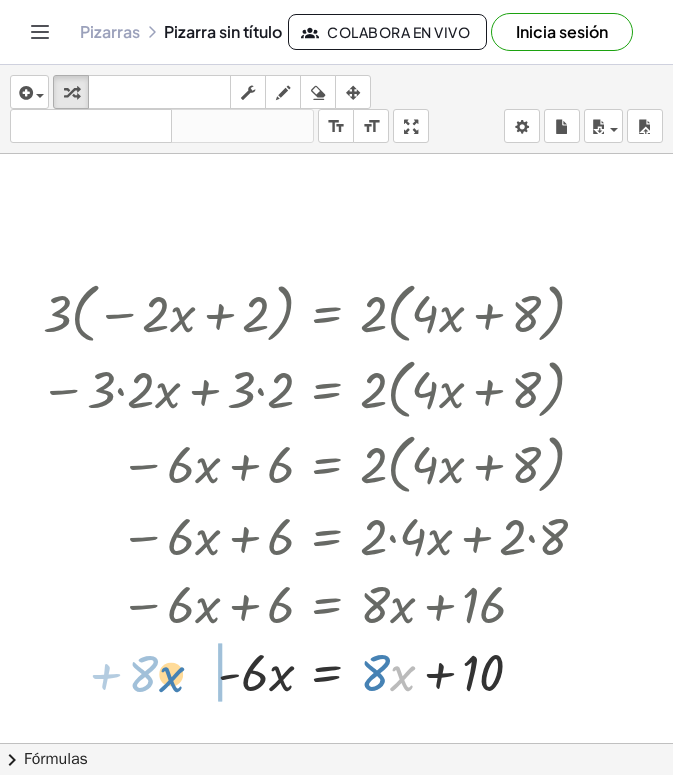 drag, startPoint x: 392, startPoint y: 678, endPoint x: 161, endPoint y: 679, distance: 231.00217 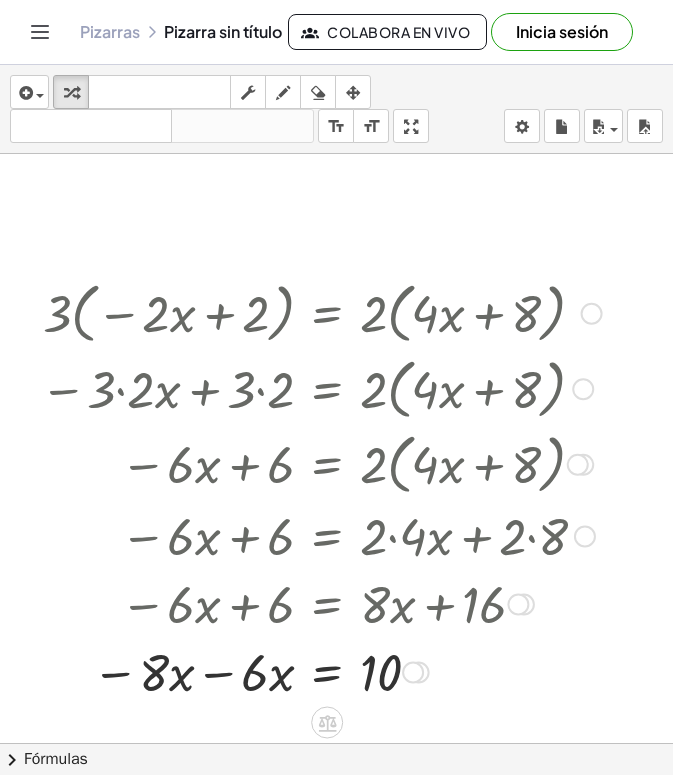 click at bounding box center [321, 671] 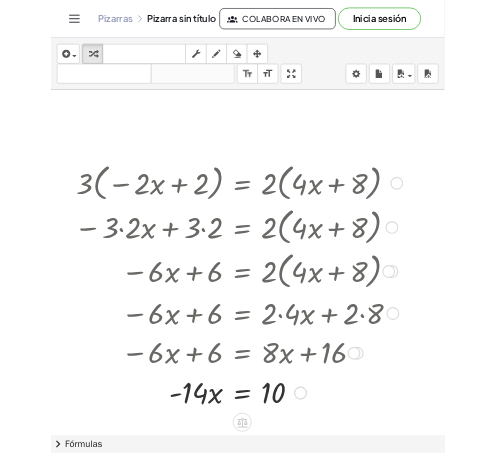 scroll, scrollTop: 300, scrollLeft: 0, axis: vertical 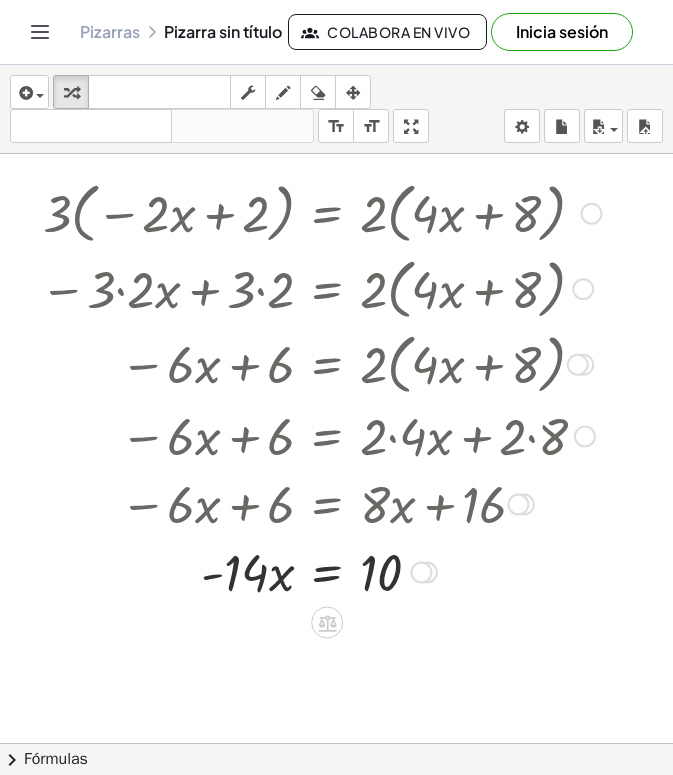click at bounding box center (321, 571) 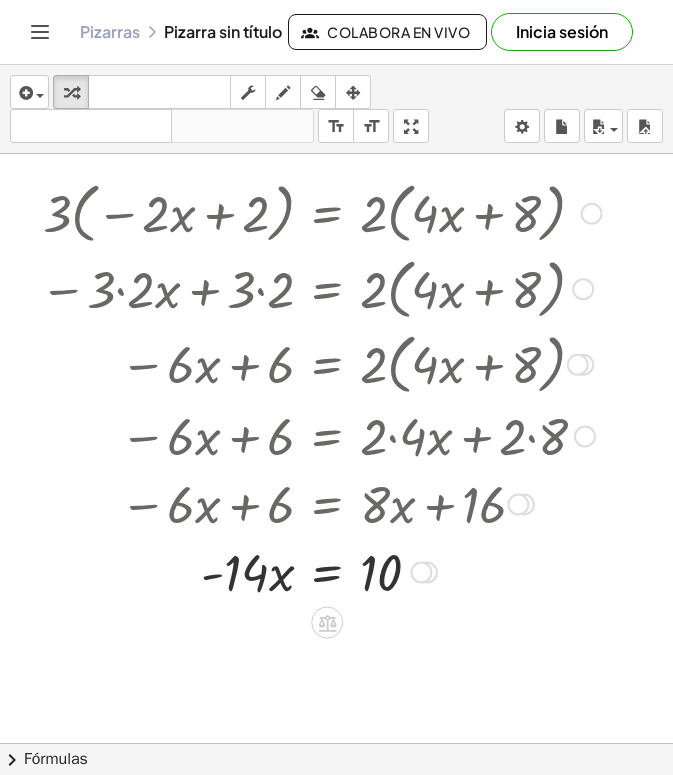 click at bounding box center (321, 571) 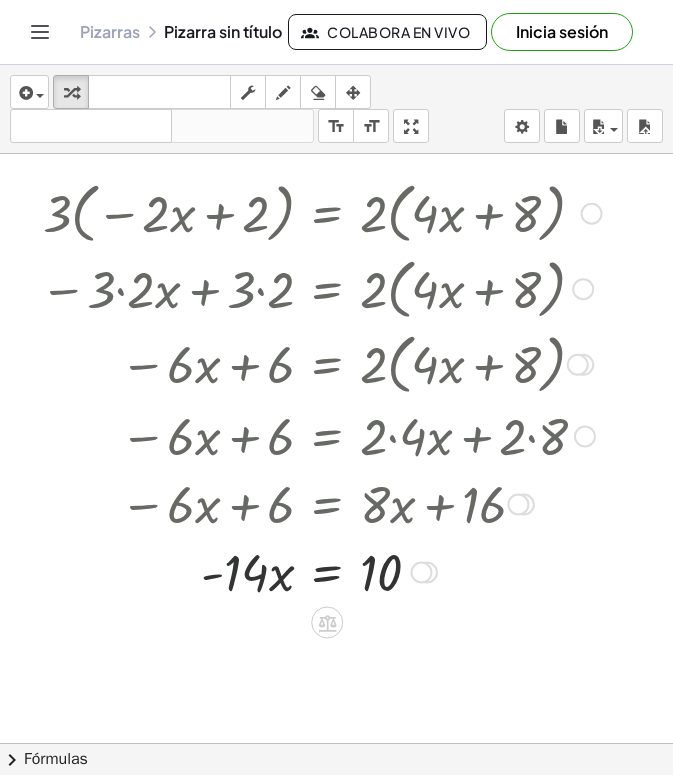 drag, startPoint x: 206, startPoint y: 553, endPoint x: 232, endPoint y: 553, distance: 26 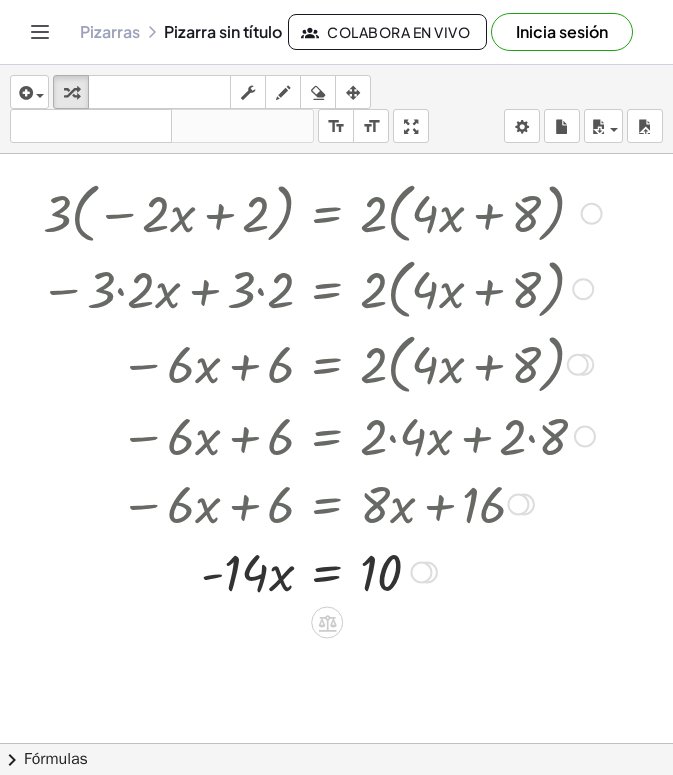 click at bounding box center [321, 571] 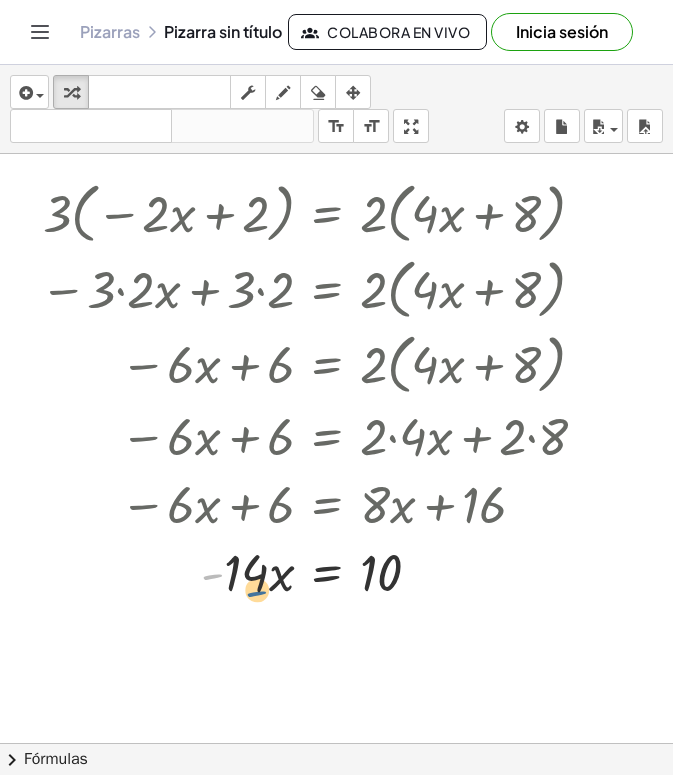 drag, startPoint x: 211, startPoint y: 578, endPoint x: 250, endPoint y: 573, distance: 39.319206 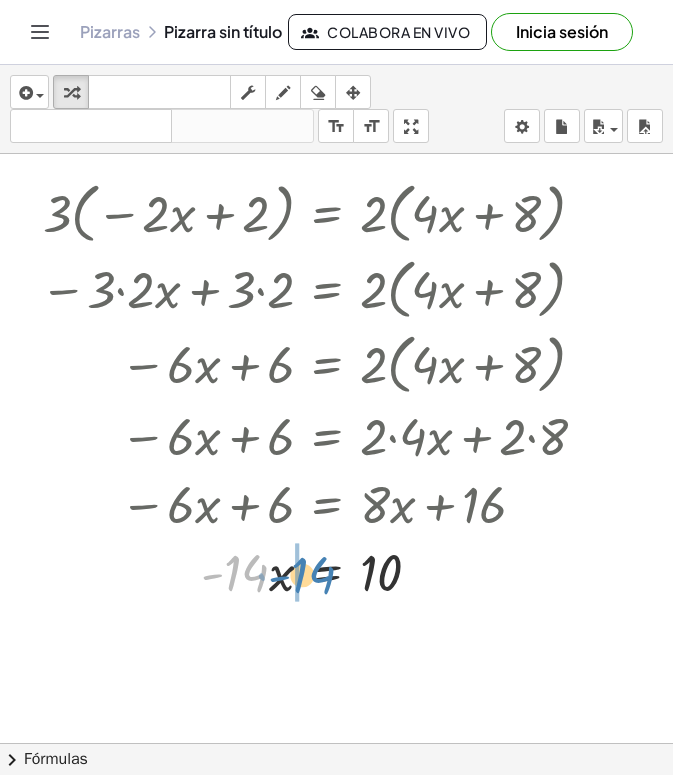 drag, startPoint x: 251, startPoint y: 570, endPoint x: 318, endPoint y: 572, distance: 67.02985 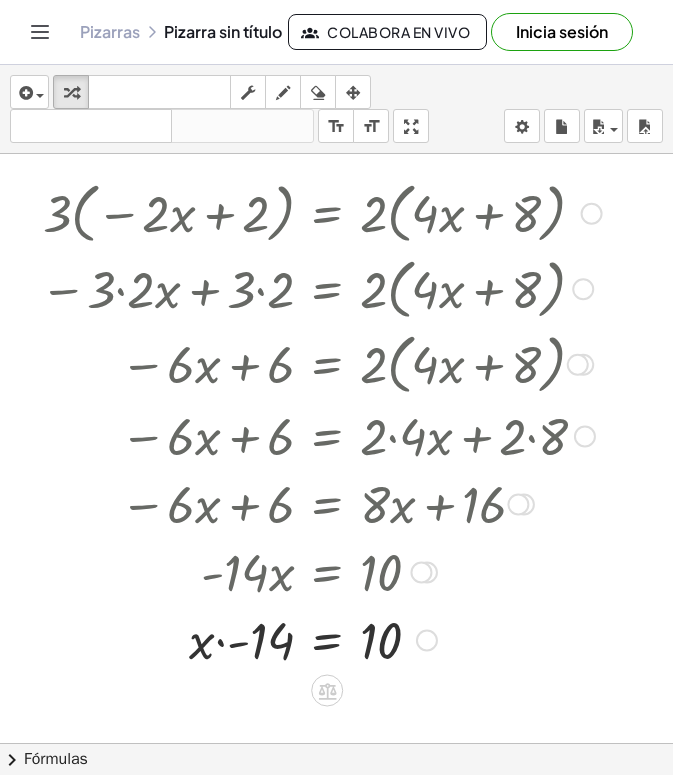 click at bounding box center [321, 639] 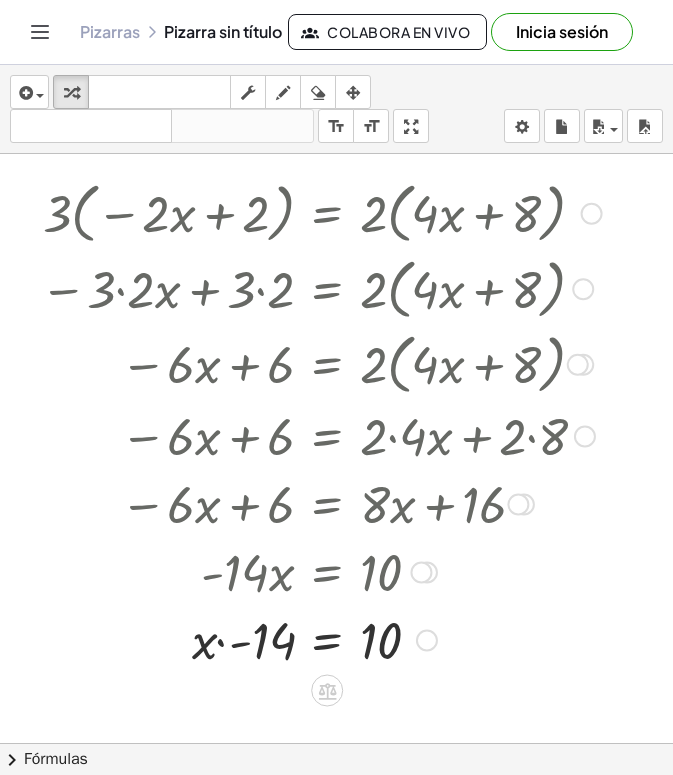 click at bounding box center (321, 639) 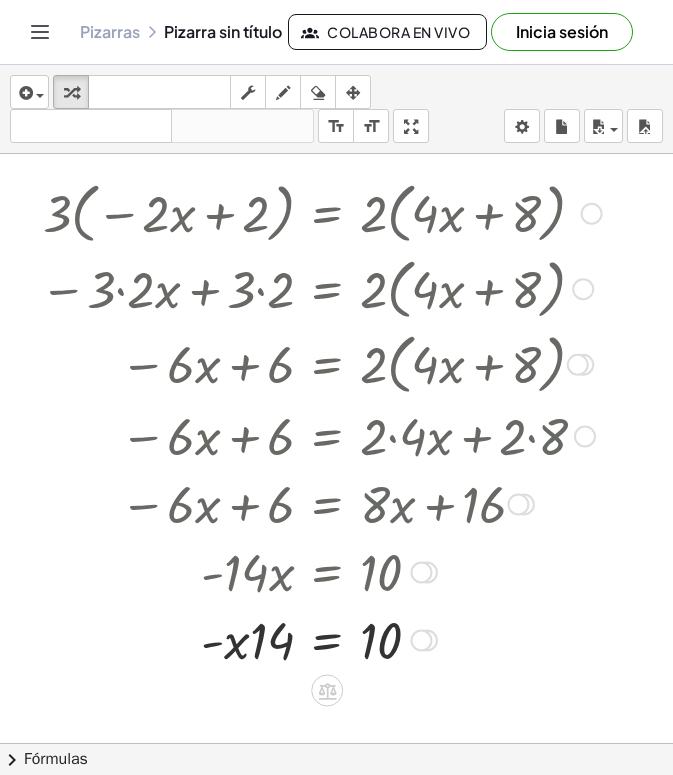 click at bounding box center (321, 639) 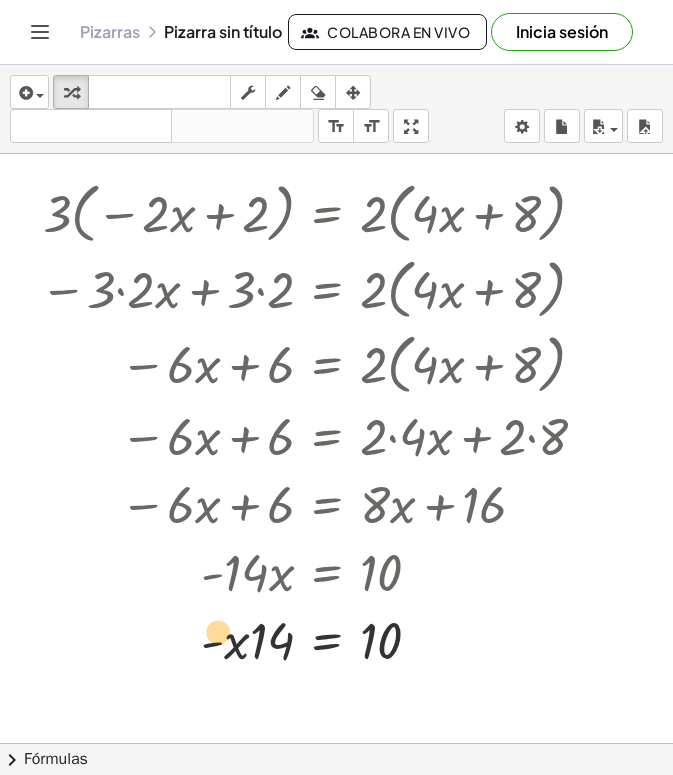 drag, startPoint x: 244, startPoint y: 644, endPoint x: 235, endPoint y: 635, distance: 12.727922 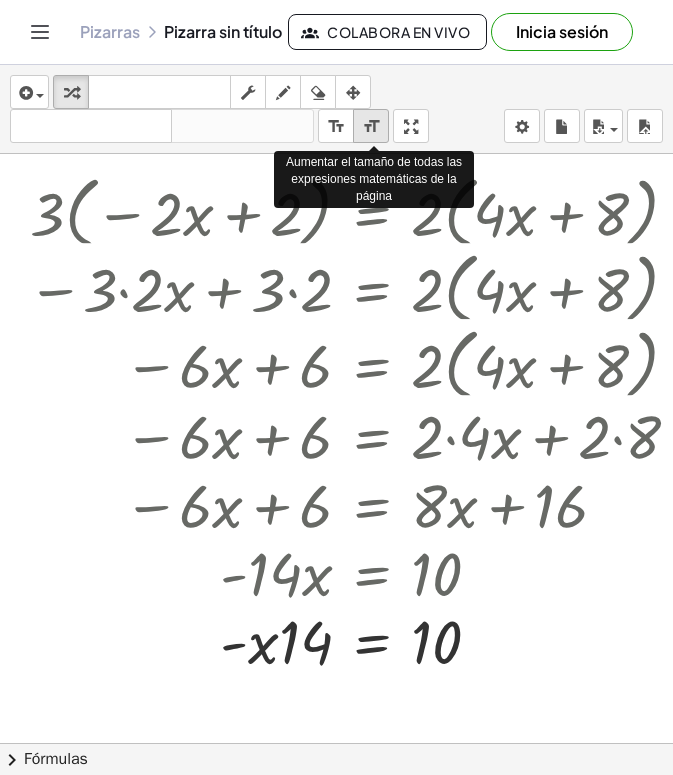 click on "format_size" at bounding box center (371, 127) 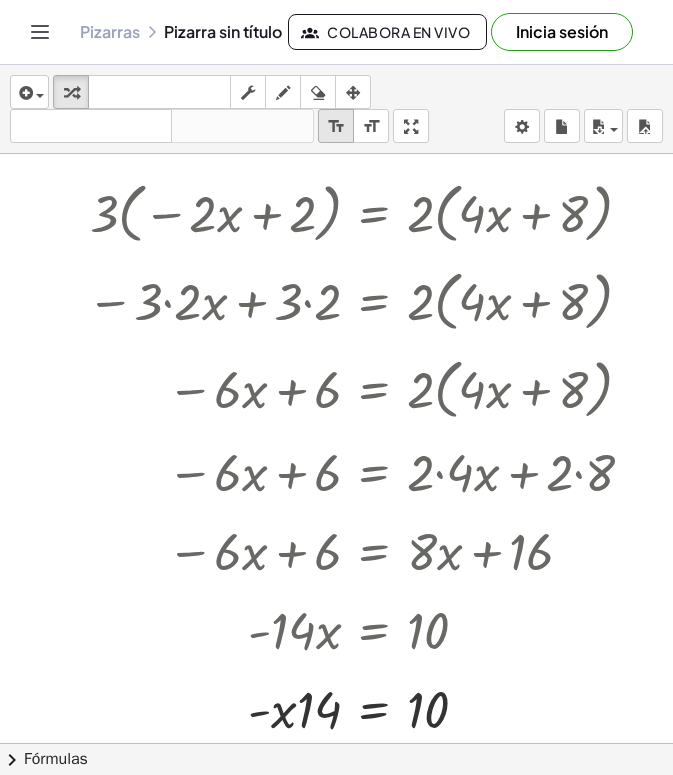 click on "format_size" at bounding box center (336, 127) 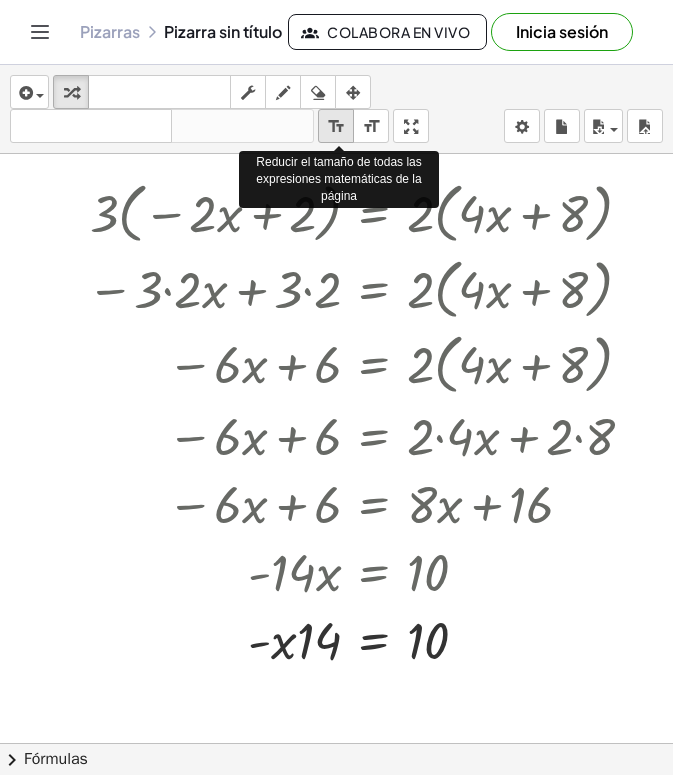 click on "format_size" at bounding box center [336, 127] 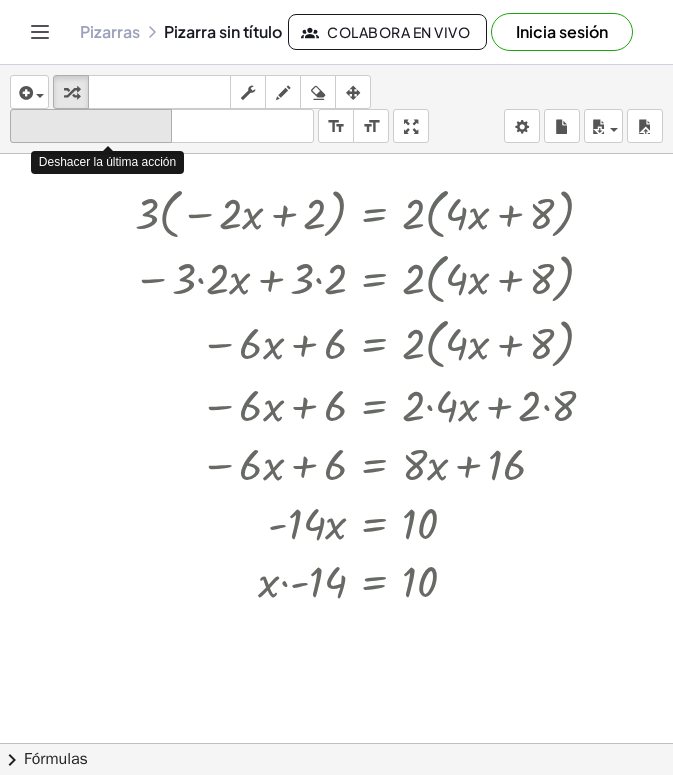 click on "deshacer" at bounding box center [91, 127] 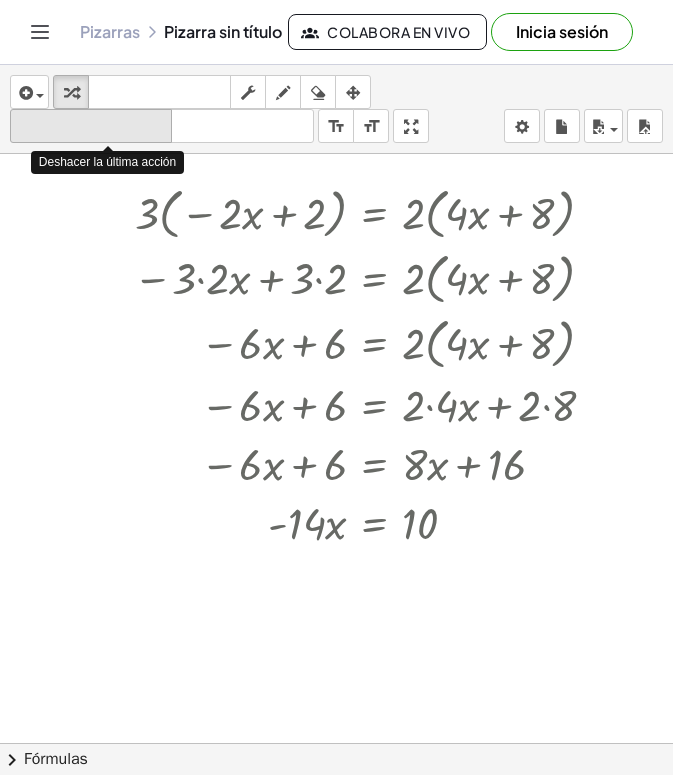 click on "deshacer" at bounding box center (91, 127) 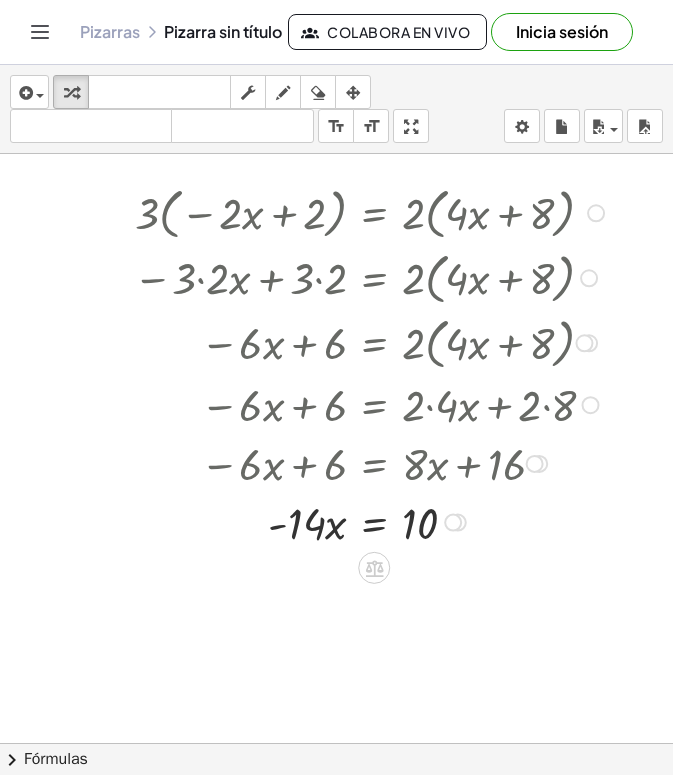 click at bounding box center (371, 521) 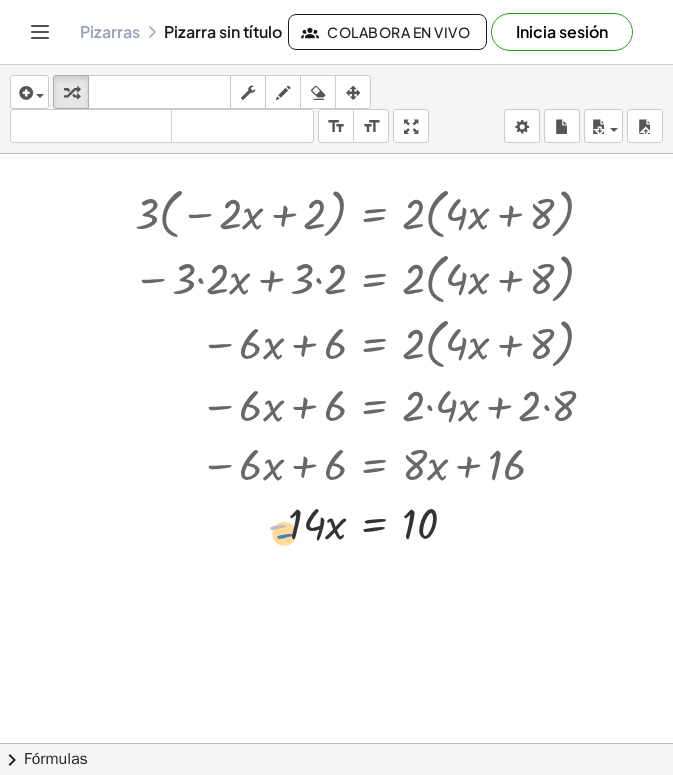click at bounding box center [371, 521] 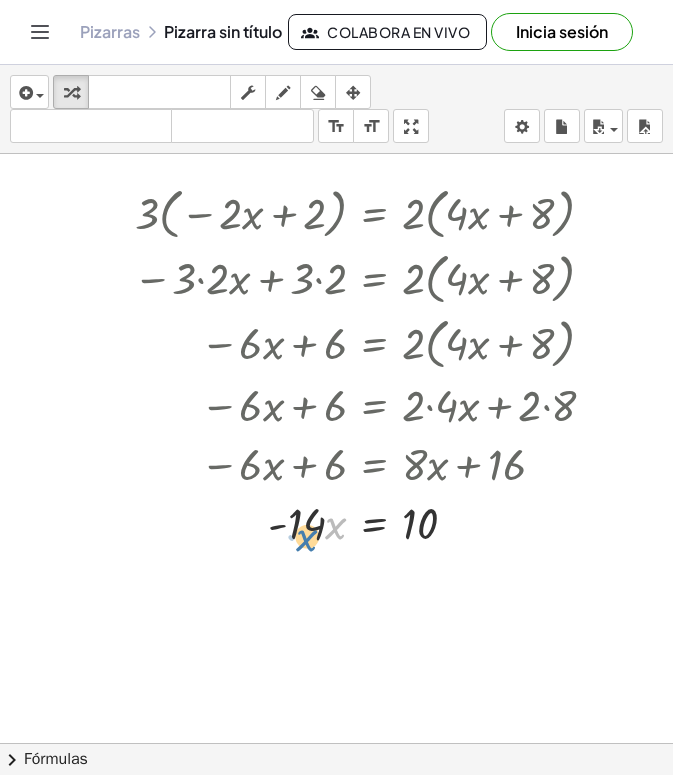 drag, startPoint x: 333, startPoint y: 525, endPoint x: 304, endPoint y: 536, distance: 31.016125 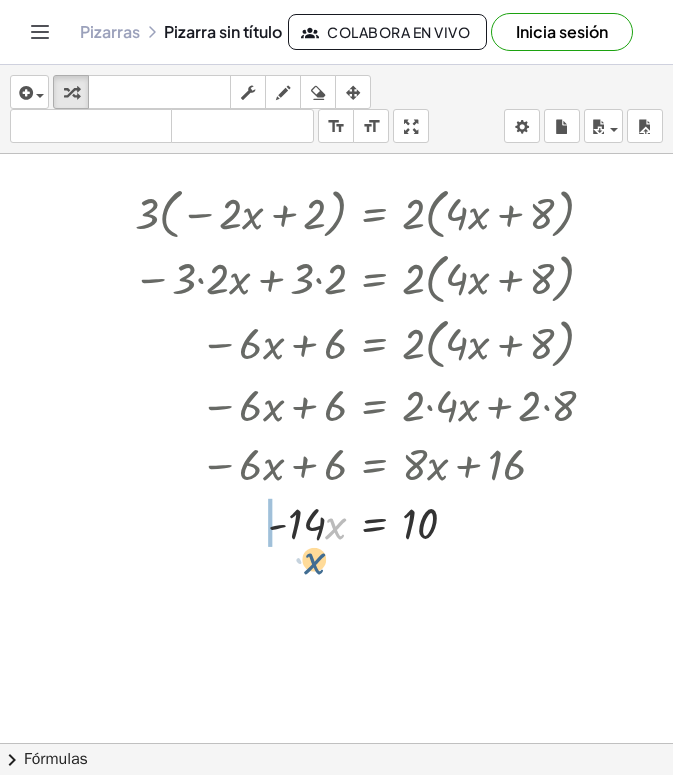 drag, startPoint x: 331, startPoint y: 534, endPoint x: 309, endPoint y: 568, distance: 40.496914 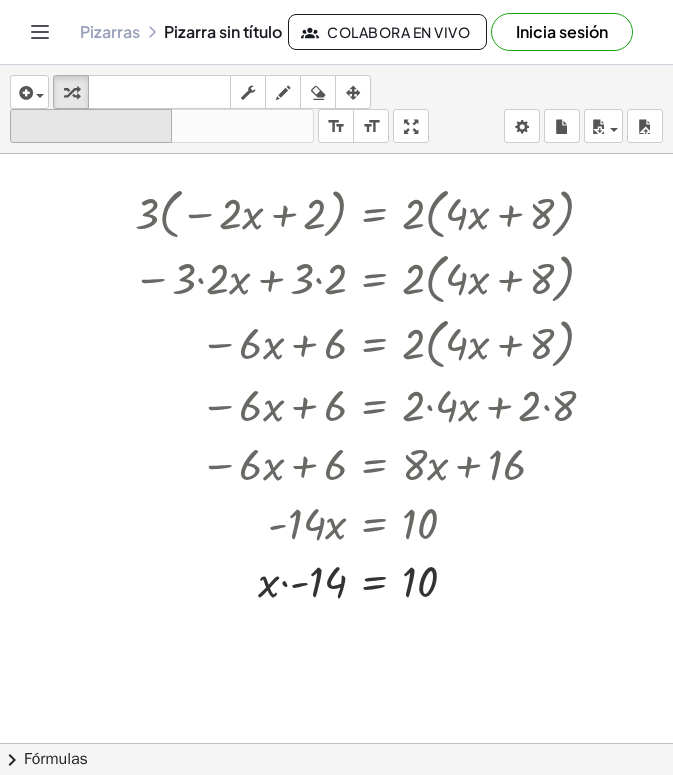 click on "deshacer deshacer" at bounding box center (91, 126) 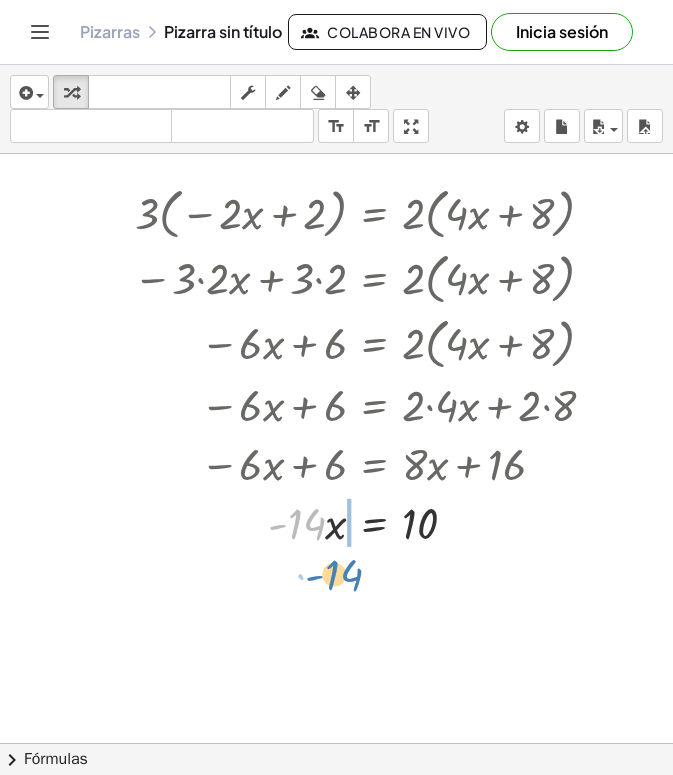 drag, startPoint x: 297, startPoint y: 527, endPoint x: 334, endPoint y: 578, distance: 63.007935 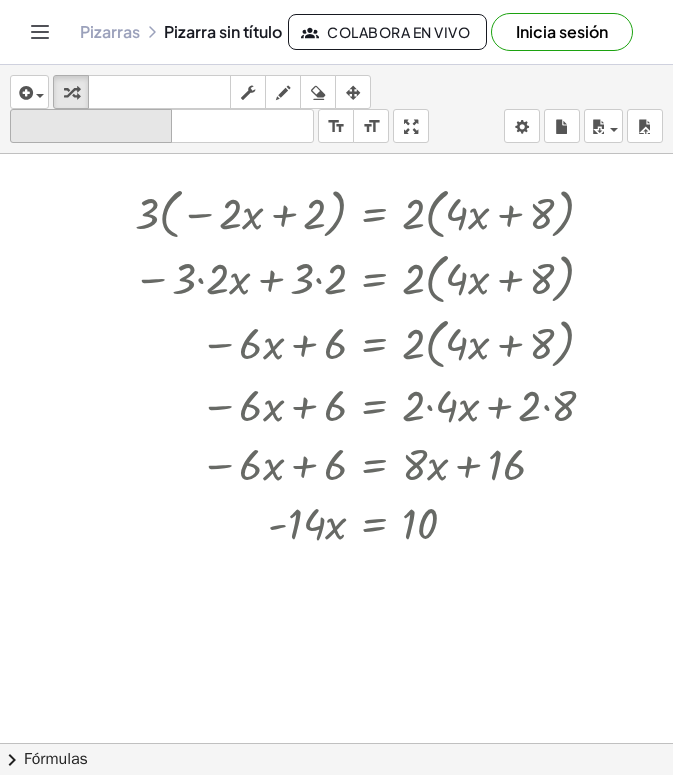 click on "deshacer deshacer" at bounding box center (91, 126) 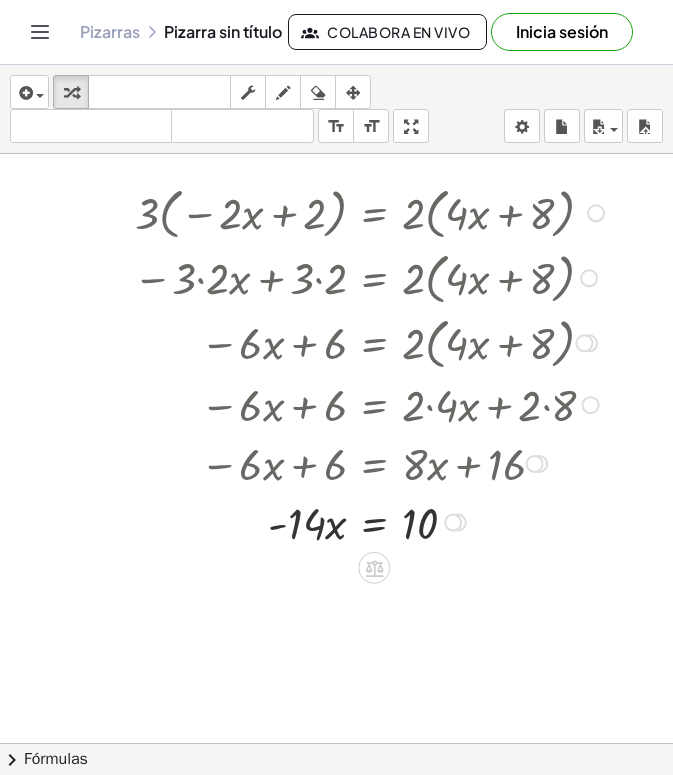 click at bounding box center (376, 521) 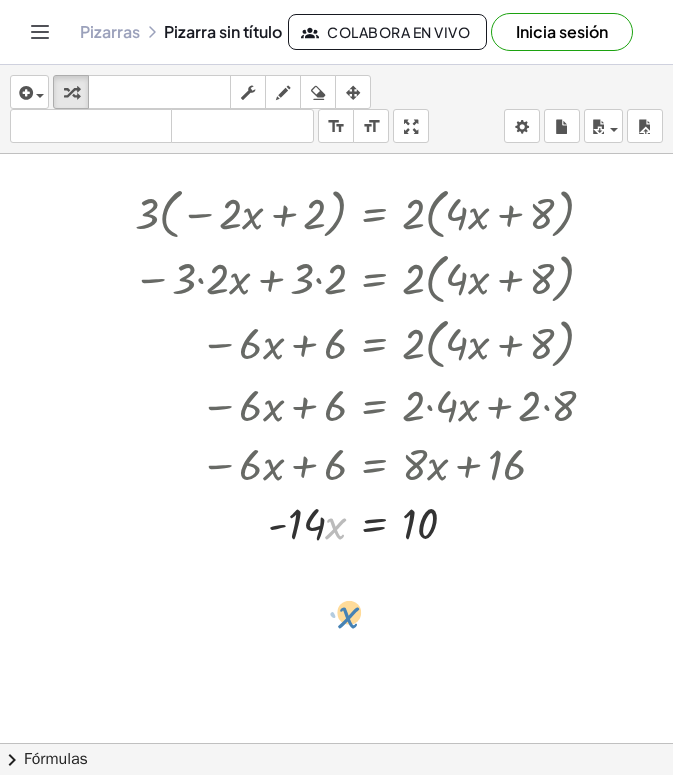 drag, startPoint x: 330, startPoint y: 531, endPoint x: 326, endPoint y: 620, distance: 89.08984 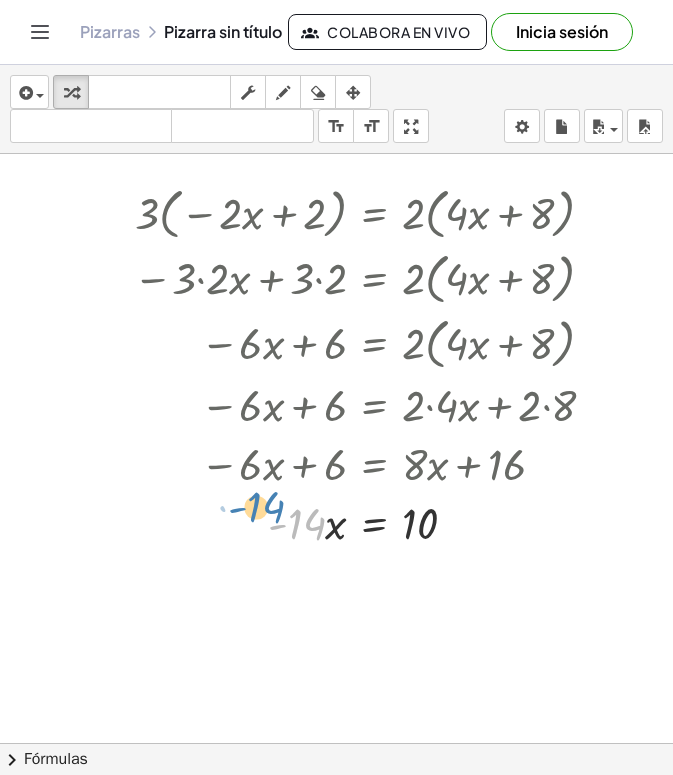 drag, startPoint x: 308, startPoint y: 523, endPoint x: 291, endPoint y: 519, distance: 17.464249 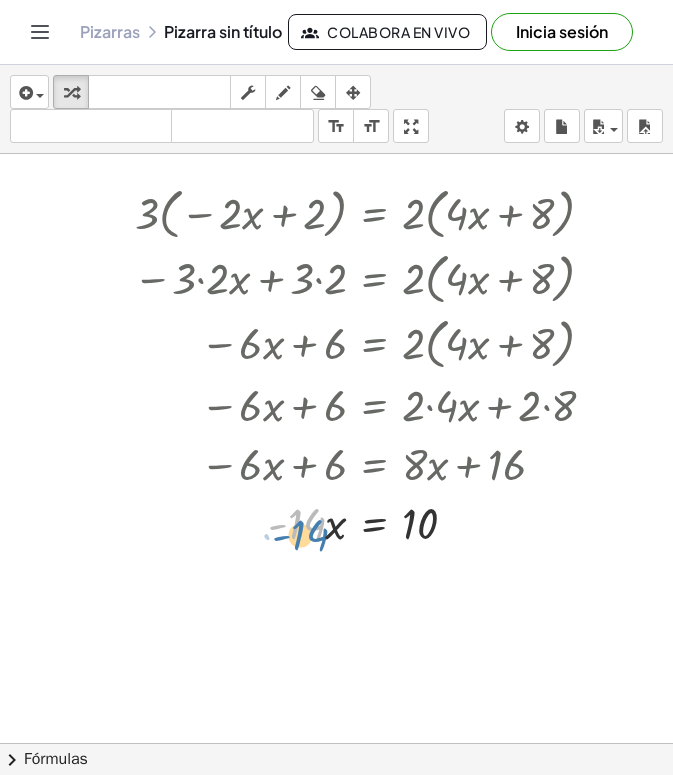 click at bounding box center (376, 521) 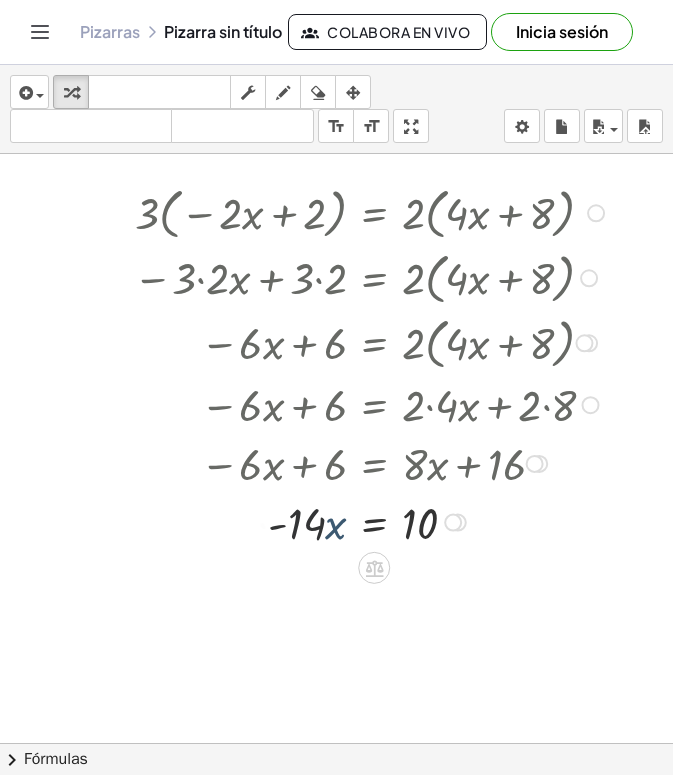 click at bounding box center [376, 521] 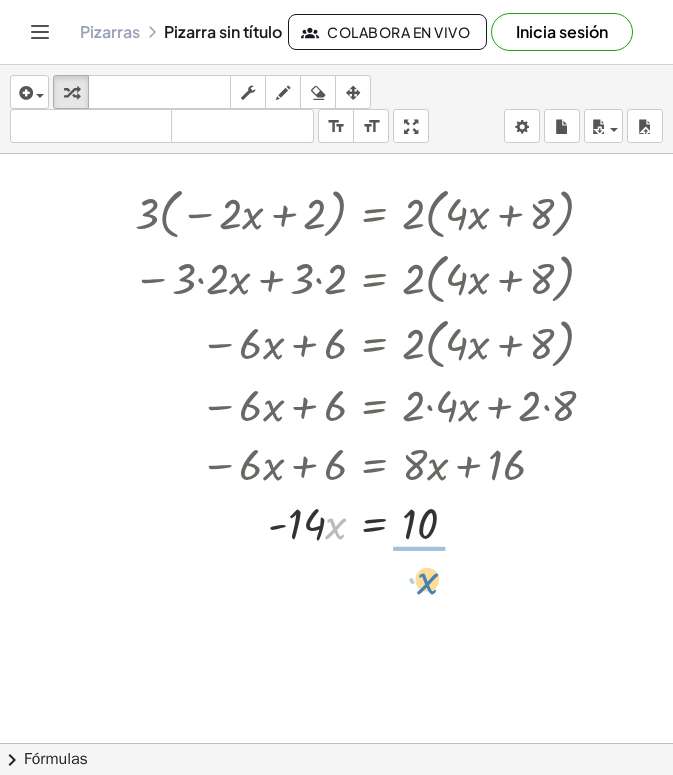 drag, startPoint x: 337, startPoint y: 525, endPoint x: 427, endPoint y: 581, distance: 106 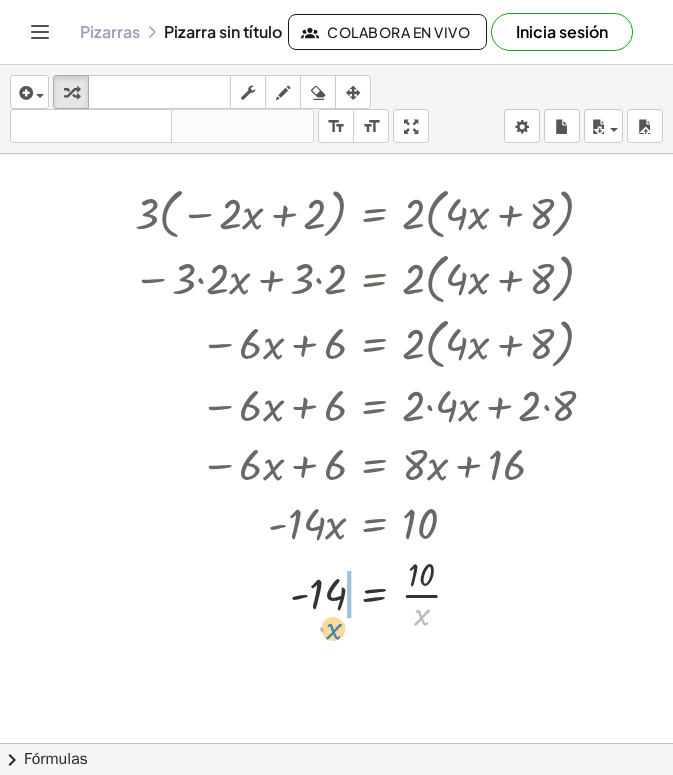 drag, startPoint x: 420, startPoint y: 610, endPoint x: 332, endPoint y: 624, distance: 89.106674 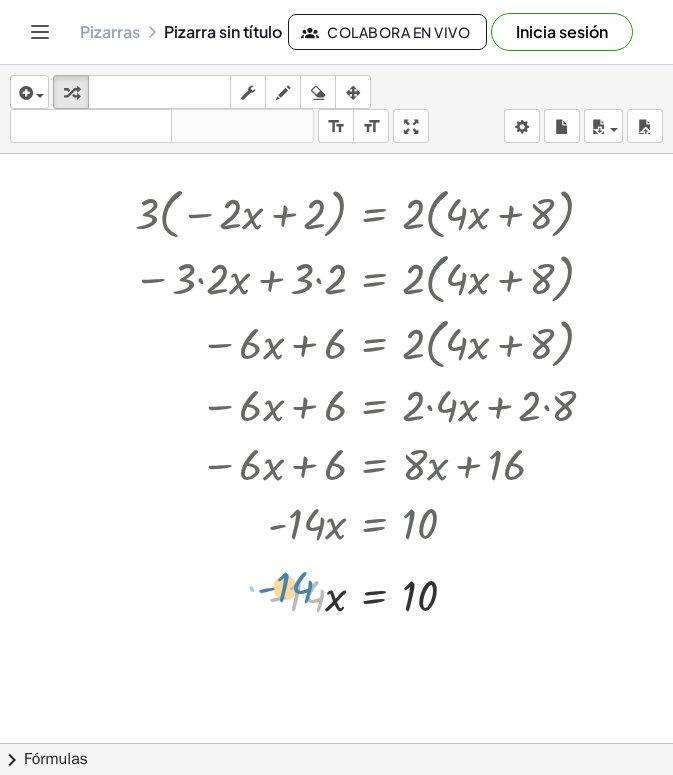 click at bounding box center [371, 593] 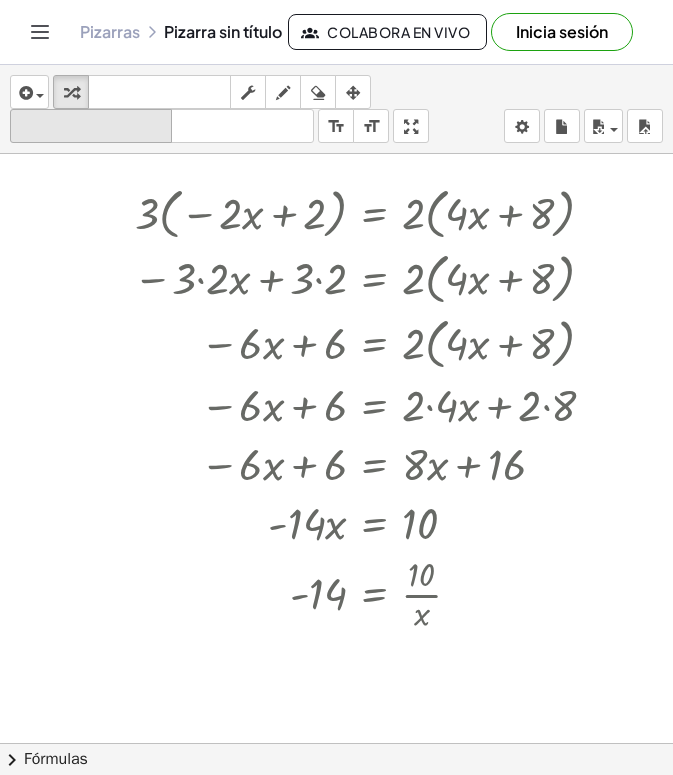 drag, startPoint x: 127, startPoint y: 136, endPoint x: 127, endPoint y: 149, distance: 13 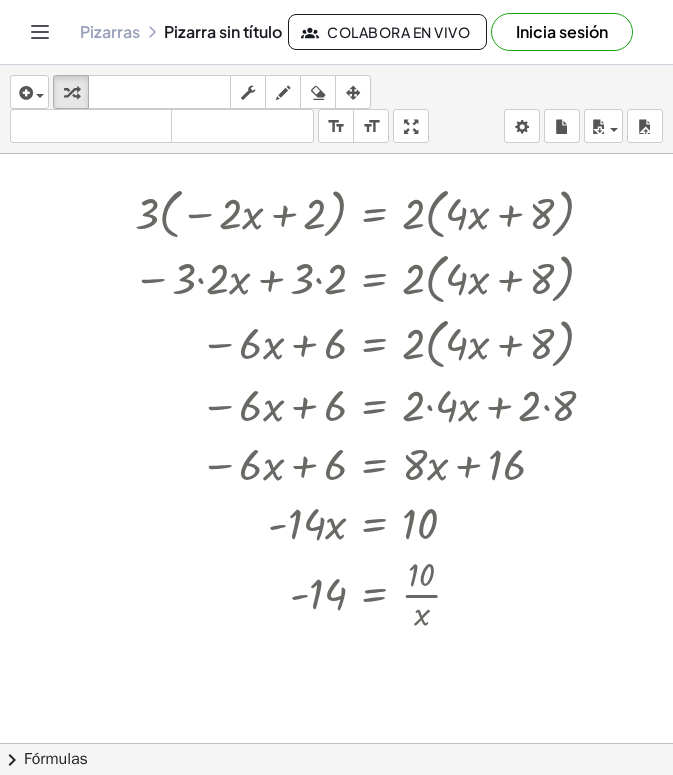 click on "deshacer deshacer" at bounding box center (91, 126) 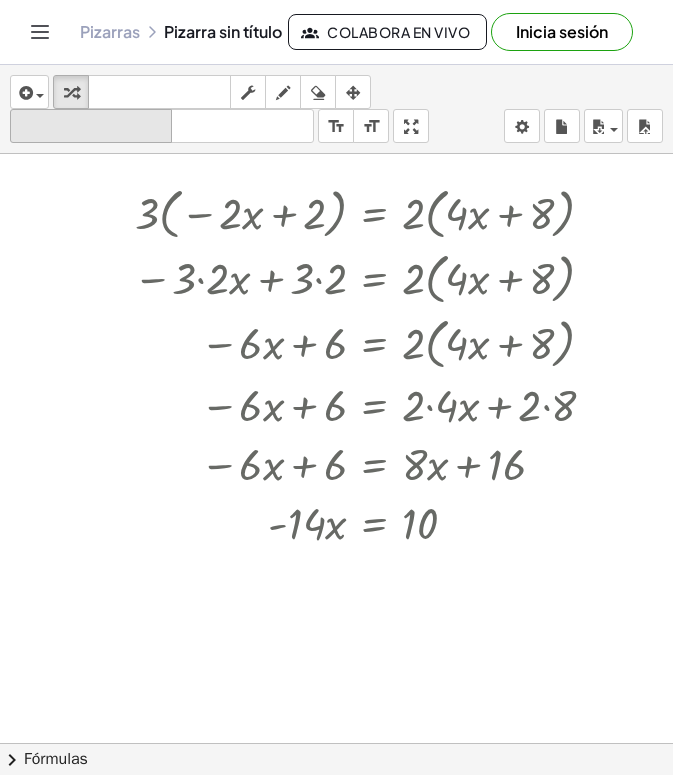 click on "deshacer" at bounding box center [91, 127] 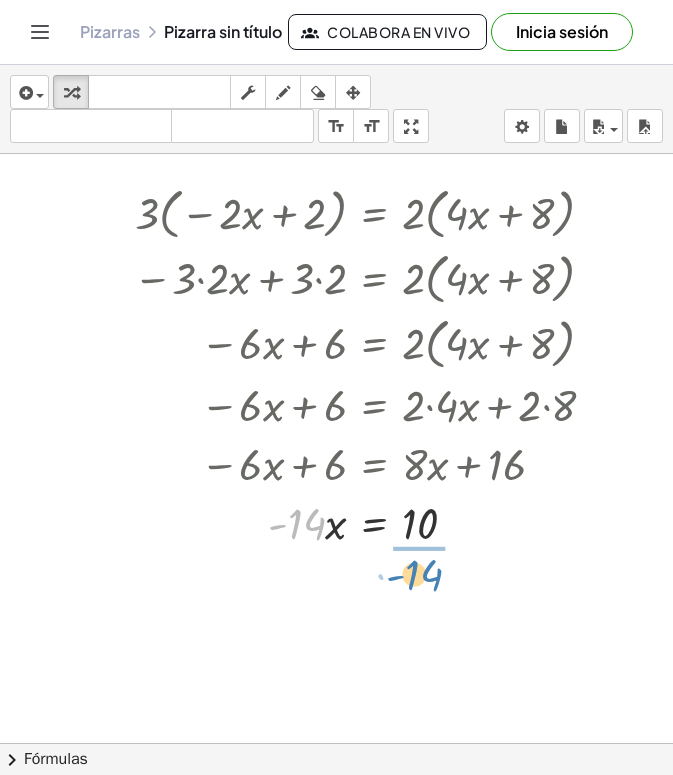 drag, startPoint x: 304, startPoint y: 522, endPoint x: 412, endPoint y: 573, distance: 119.43617 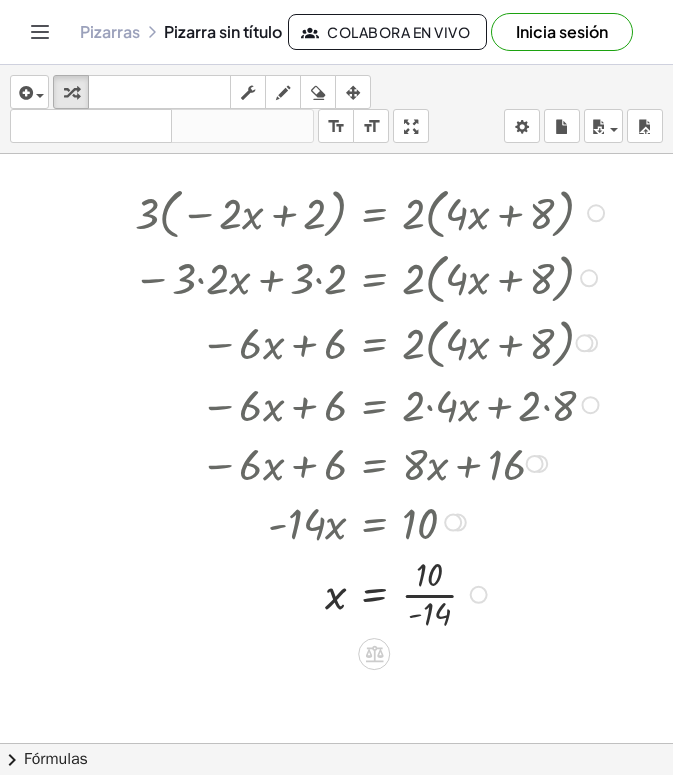 click at bounding box center [371, 593] 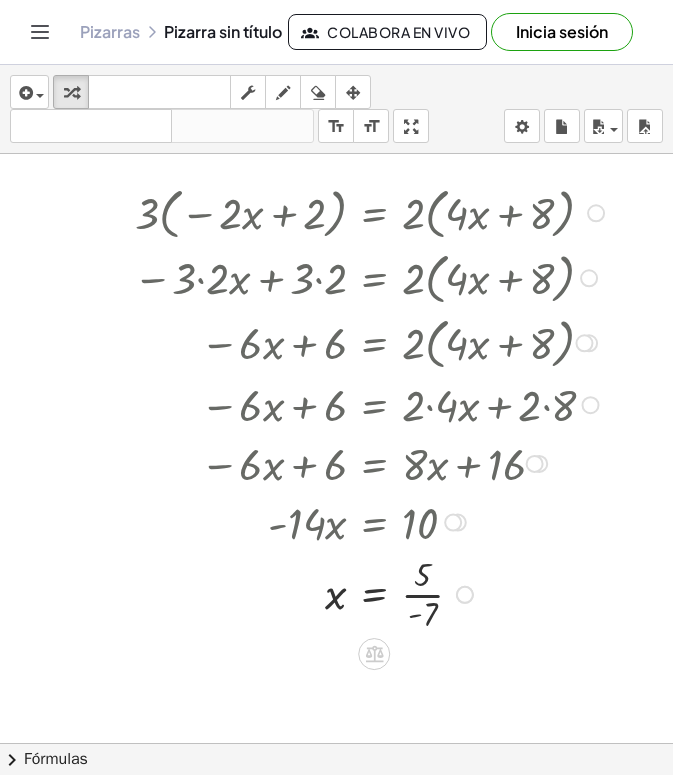 click at bounding box center (371, 593) 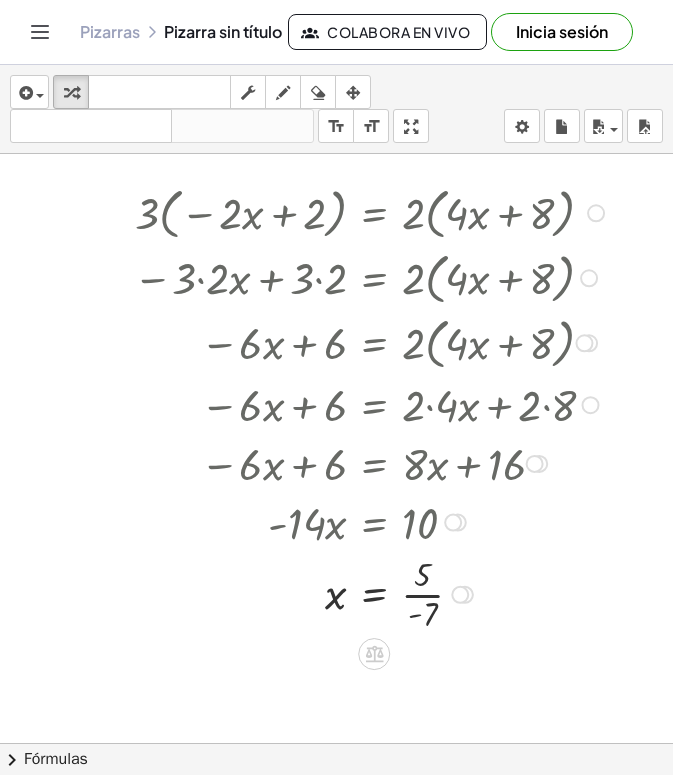 click at bounding box center [371, 593] 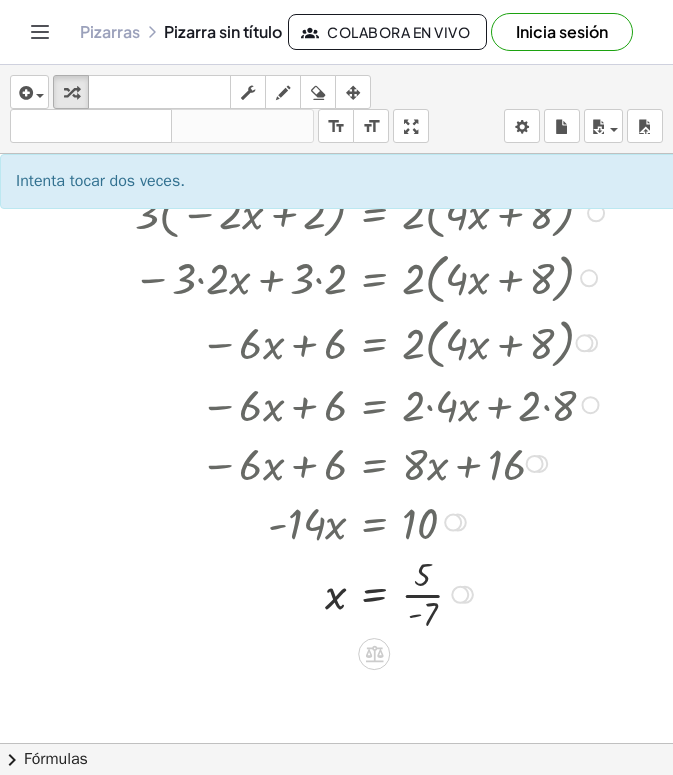 click at bounding box center (371, 593) 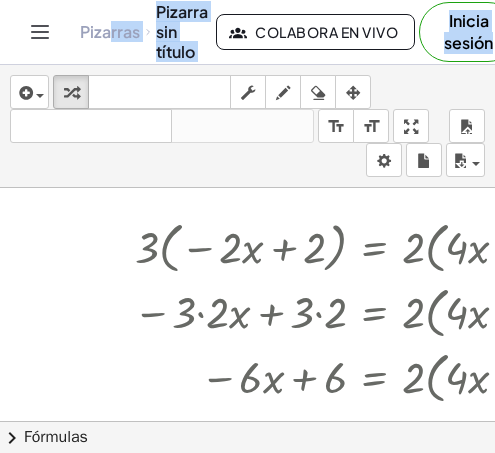 drag, startPoint x: 113, startPoint y: 57, endPoint x: -32, endPoint y: -103, distance: 215.92822 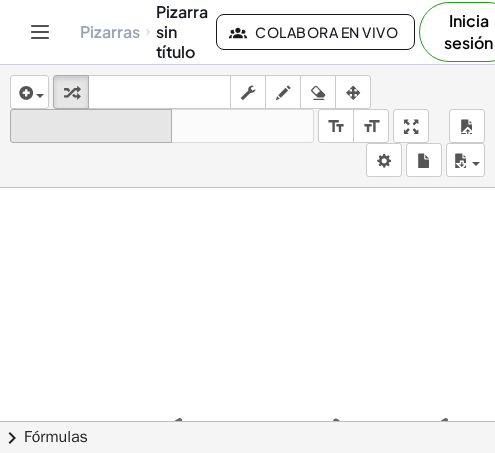 scroll, scrollTop: 0, scrollLeft: 0, axis: both 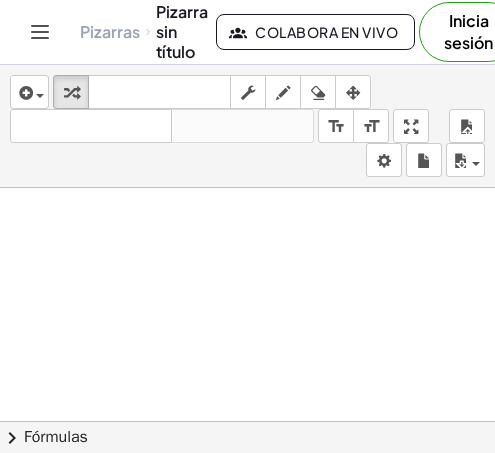 drag, startPoint x: 262, startPoint y: 298, endPoint x: -34, endPoint y: -28, distance: 440.3317 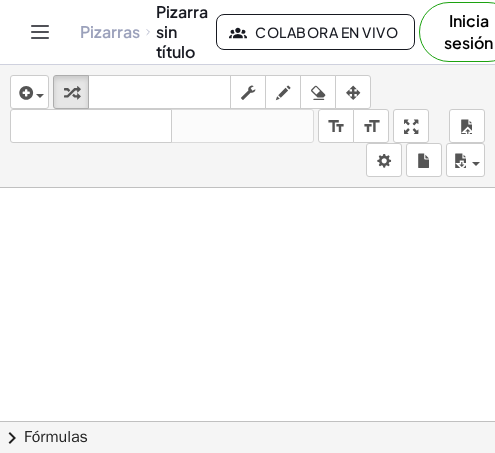 drag, startPoint x: -34, startPoint y: -28, endPoint x: 168, endPoint y: 187, distance: 295.00677 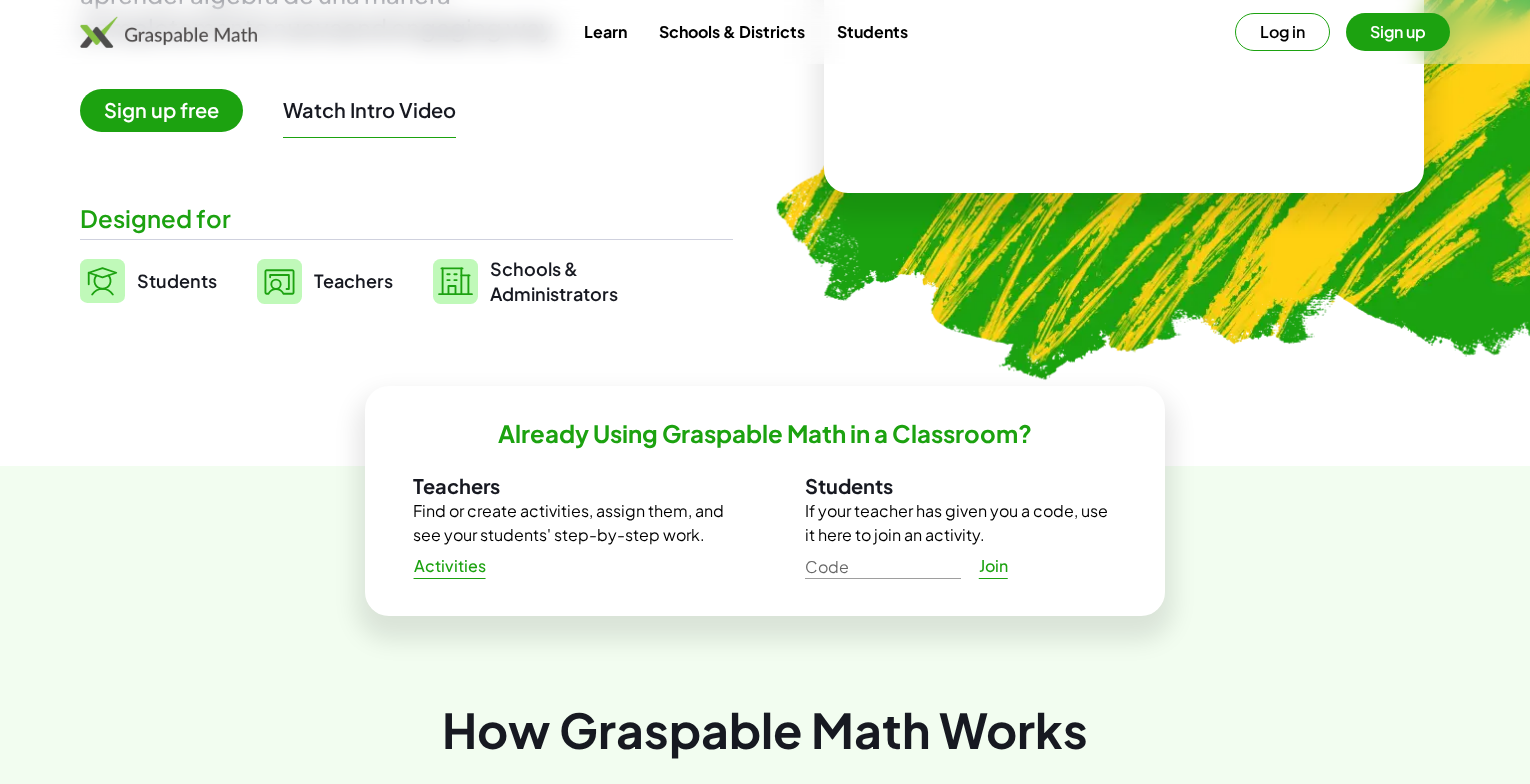 scroll, scrollTop: 147, scrollLeft: 0, axis: vertical 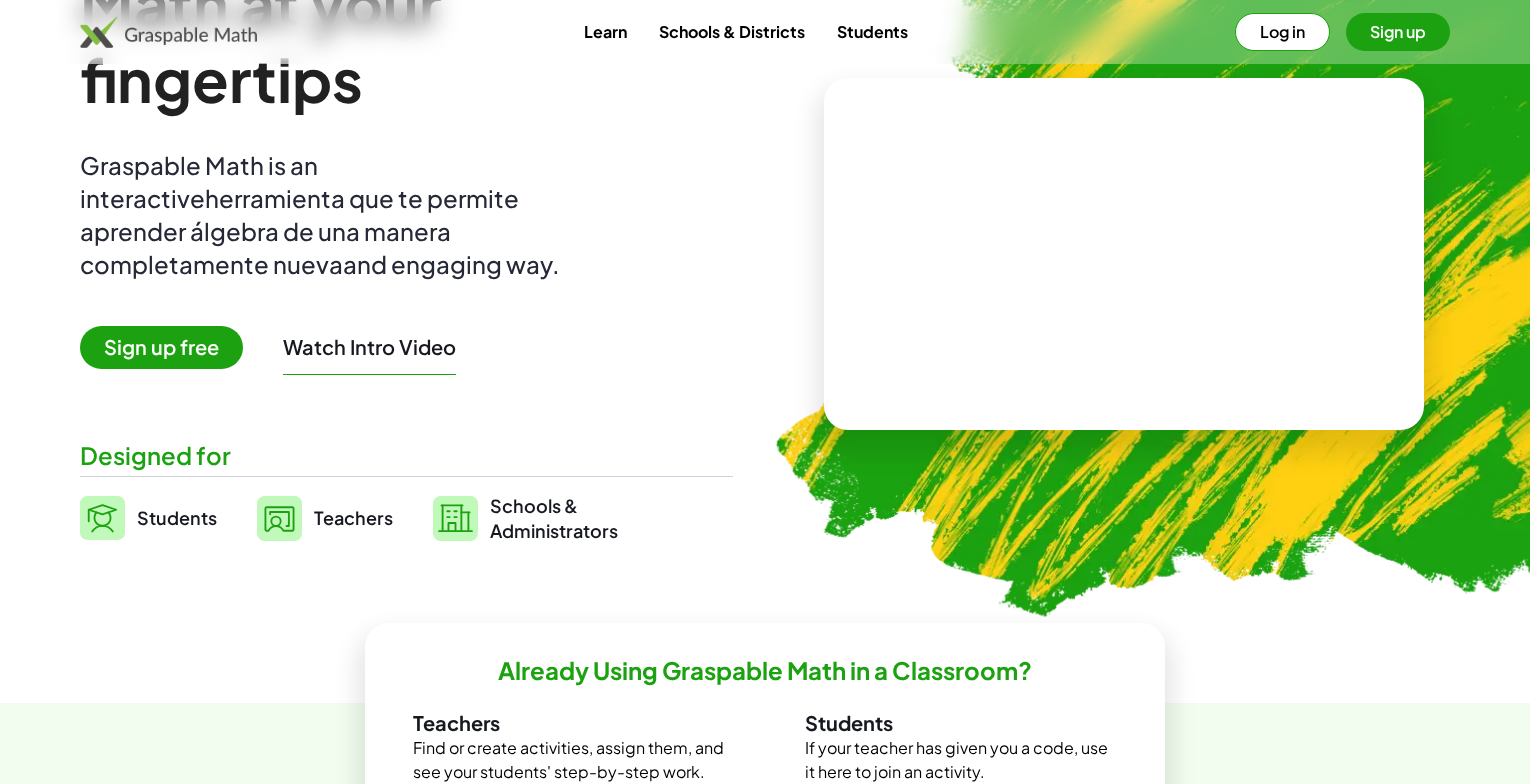 click on "Watch Intro Video" at bounding box center (369, 347) 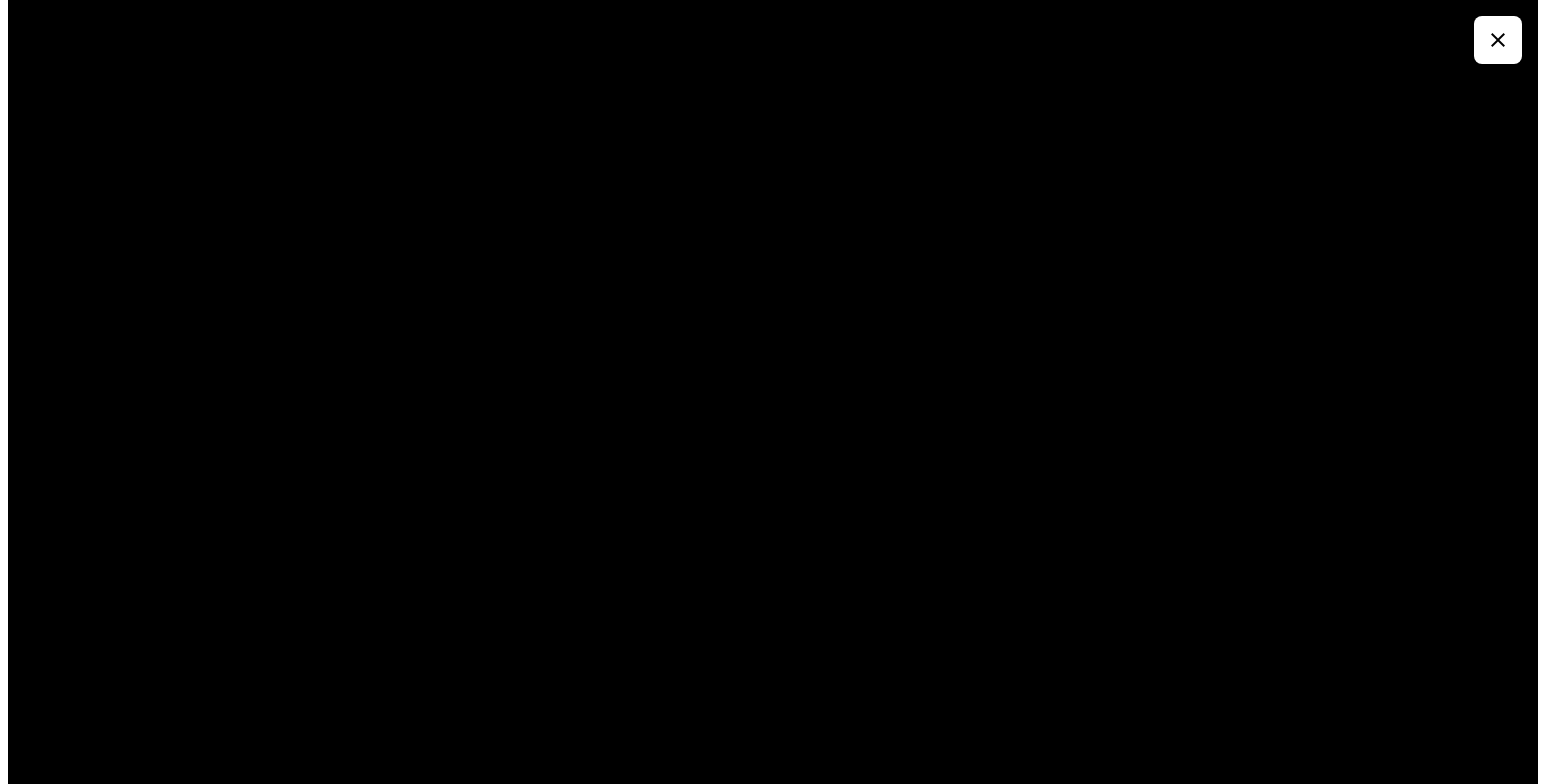 scroll, scrollTop: 0, scrollLeft: 0, axis: both 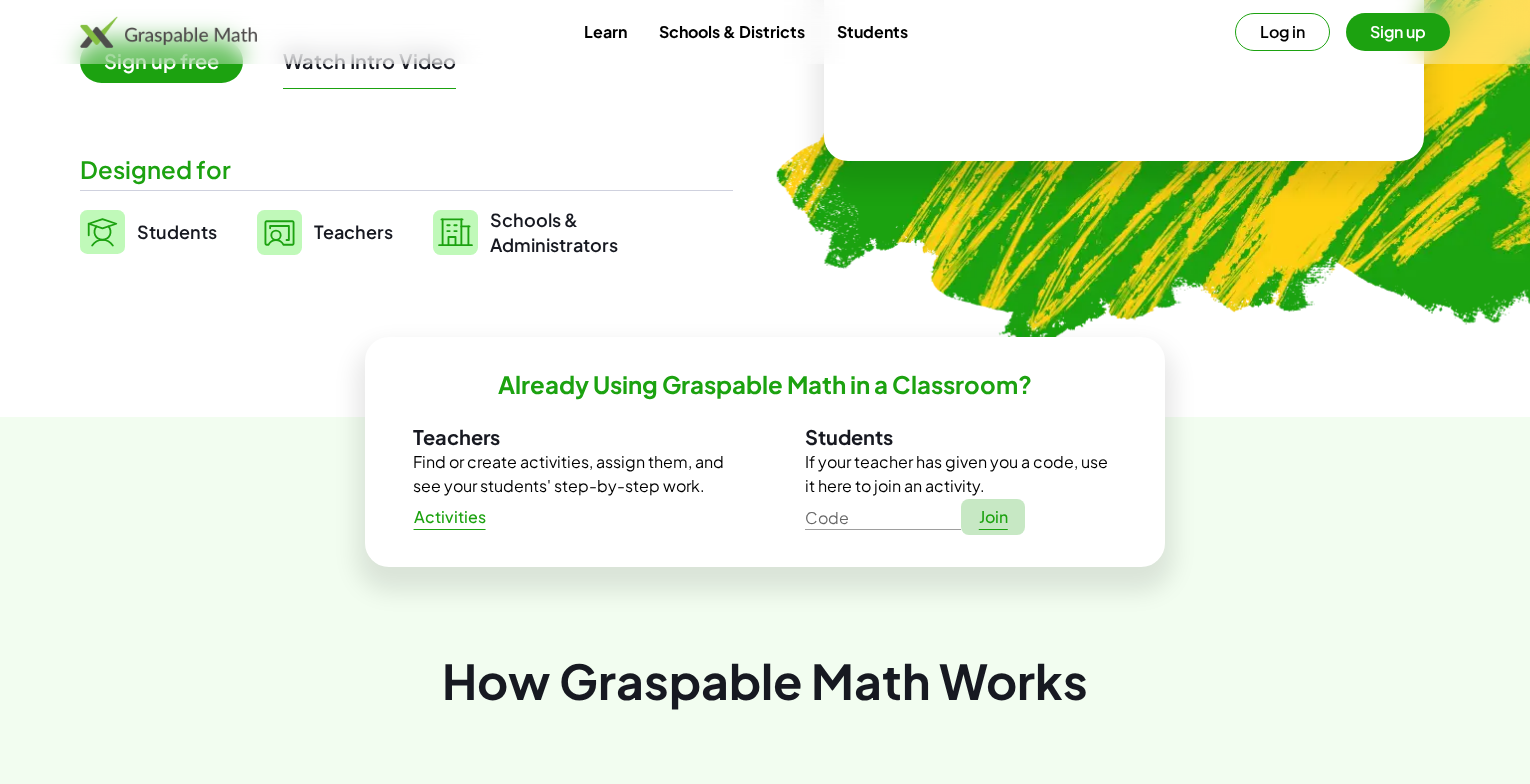 click on "Join" at bounding box center (993, 517) 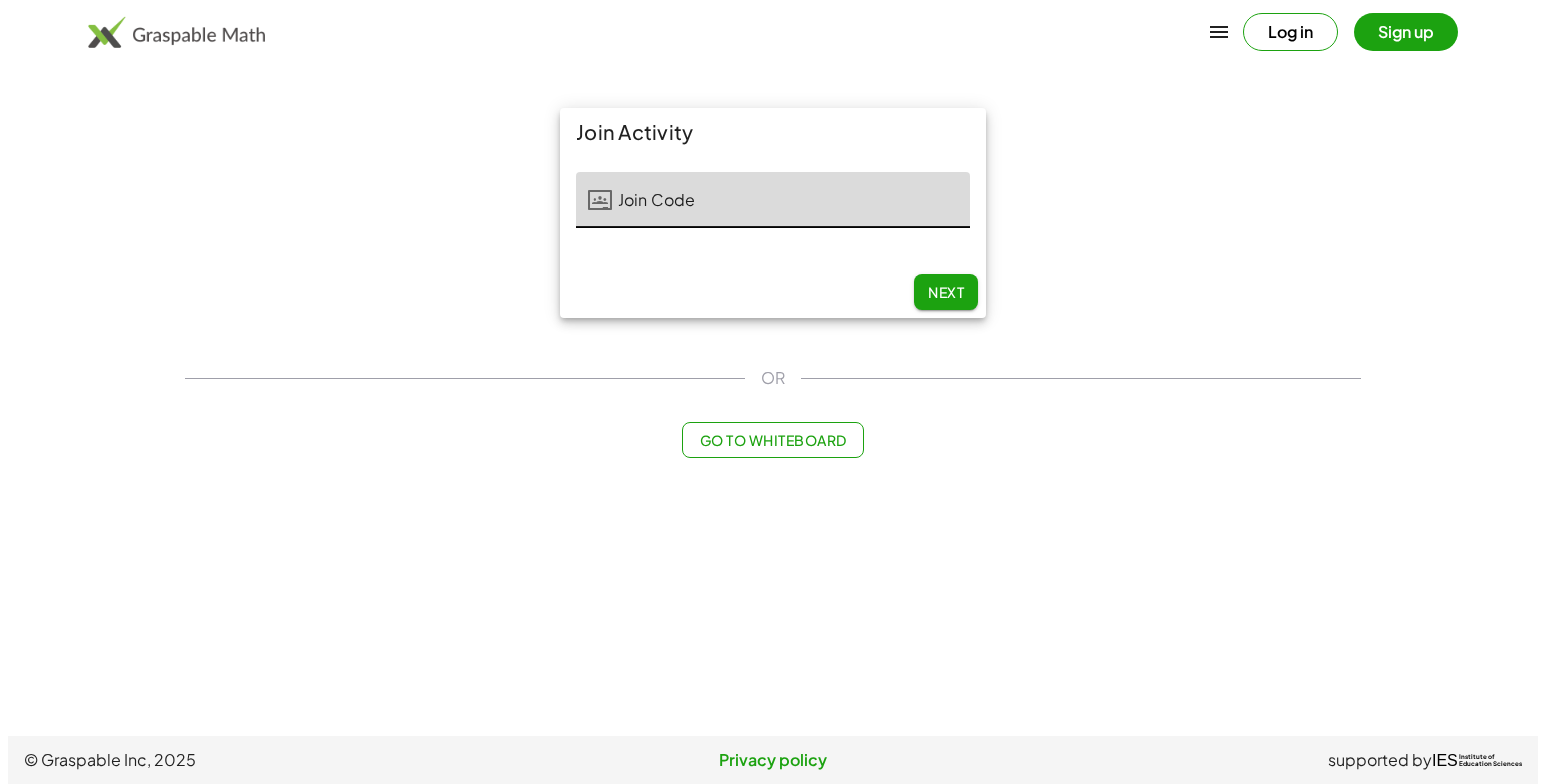 scroll, scrollTop: 0, scrollLeft: 0, axis: both 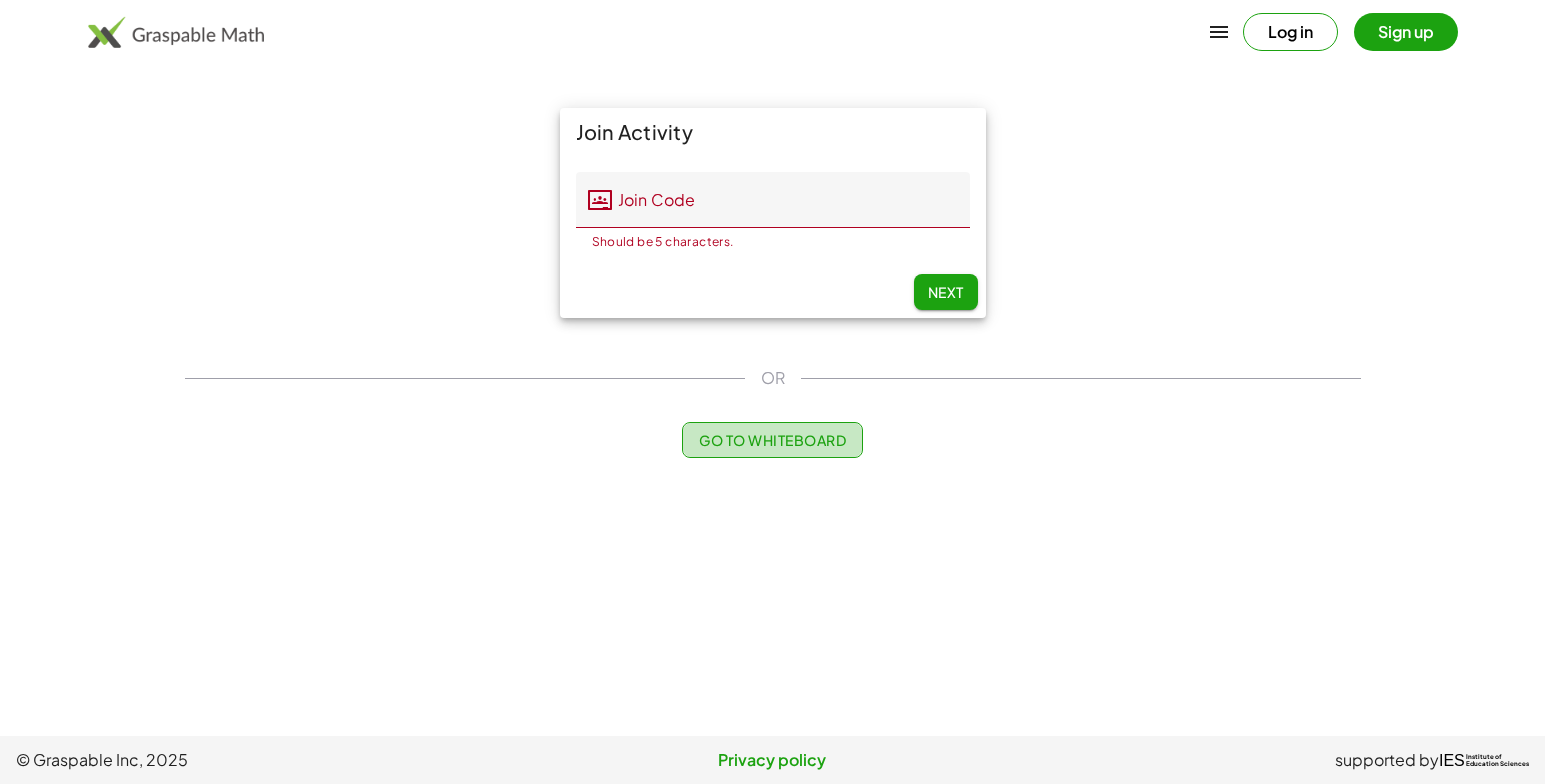 click on "Go to Whiteboard" 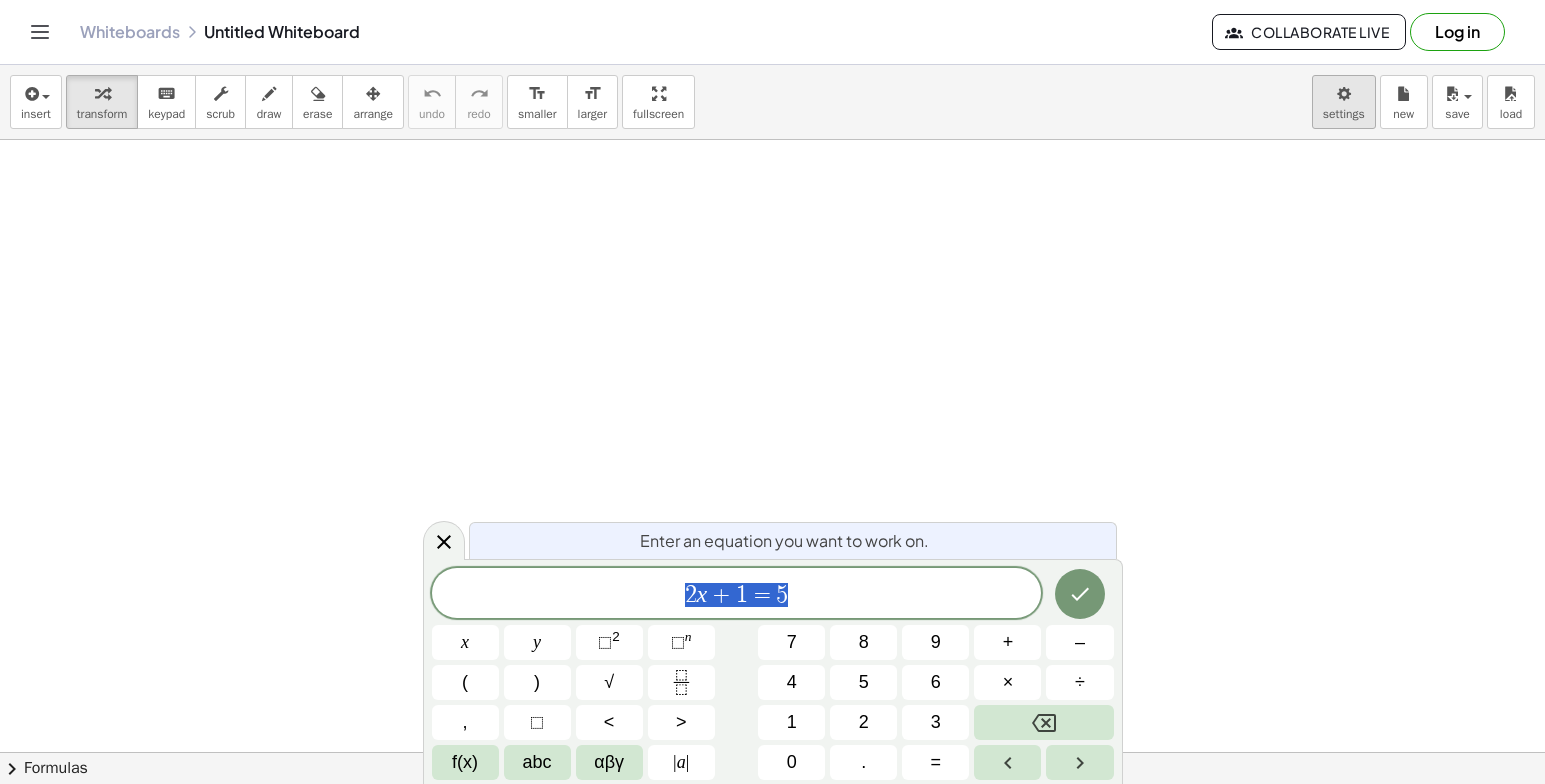 click on "Graspable Math Activities Get Started Activity Bank Assigned Work Classes Whiteboards Reference v1.28.2 | Privacy policy © 2025 | Graspable, Inc. Whiteboards Untitled Whiteboard Collaborate Live  Log in    insert select one: Math Expression Function Text Youtube Video Graphing Geometry Geometry 3D transform keyboard keypad scrub draw erase arrange undo undo redo redo format_size smaller format_size larger fullscreen load   save new settings × chevron_right  Formulas
Drag one side of a formula onto a highlighted expression on the canvas to apply it.
Quadratic Formula
+ · a · x 2 + · b · x + c = 0
⇔
x = · ( − b ± 2 √ ( + b 2 − · 4 · a · c ) ) · 2 · a
+ x 2 + · p · x + q = 0
⇔
x = − ·" at bounding box center (772, 392) 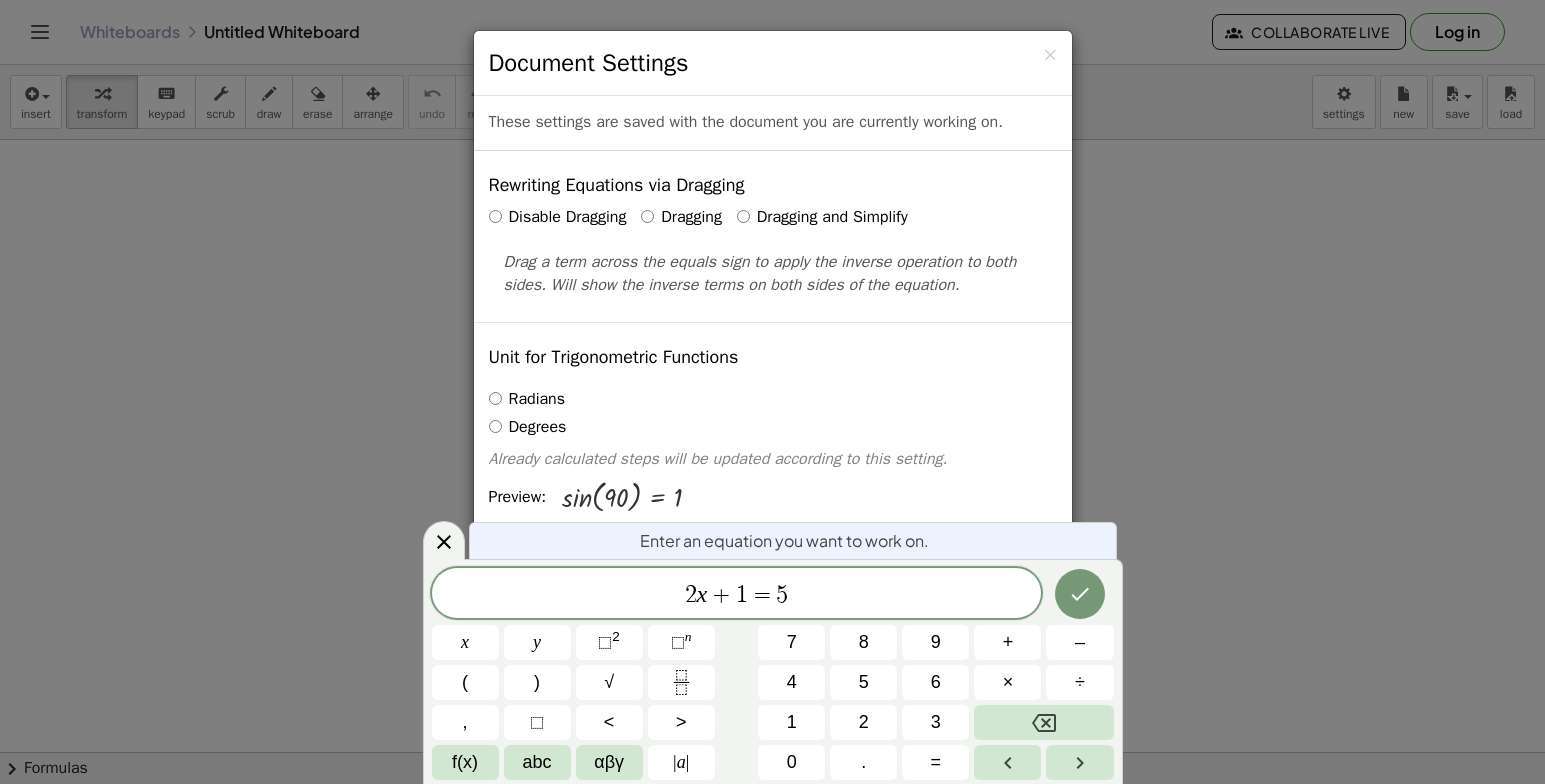 click on "Dragging and Simplify" at bounding box center [822, 217] 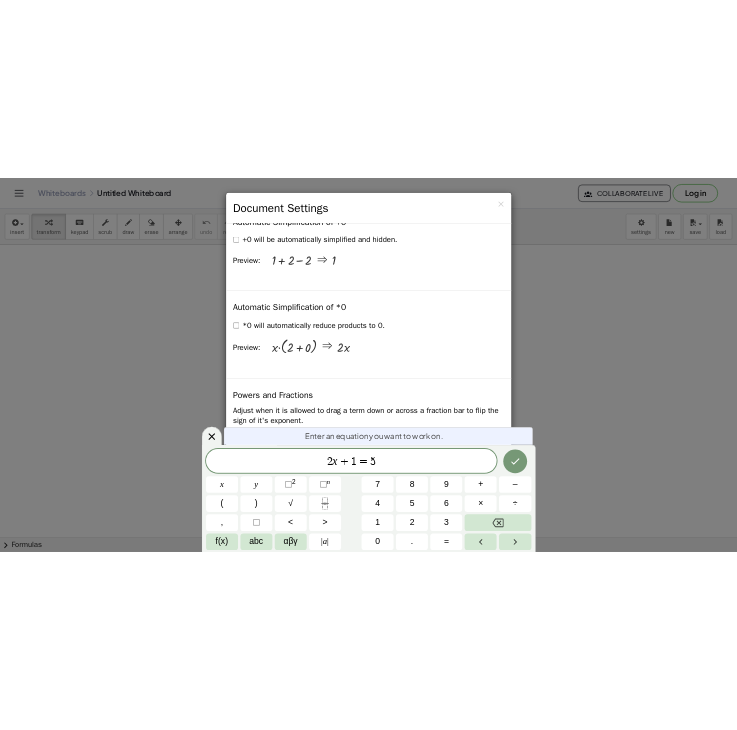scroll, scrollTop: 3000, scrollLeft: 0, axis: vertical 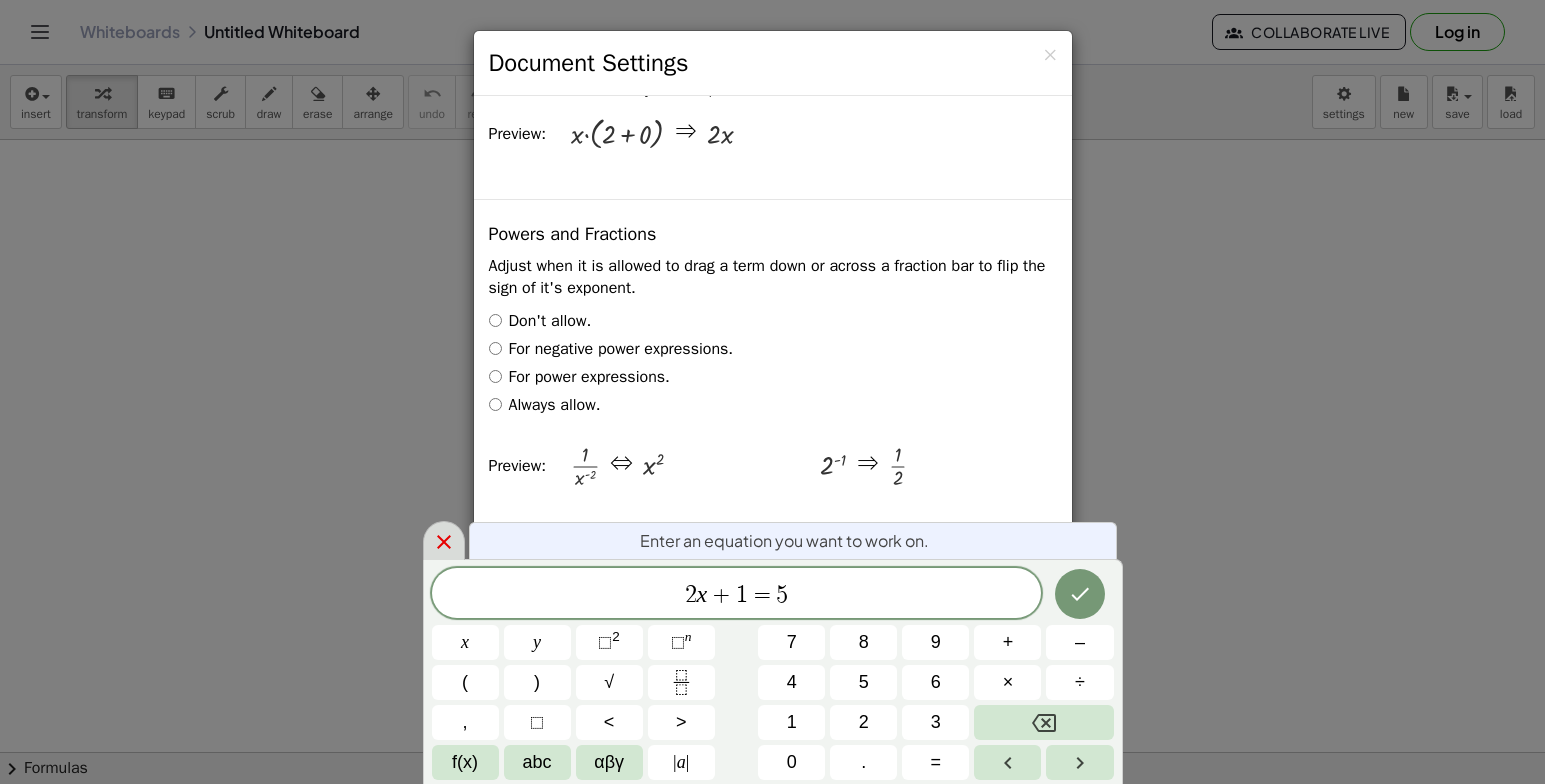 click 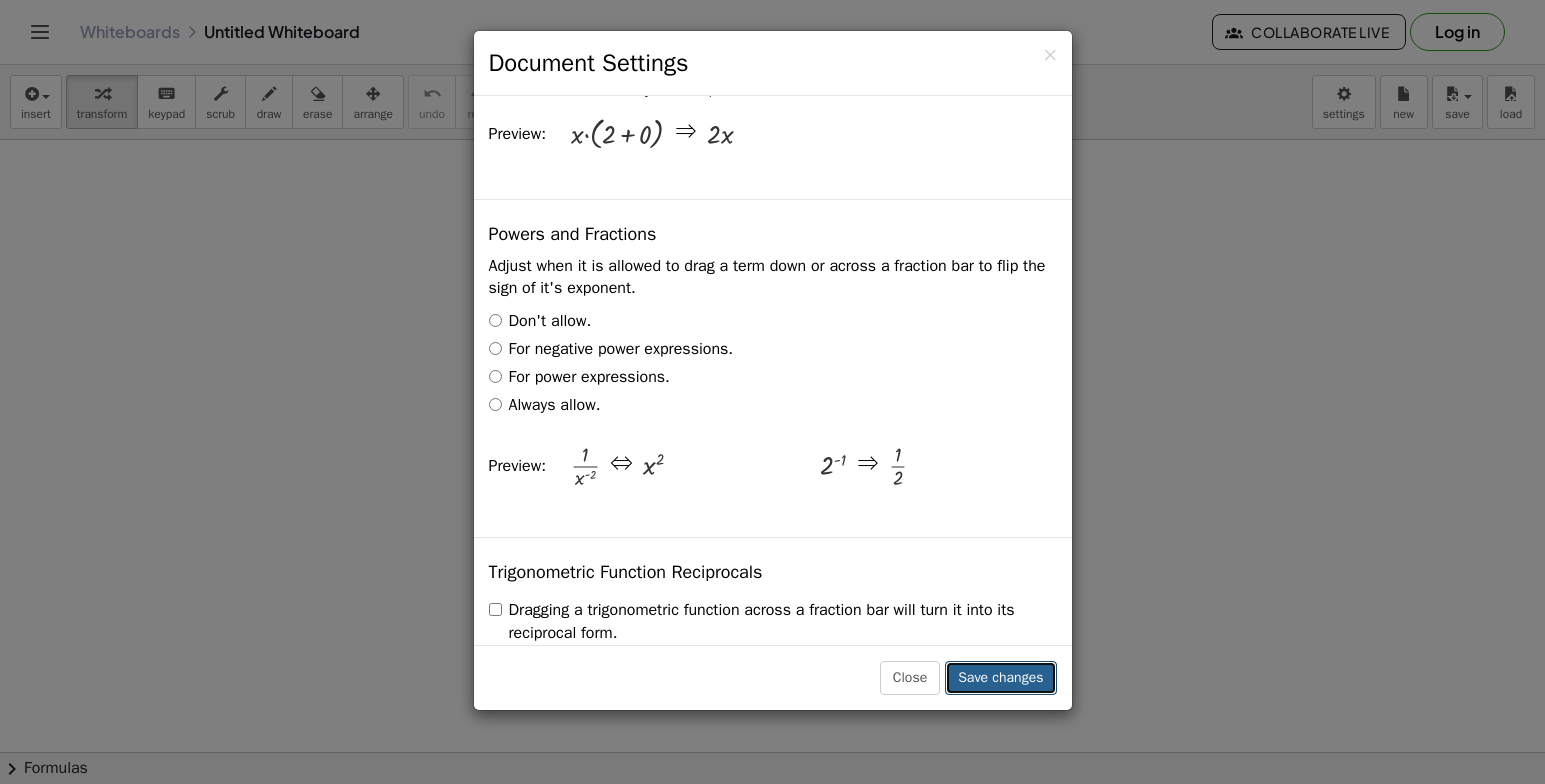 click on "Save changes" at bounding box center (1000, 678) 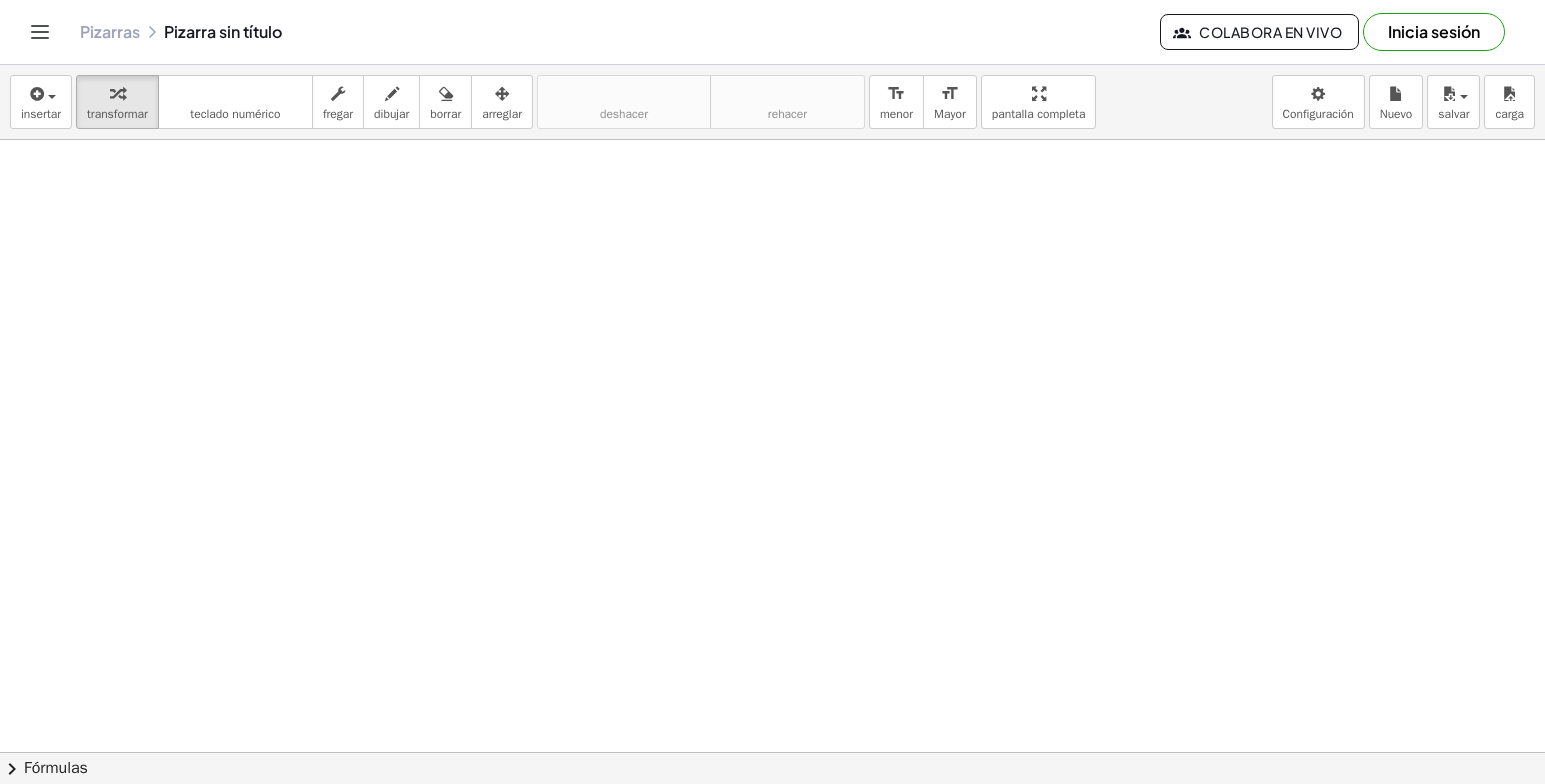 click at bounding box center [772, 817] 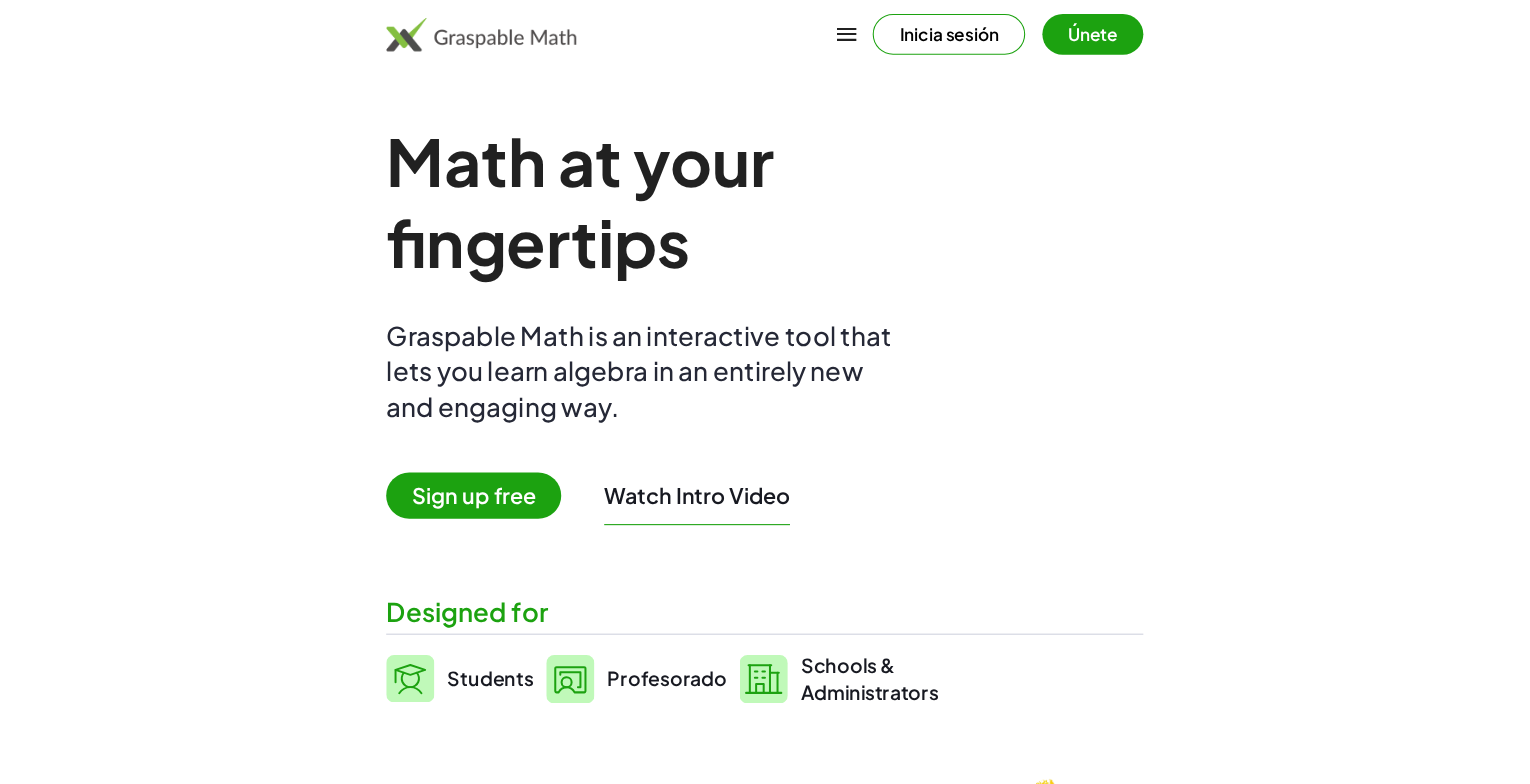 scroll, scrollTop: 400, scrollLeft: 0, axis: vertical 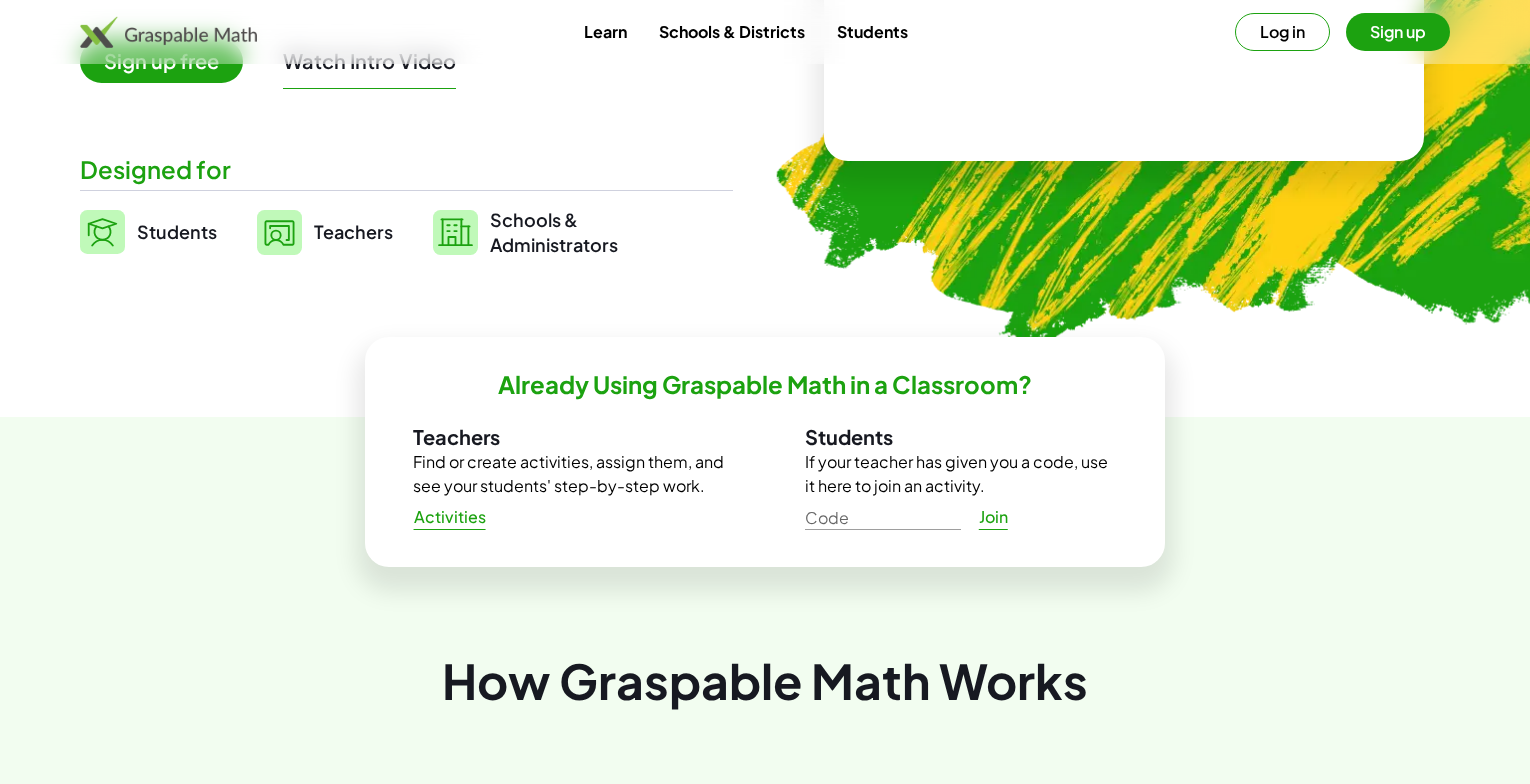 click on "Join" at bounding box center (993, 517) 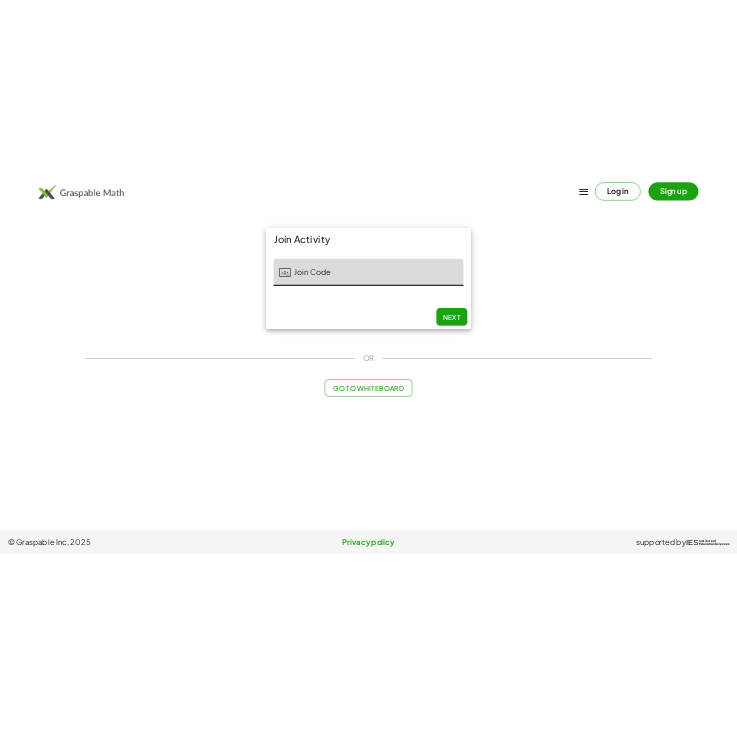 scroll, scrollTop: 0, scrollLeft: 0, axis: both 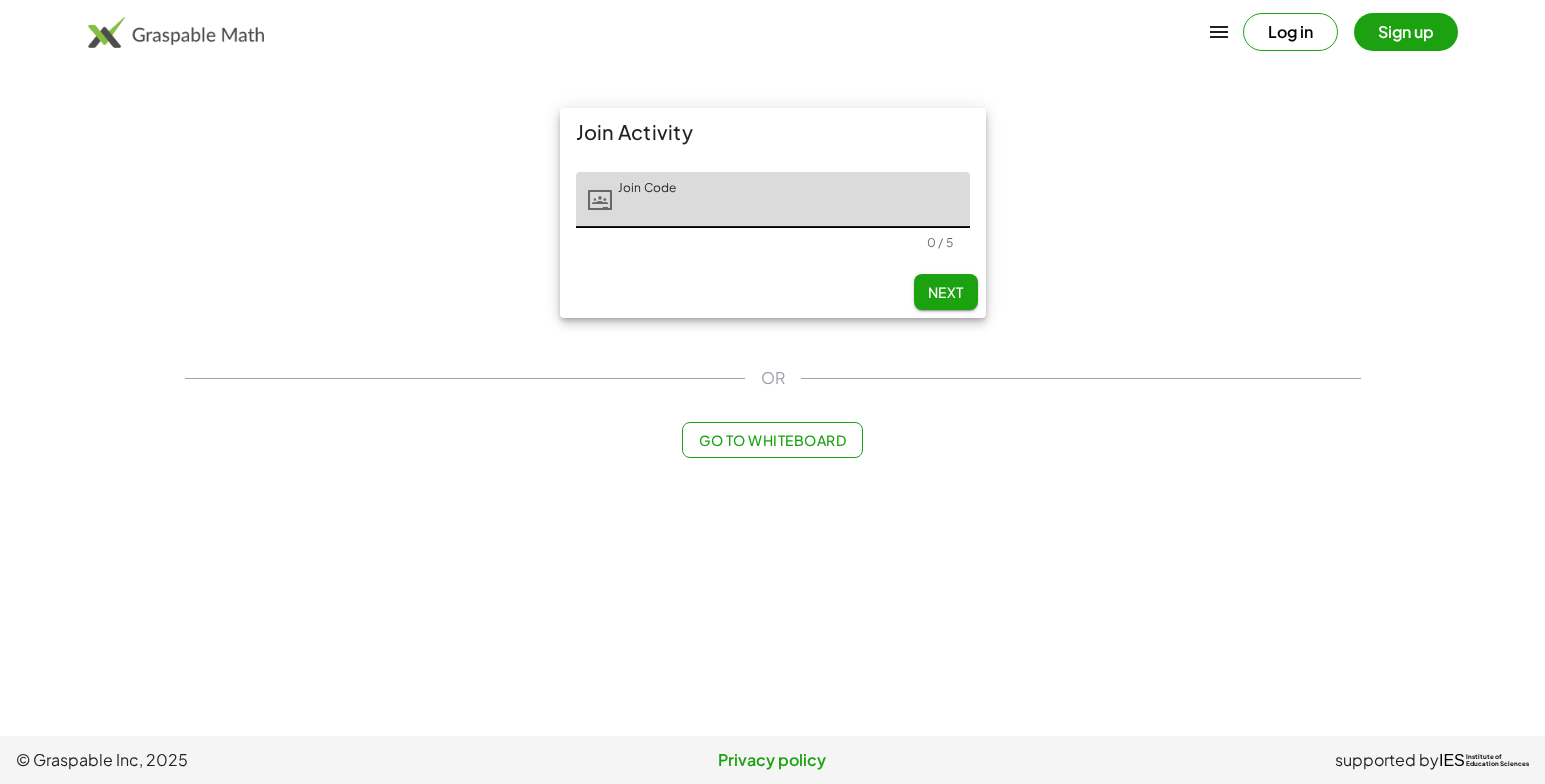 click on "Go to Whiteboard" at bounding box center [772, 440] 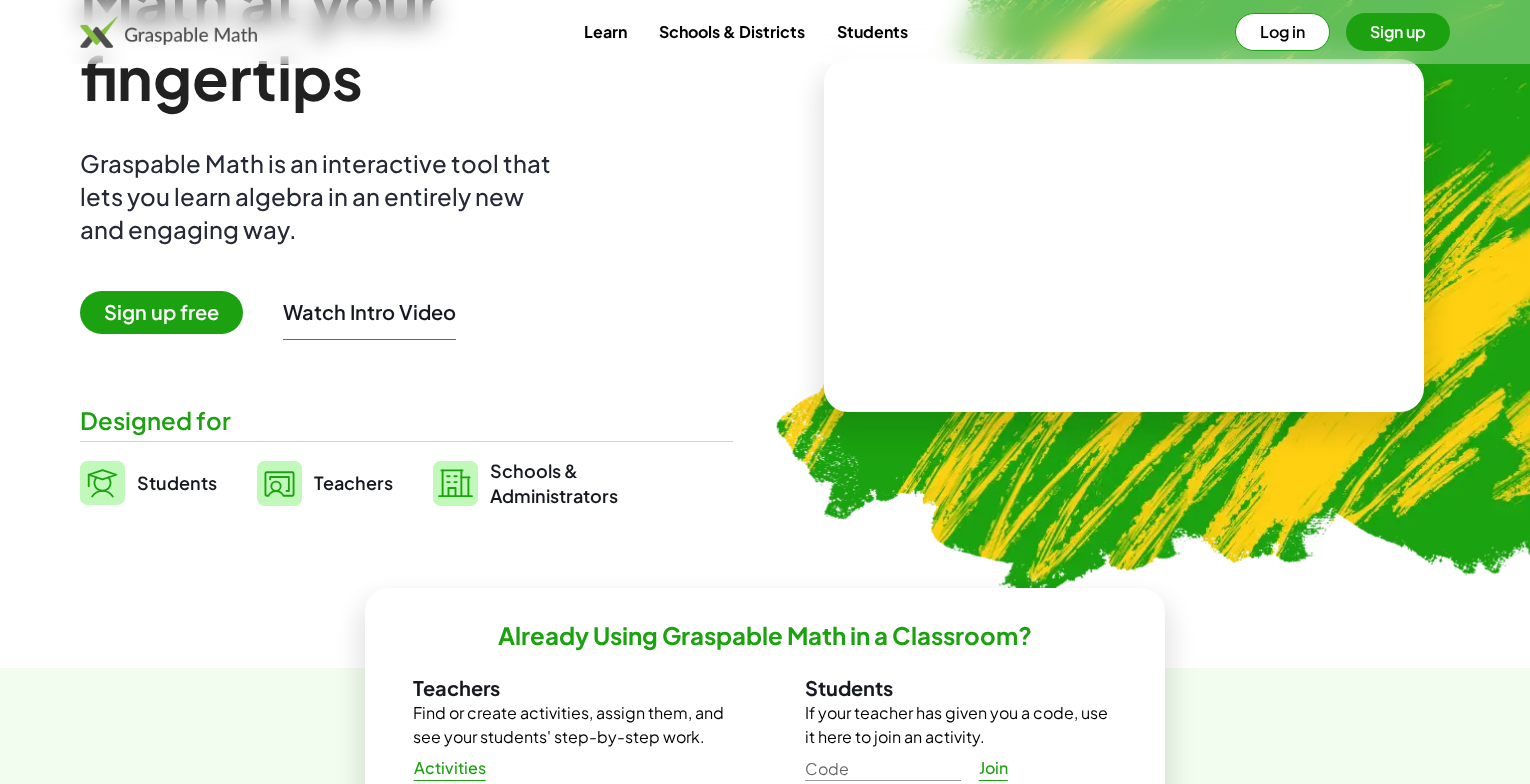 scroll, scrollTop: 200, scrollLeft: 0, axis: vertical 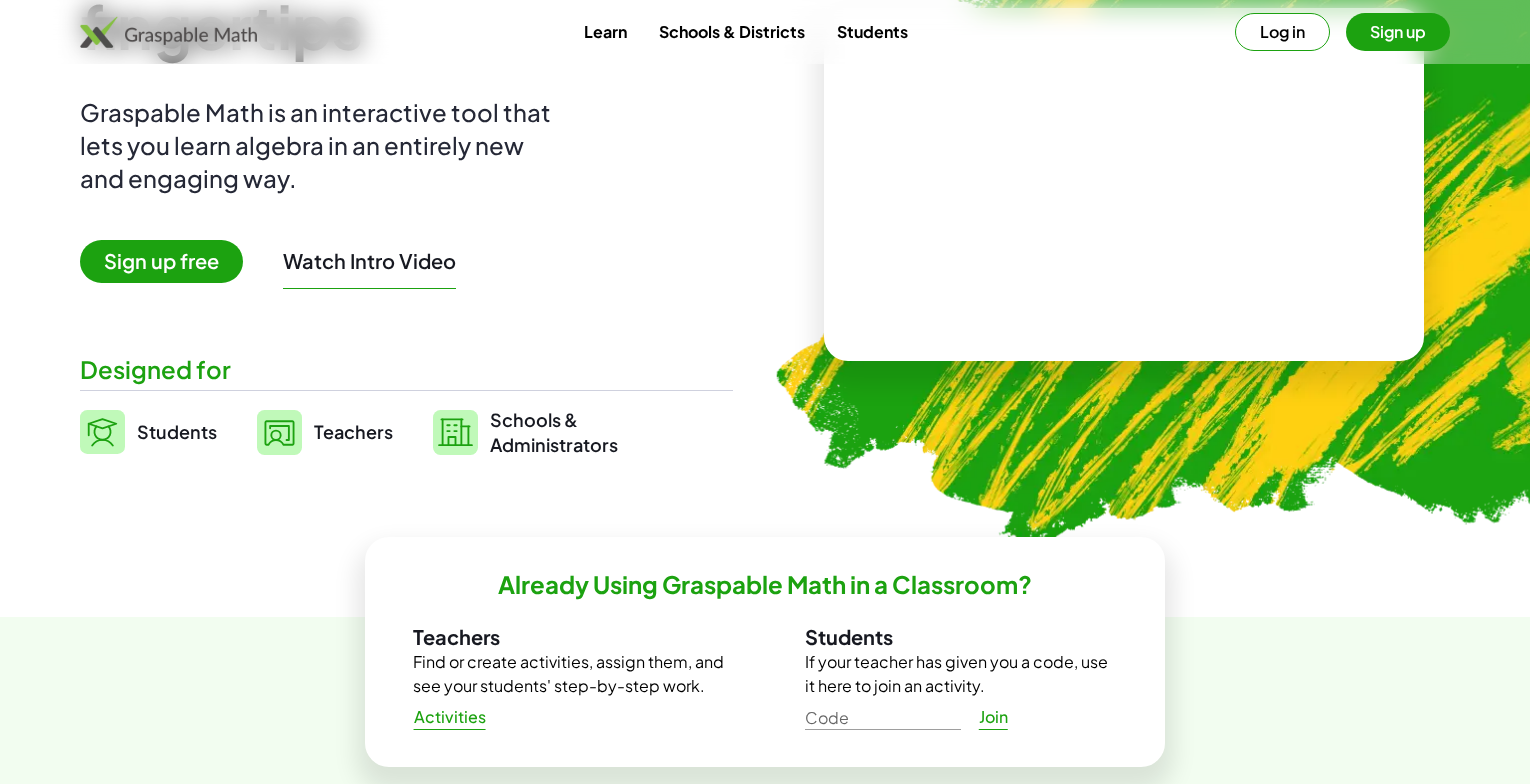 click on "Join" 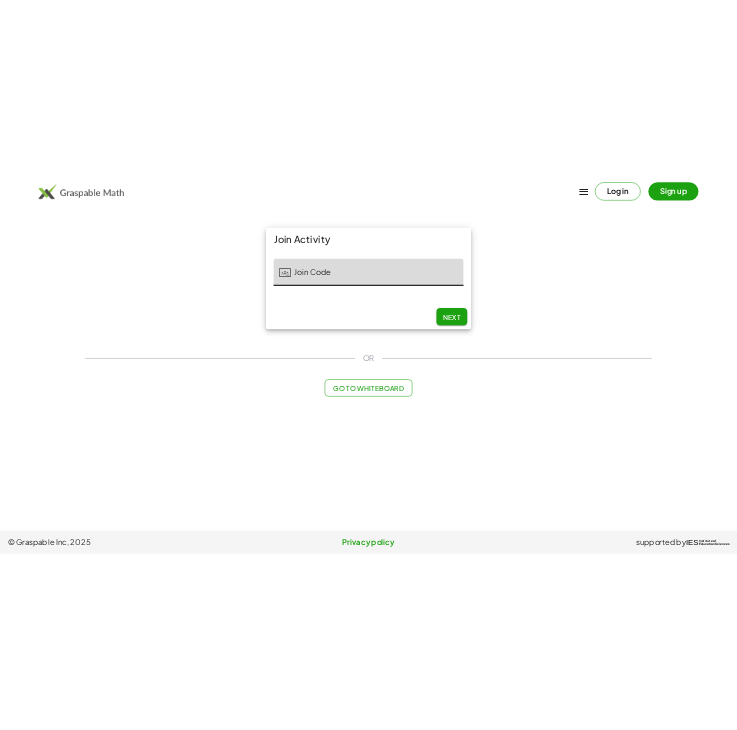 scroll, scrollTop: 0, scrollLeft: 0, axis: both 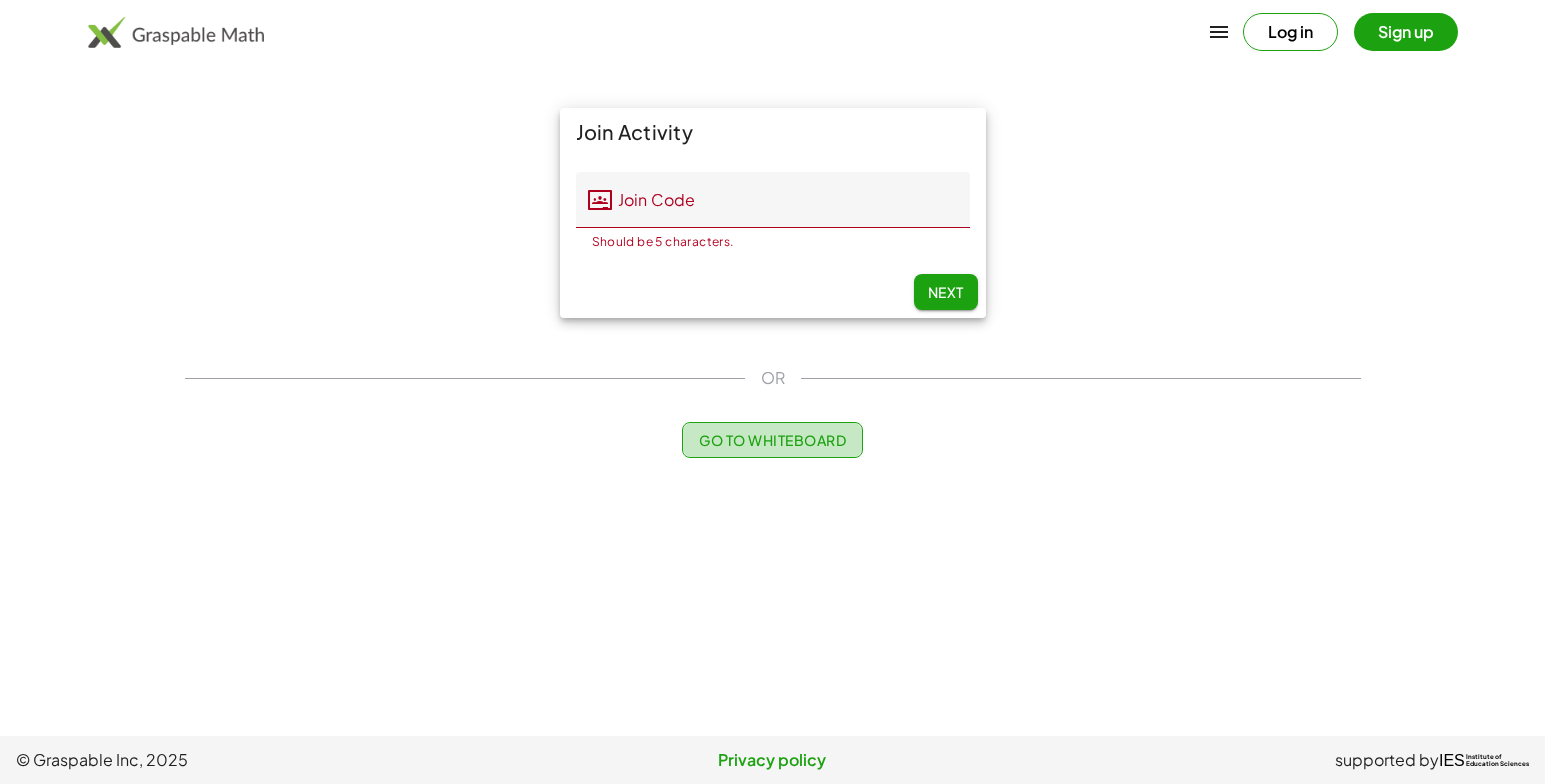 click on "Go to Whiteboard" at bounding box center (772, 440) 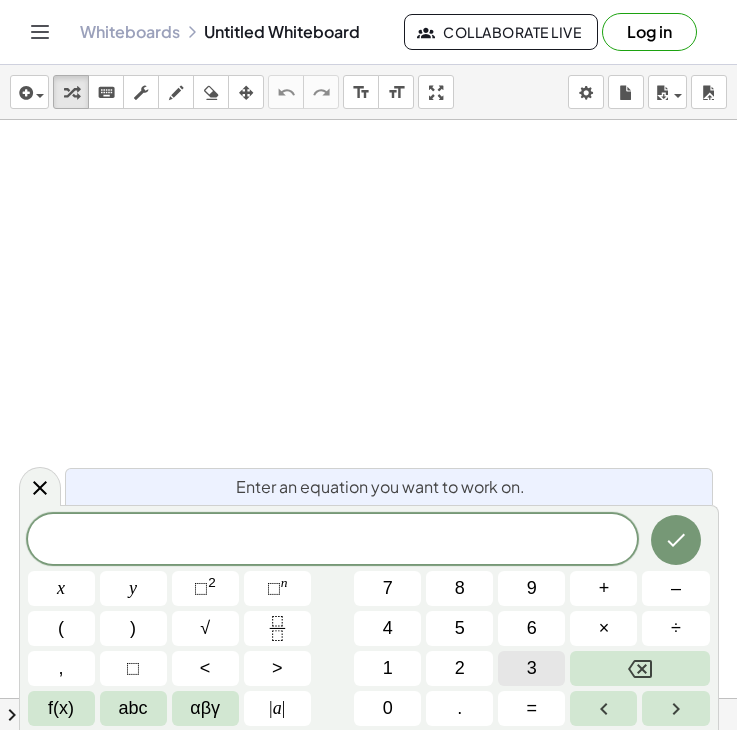 click on "3" at bounding box center [531, 668] 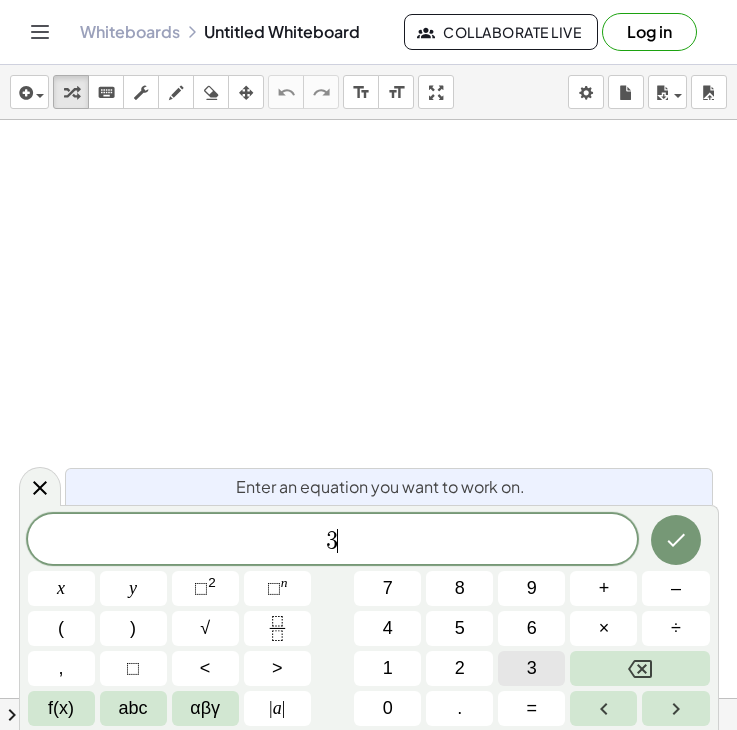 click on "3 ​ x y ⬚ 2 ⬚ n 7 8 9 + – ( ) √ 4 5 6 × ÷ , ⬚ < > 1 2 3 f(x) abc αβγ | a | 0 . =" at bounding box center (369, 620) 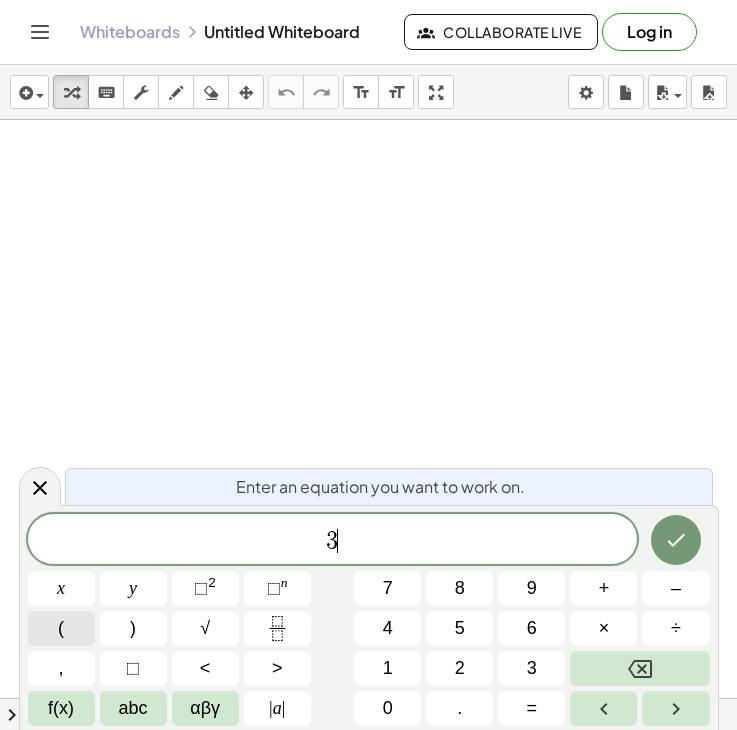 click on "(" at bounding box center [61, 628] 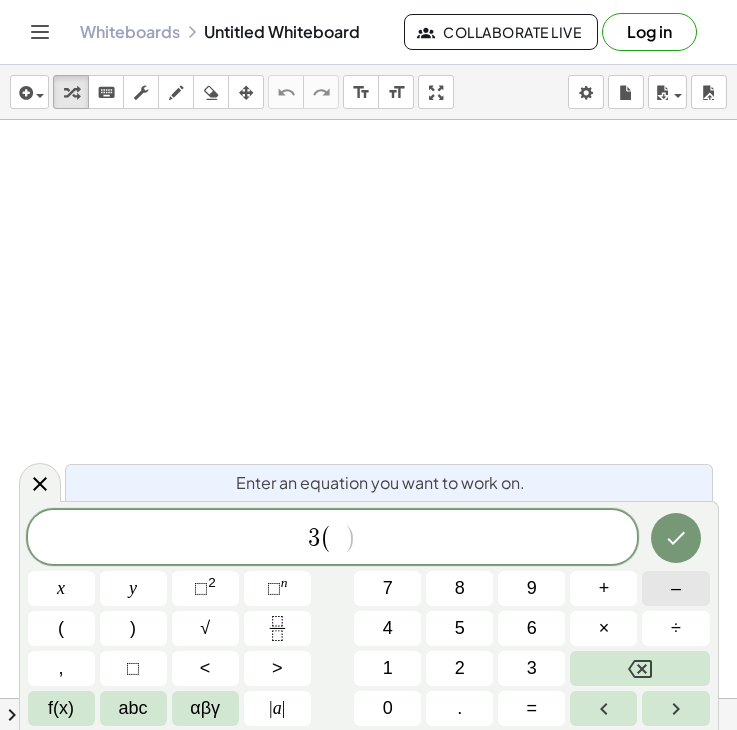 click on "–" at bounding box center [675, 588] 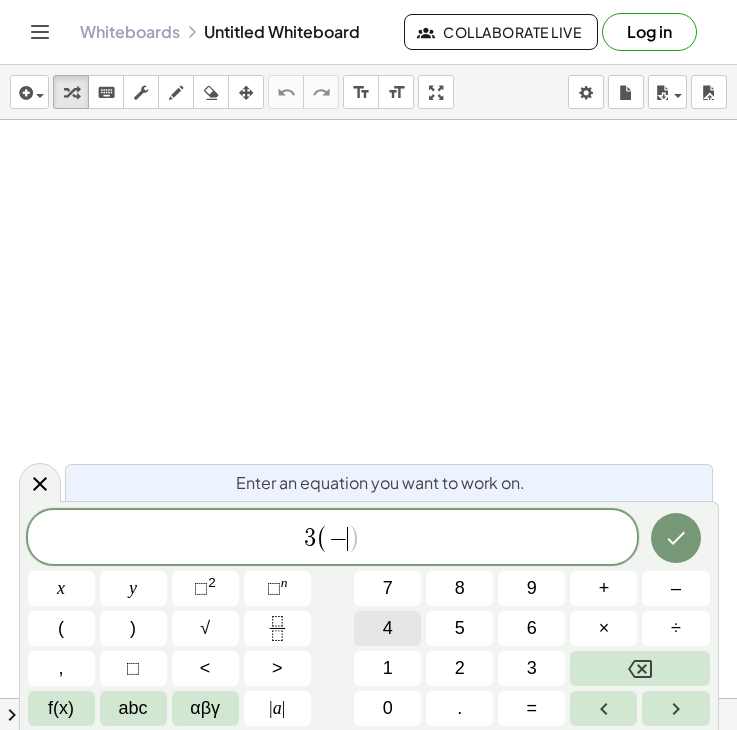 click on "4" at bounding box center (387, 628) 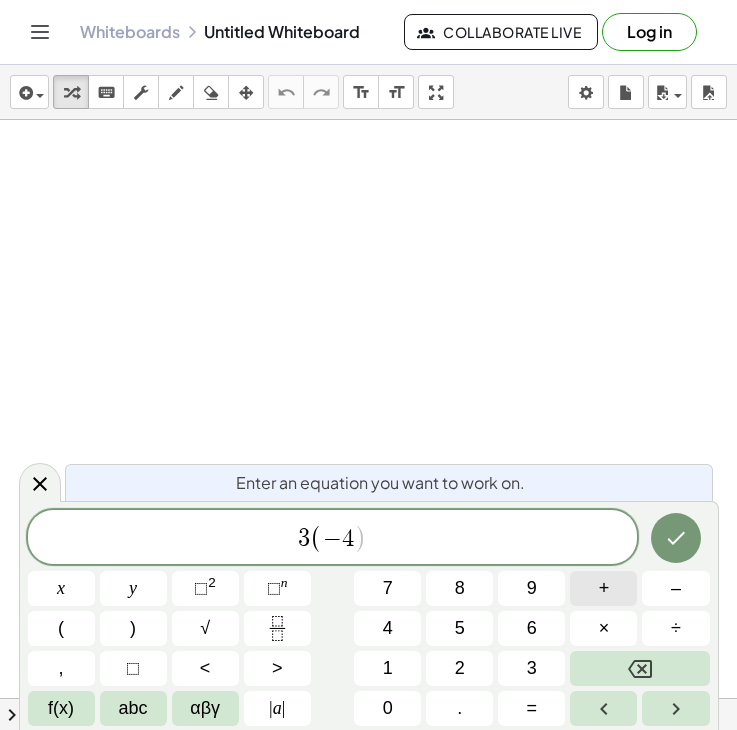 click on "+" at bounding box center [604, 588] 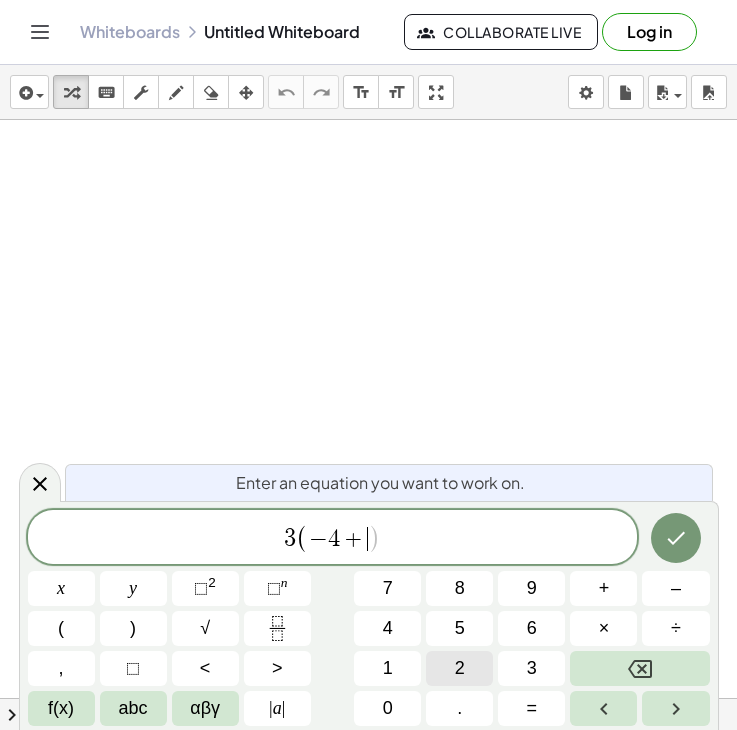 click on "2" at bounding box center [460, 668] 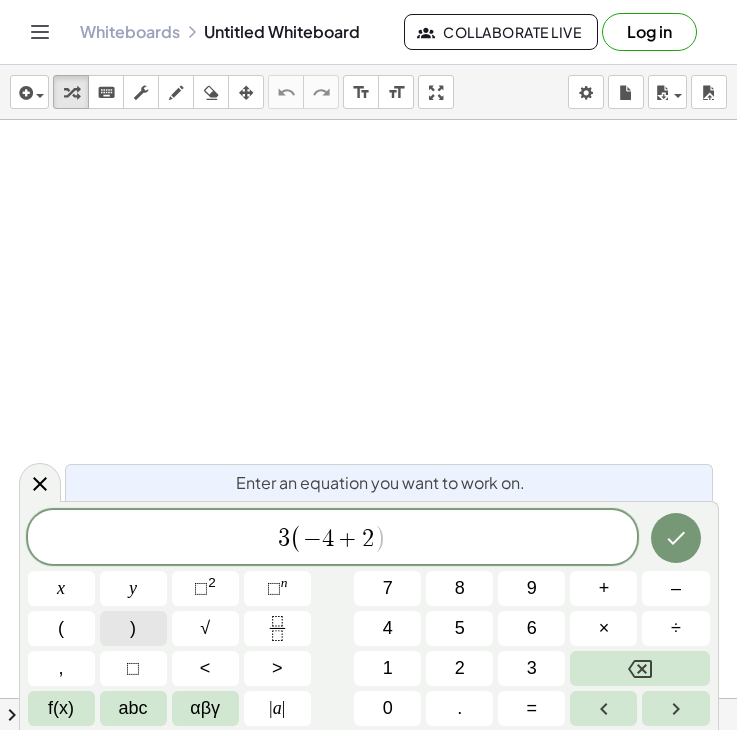 click on ")" at bounding box center (133, 628) 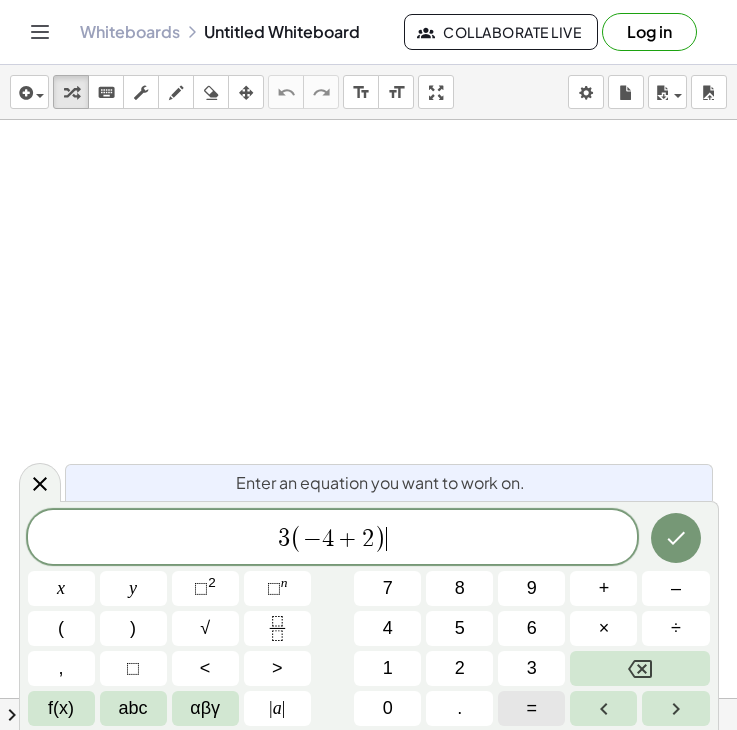 click on "=" at bounding box center (531, 708) 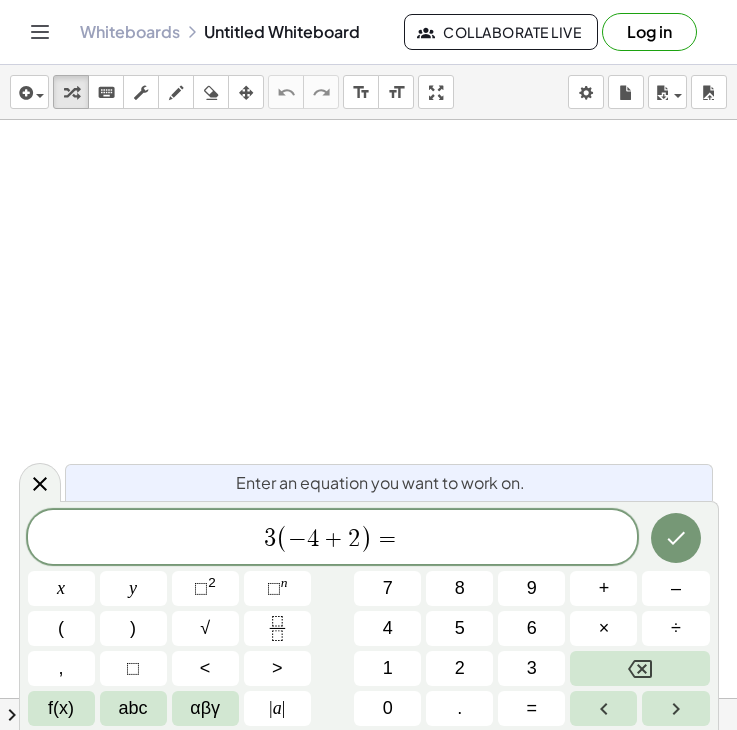 click on "3 ( − 4 + 2 ) = x y ⬚ 2 ⬚ n 7 8 9 + – ( ) √ 4 5 6 × ÷ , ⬚ < > 1 2 3 f(x) abc αβγ | a | 0 . =" at bounding box center [369, 618] 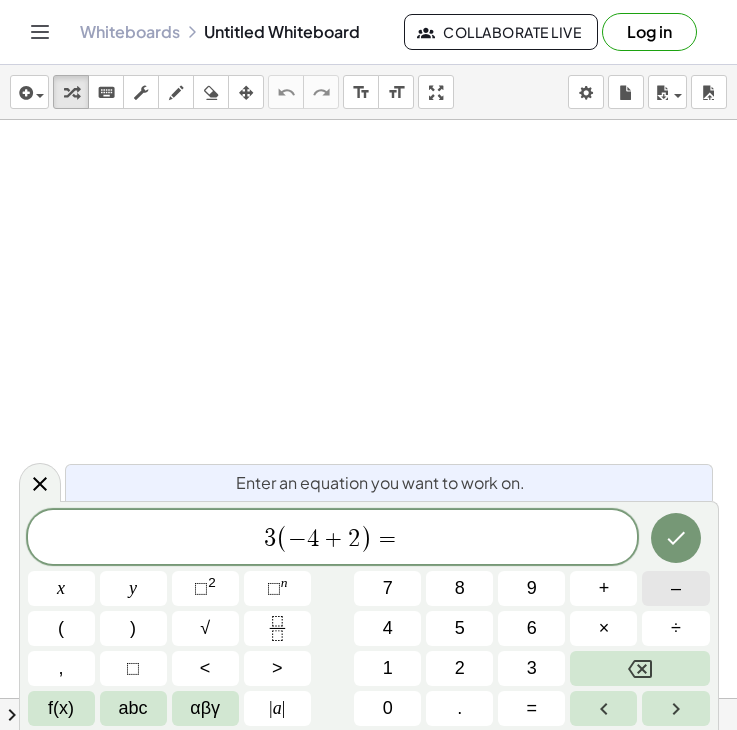 click on "–" at bounding box center (675, 588) 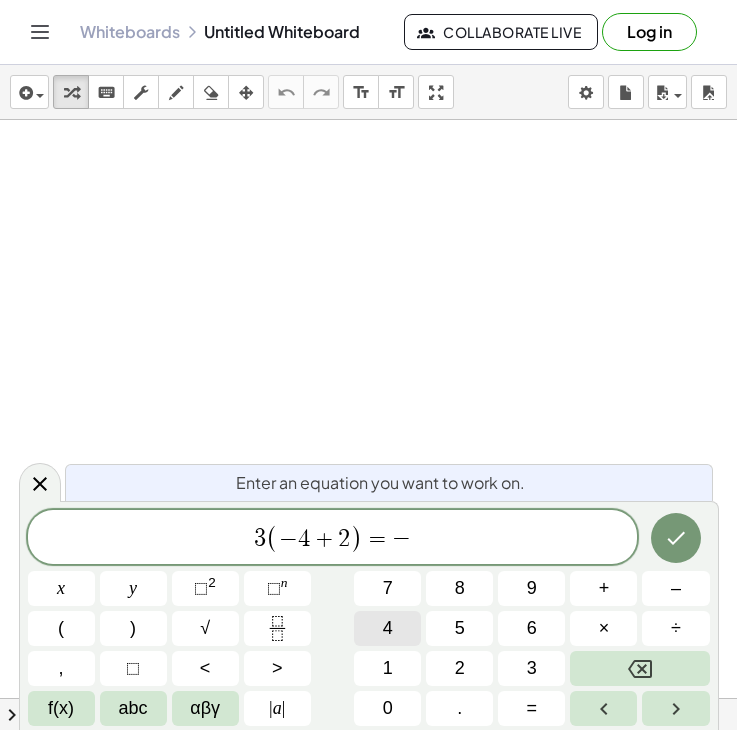 click on "4" at bounding box center [387, 628] 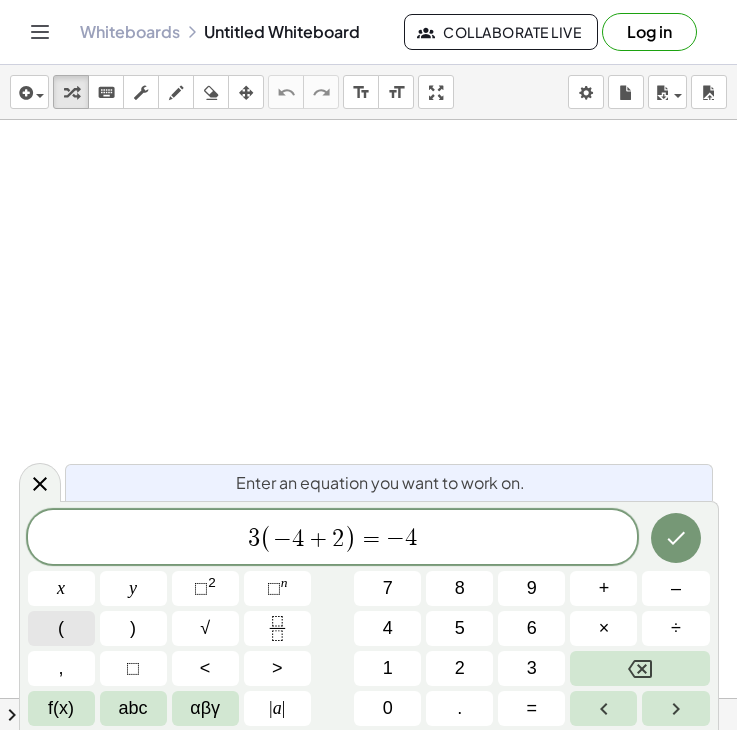 click on "(" at bounding box center [61, 628] 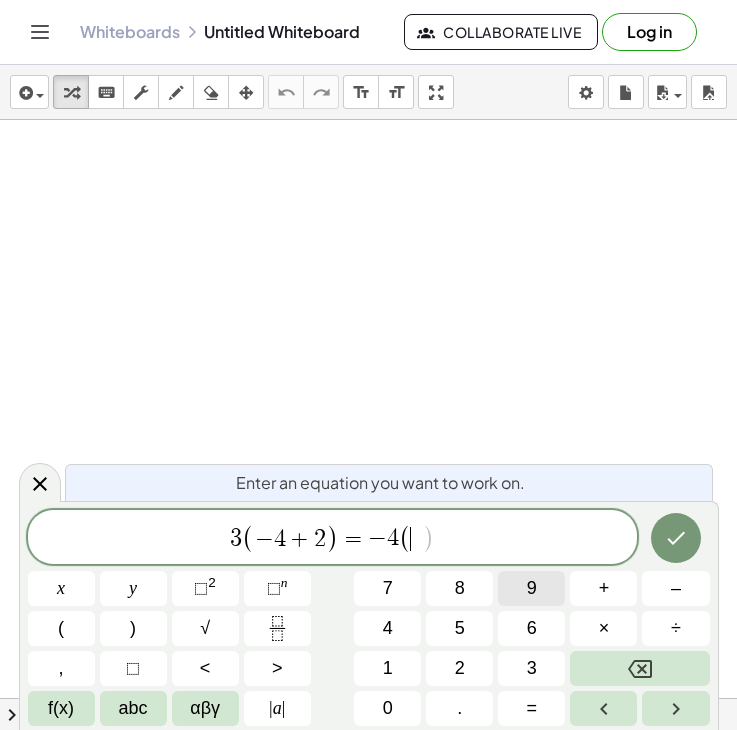 click on "9" at bounding box center (531, 588) 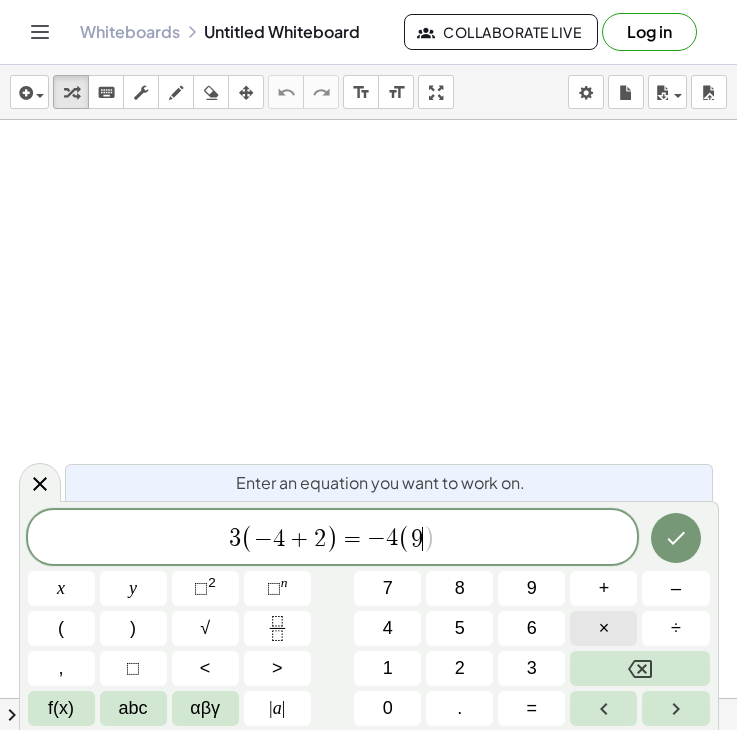 click on "×" at bounding box center [603, 628] 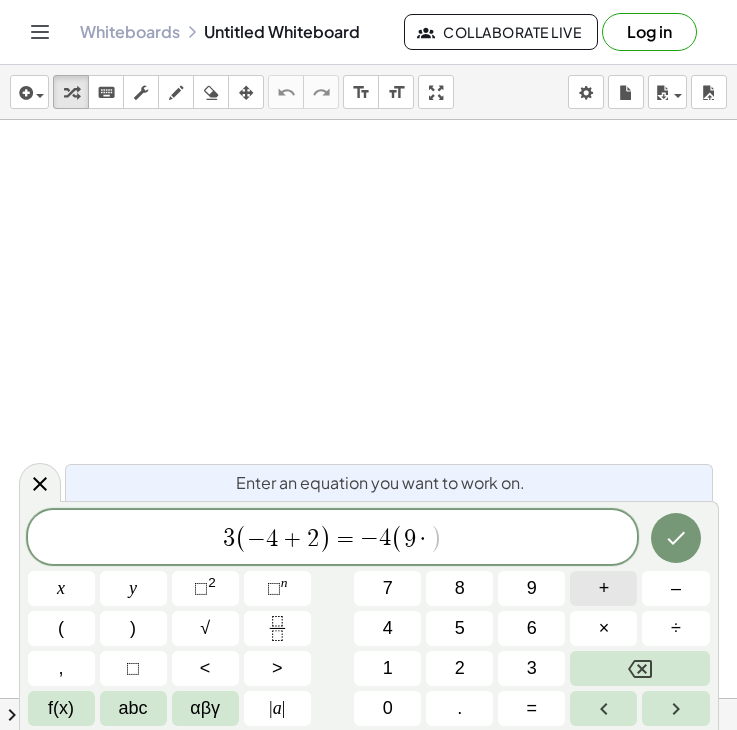 click on "+" at bounding box center [603, 588] 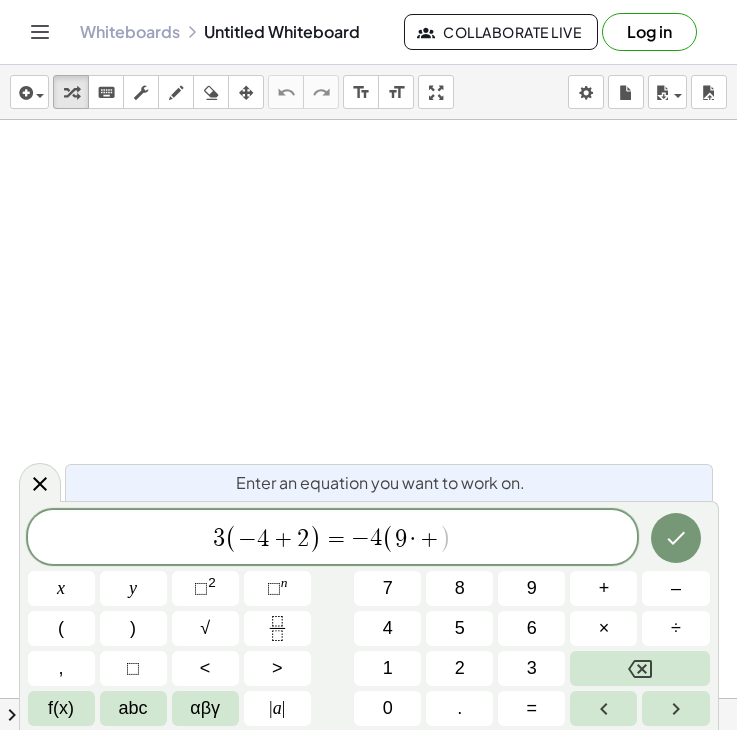 click on "3 ( − 4 + 2 ) = − 4 ( 9 · + ​ ) x y ⬚ 2 ⬚ n 7 8 9 + – ( ) √ 4 5 6 × ÷ , ⬚ < > 1 2 3 f(x) abc αβγ | a | 0 . =" at bounding box center (369, 618) 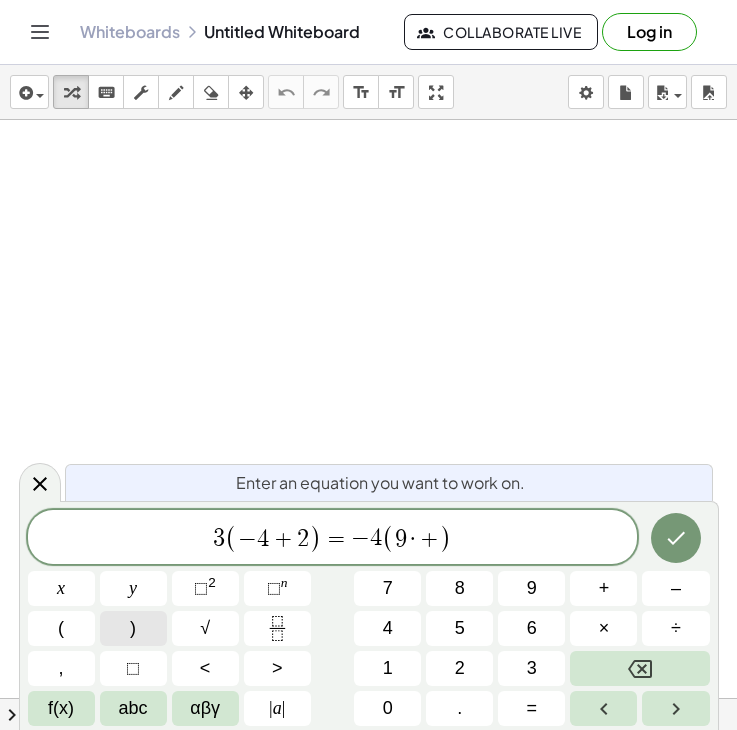click on ")" at bounding box center [133, 628] 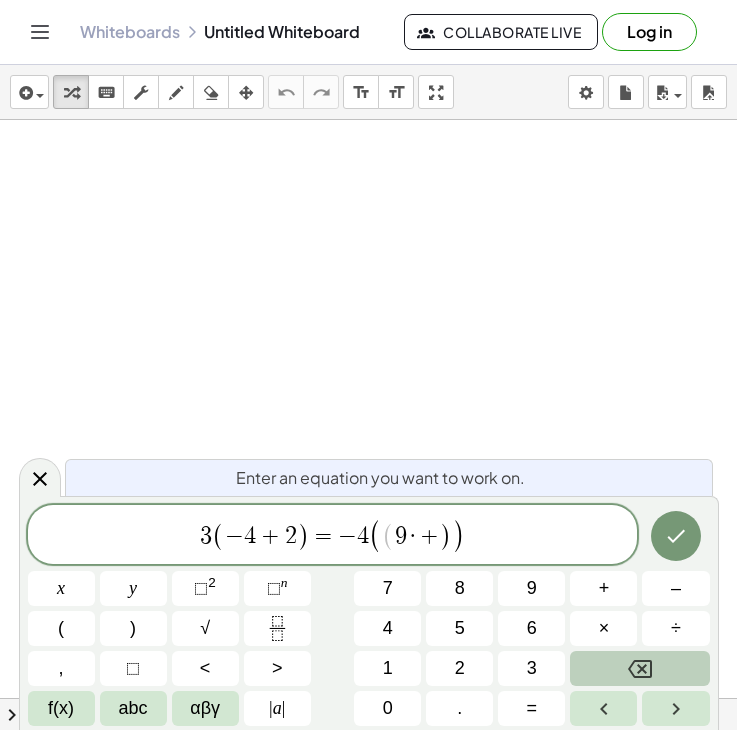 click 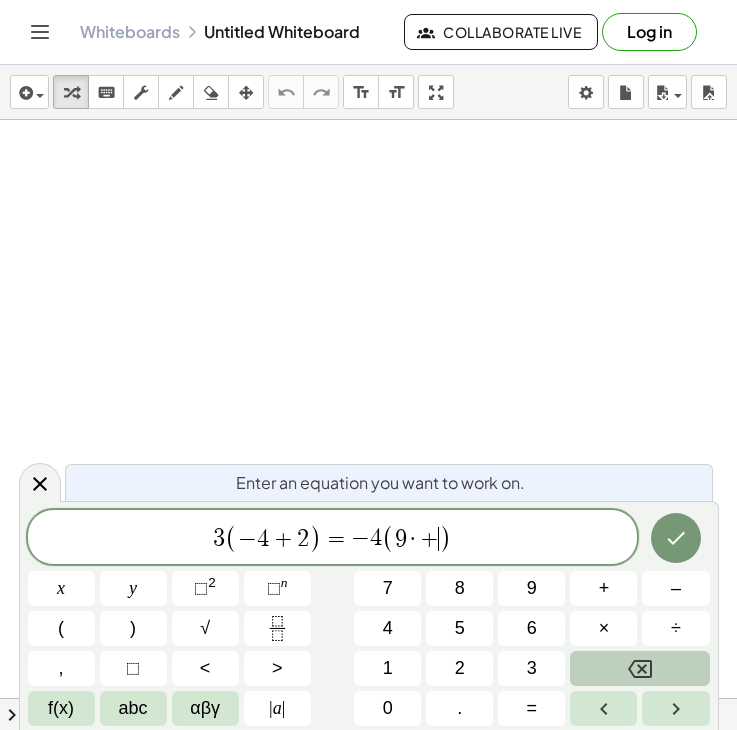click 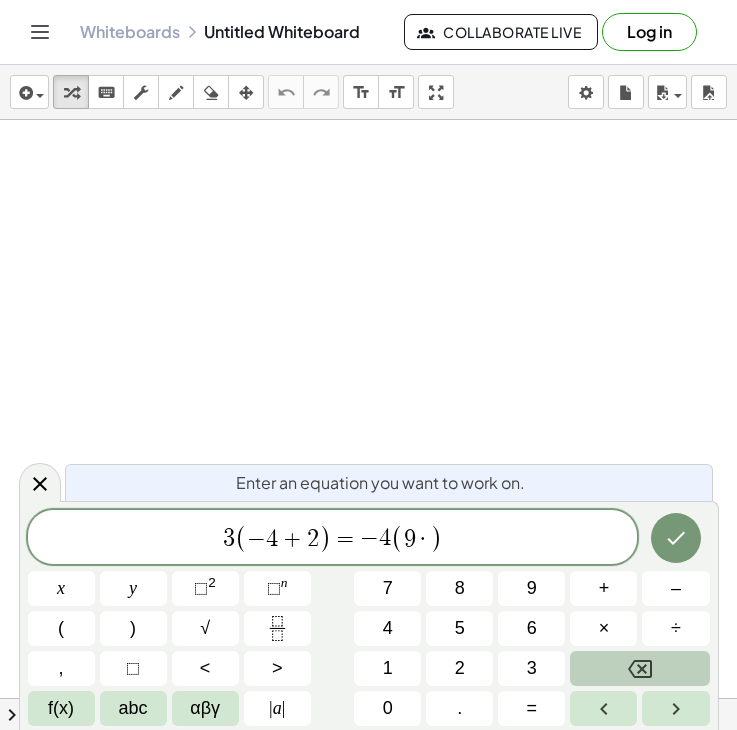 click 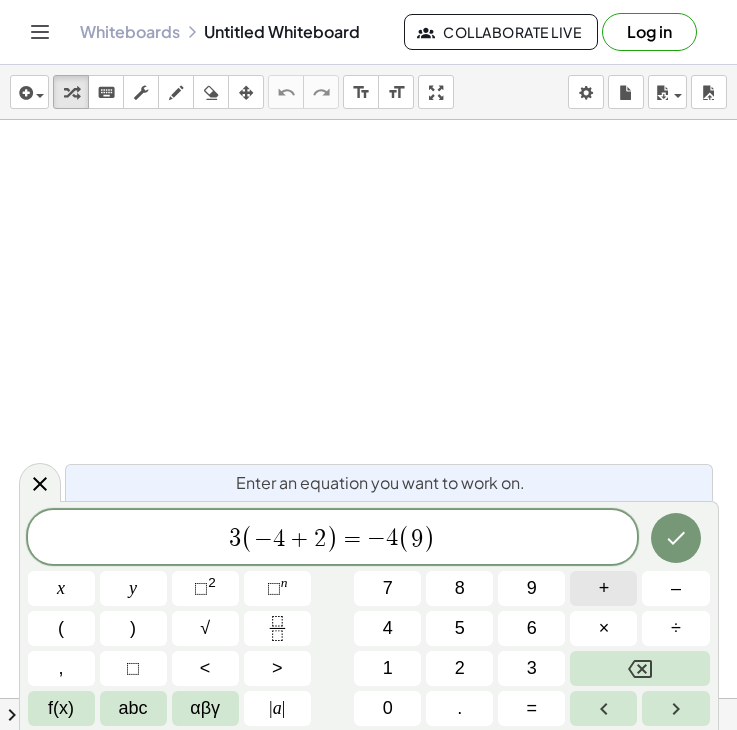click on "+" at bounding box center (603, 588) 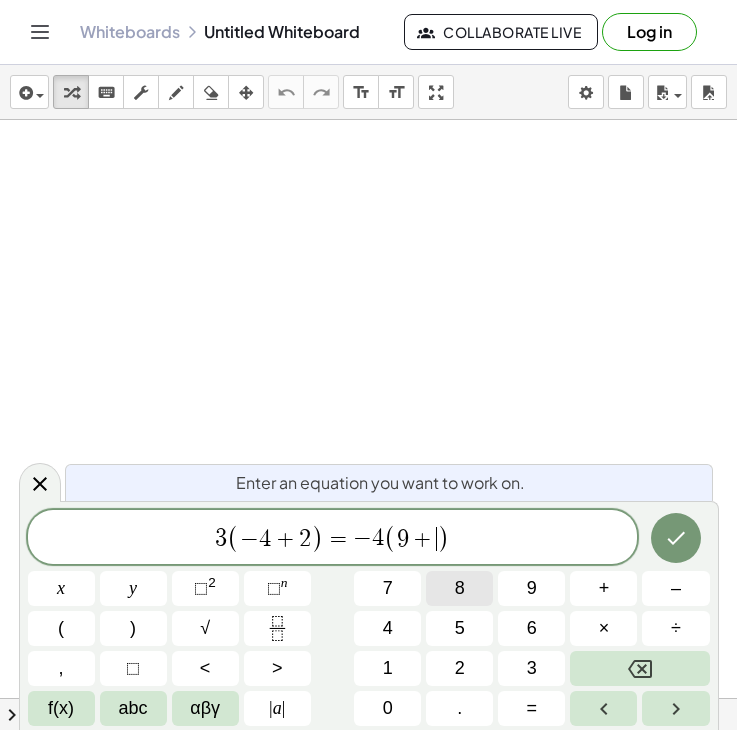 click on "8" at bounding box center [459, 588] 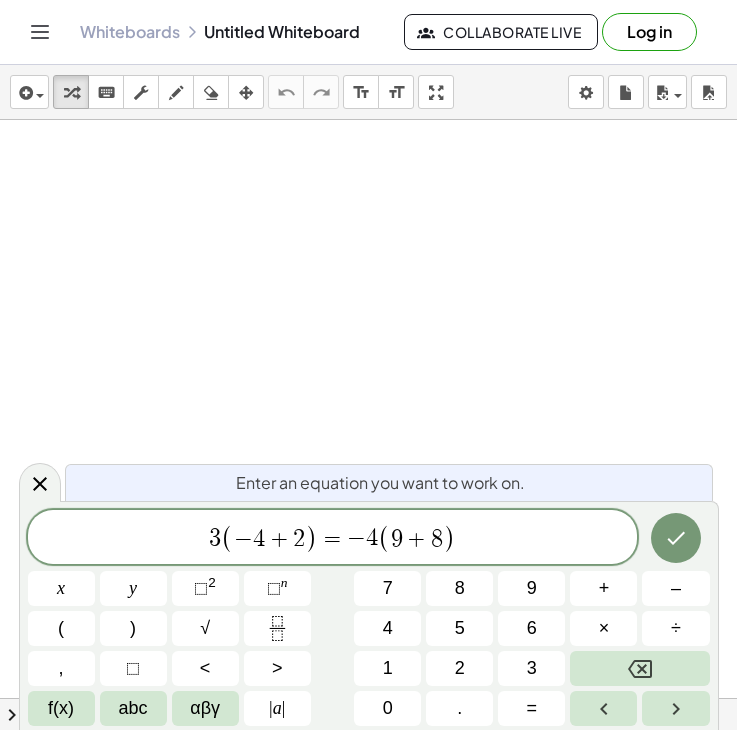 click on "+" at bounding box center (417, 539) 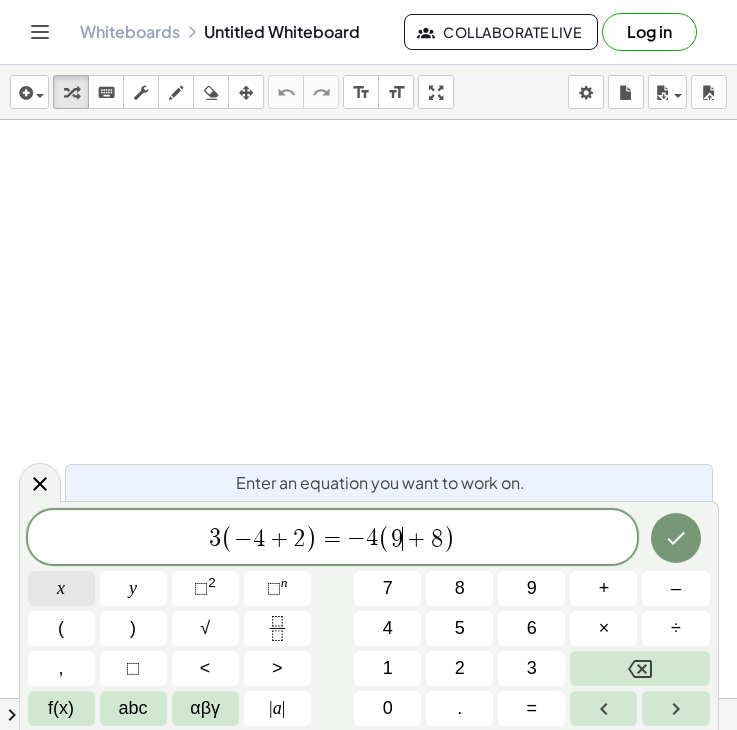 click on "x" at bounding box center [61, 588] 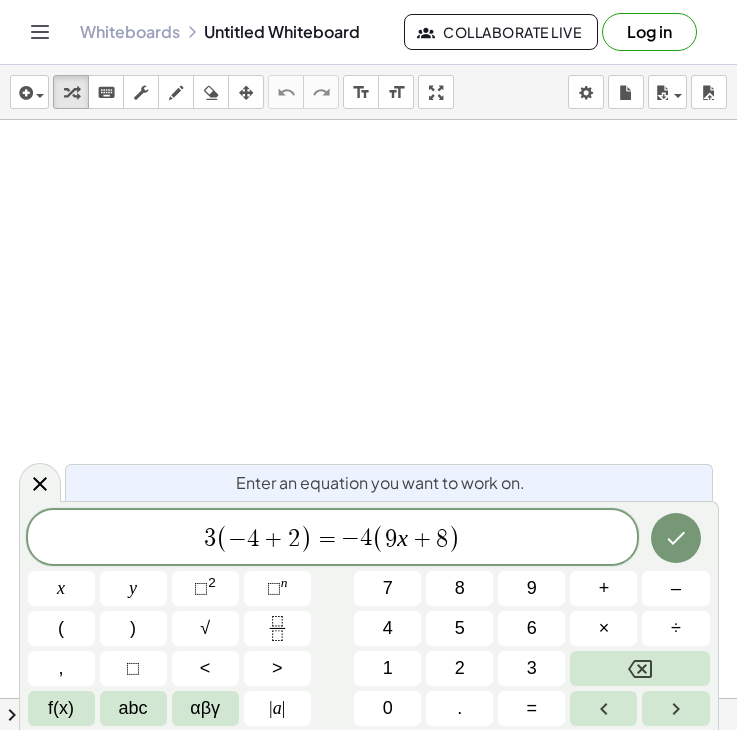 click on "8" at bounding box center (442, 539) 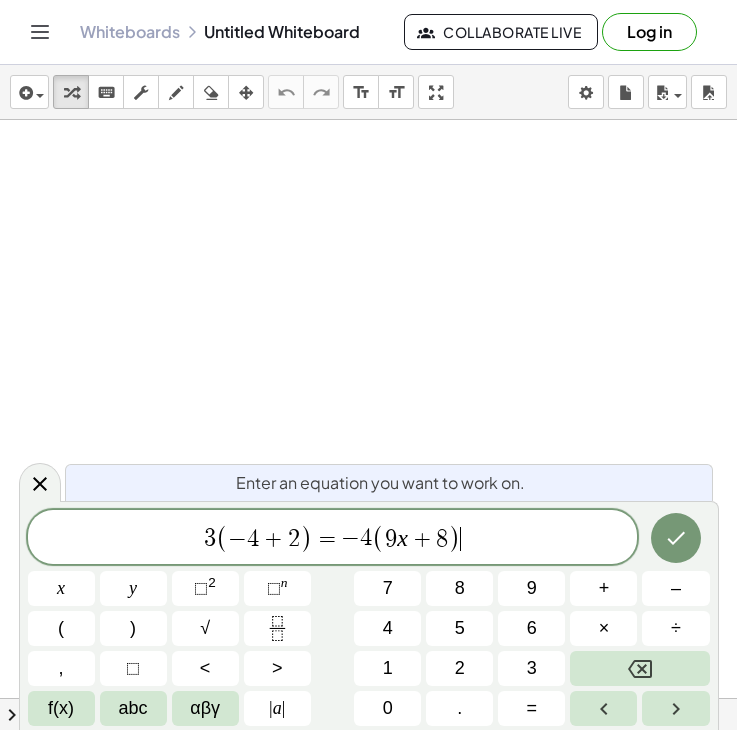 drag, startPoint x: 477, startPoint y: 537, endPoint x: 550, endPoint y: 549, distance: 73.97973 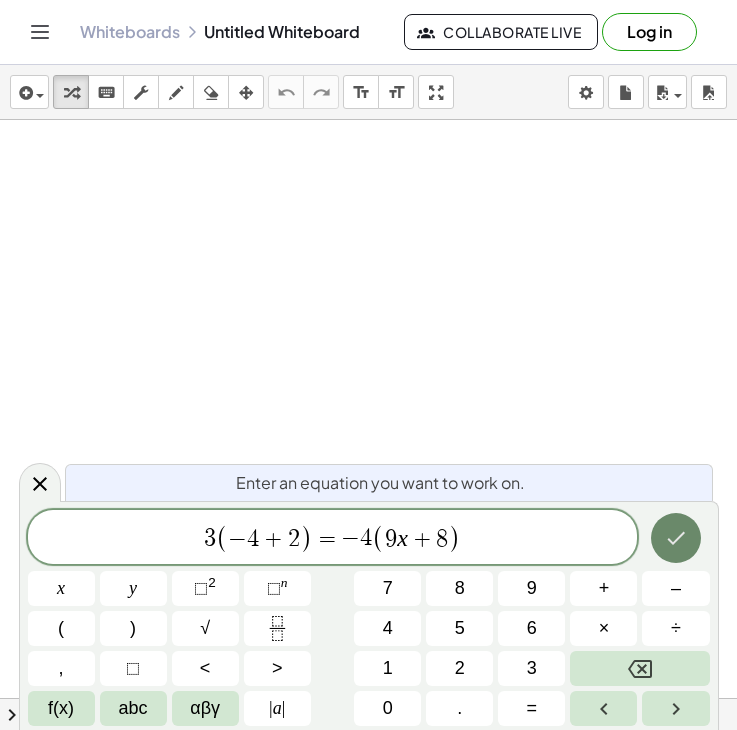 click 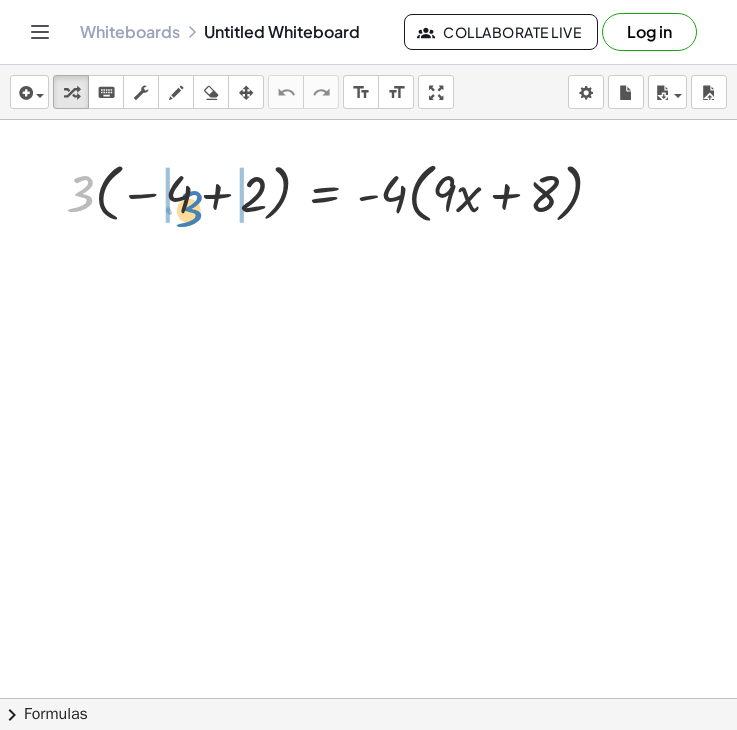 drag, startPoint x: 79, startPoint y: 207, endPoint x: 188, endPoint y: 222, distance: 110.02727 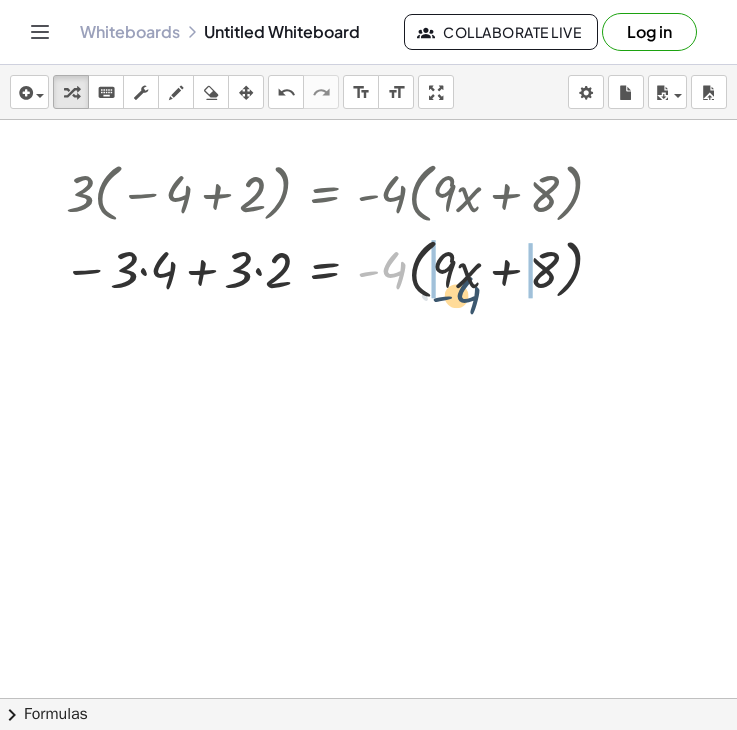 drag, startPoint x: 393, startPoint y: 257, endPoint x: 488, endPoint y: 275, distance: 96.69022 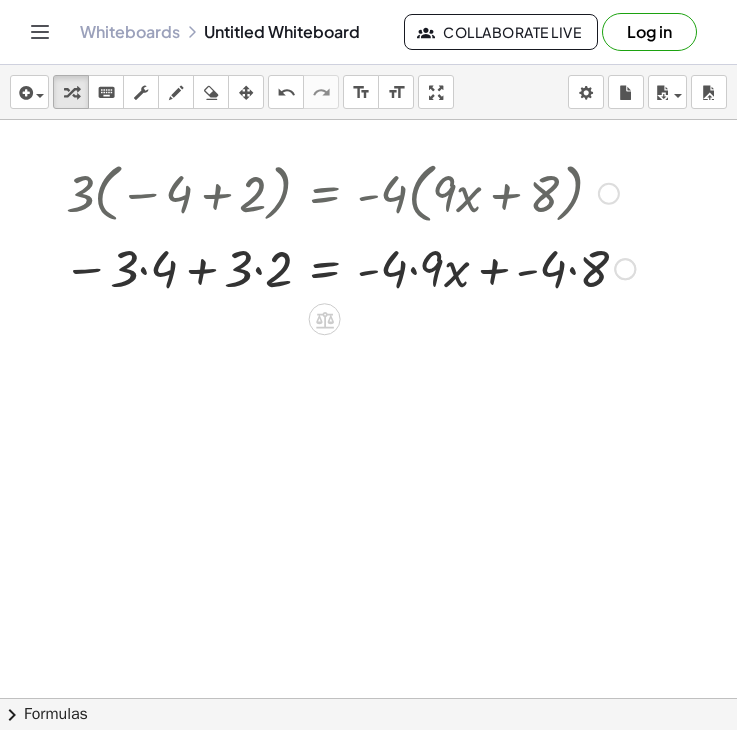 click at bounding box center (349, 267) 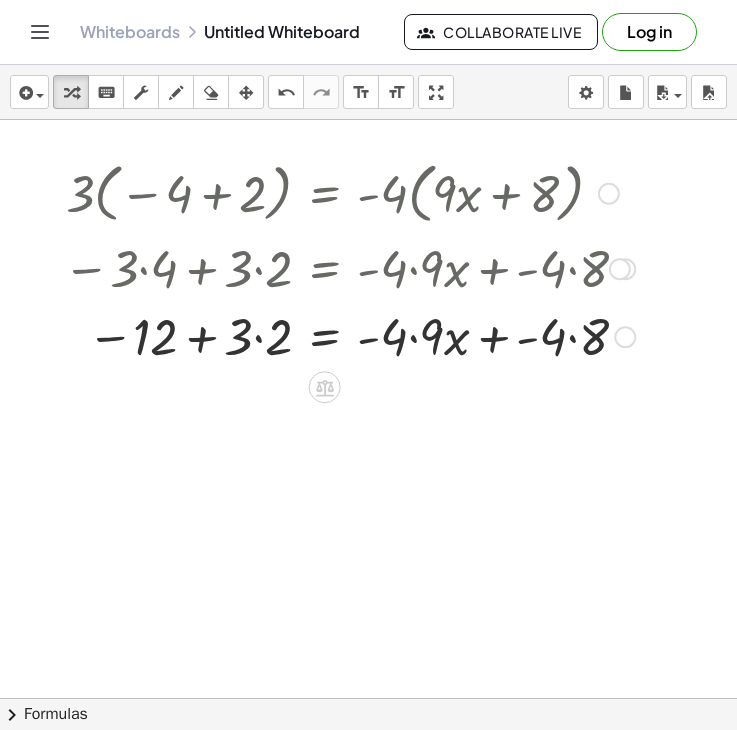 click at bounding box center (349, 335) 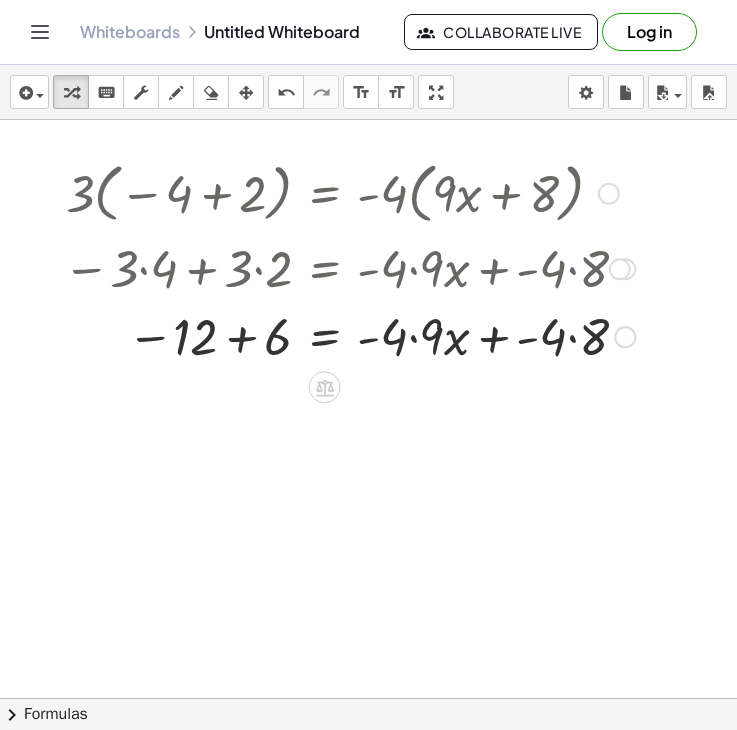 click at bounding box center (349, 335) 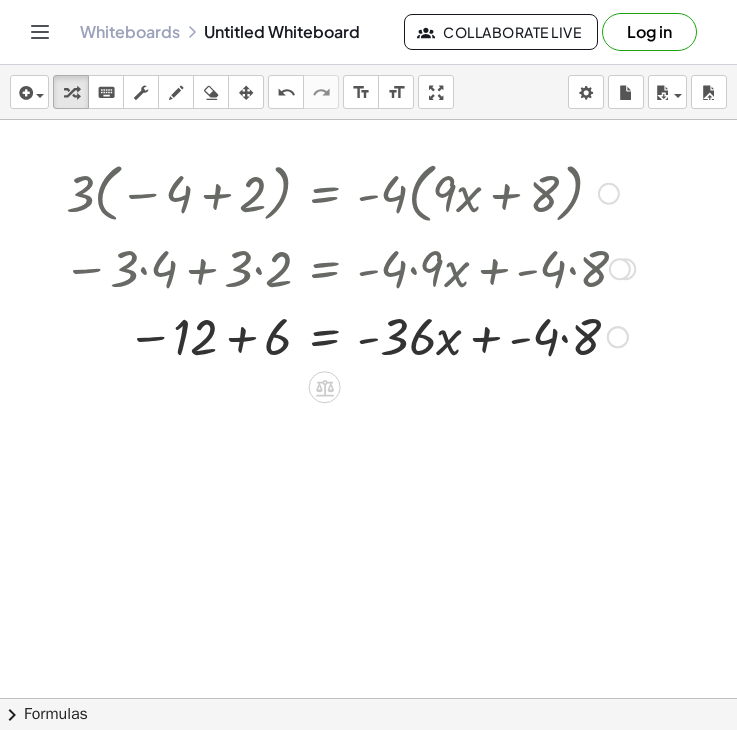click at bounding box center (349, 335) 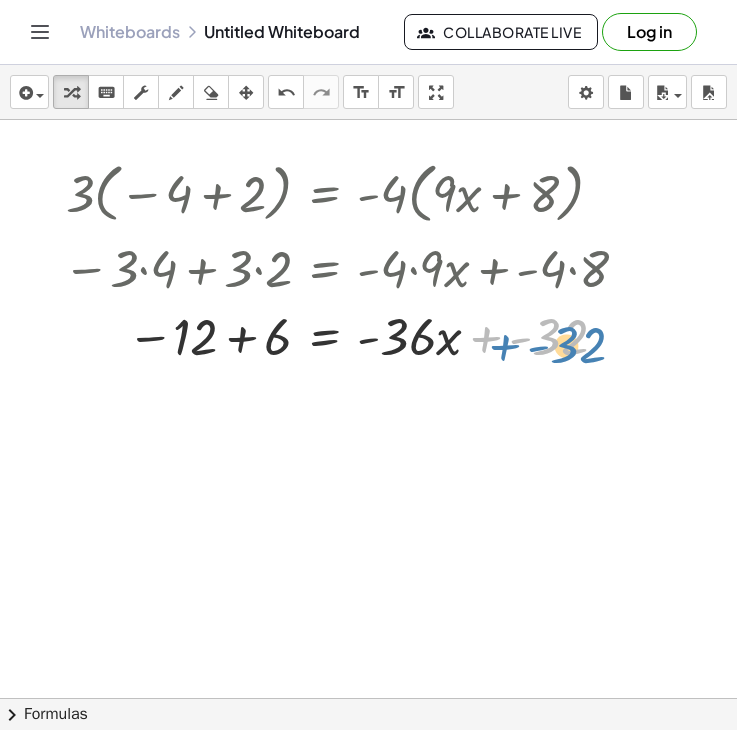 click at bounding box center (349, 335) 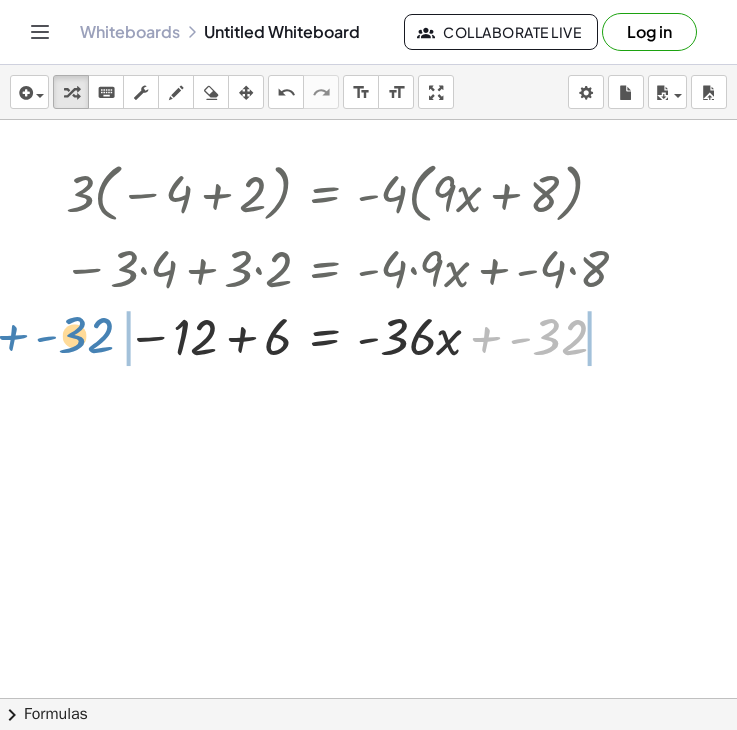 drag, startPoint x: 563, startPoint y: 341, endPoint x: 90, endPoint y: 339, distance: 473.00424 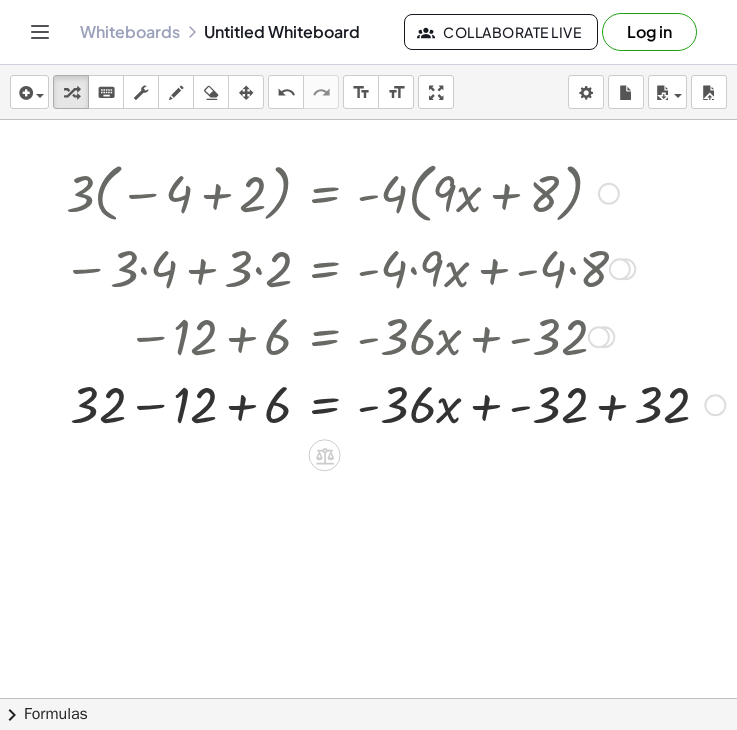 click at bounding box center [394, 403] 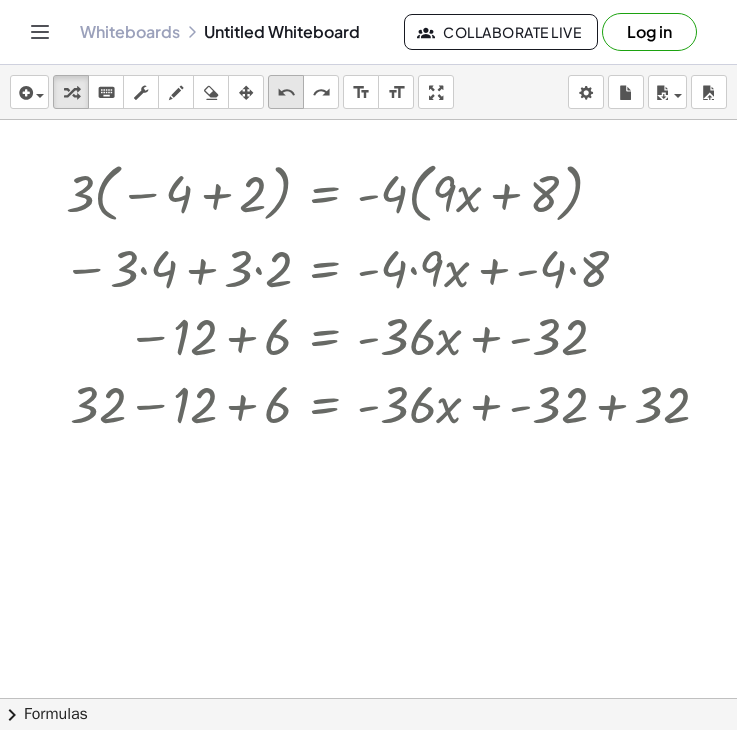 click on "undo" at bounding box center (286, 93) 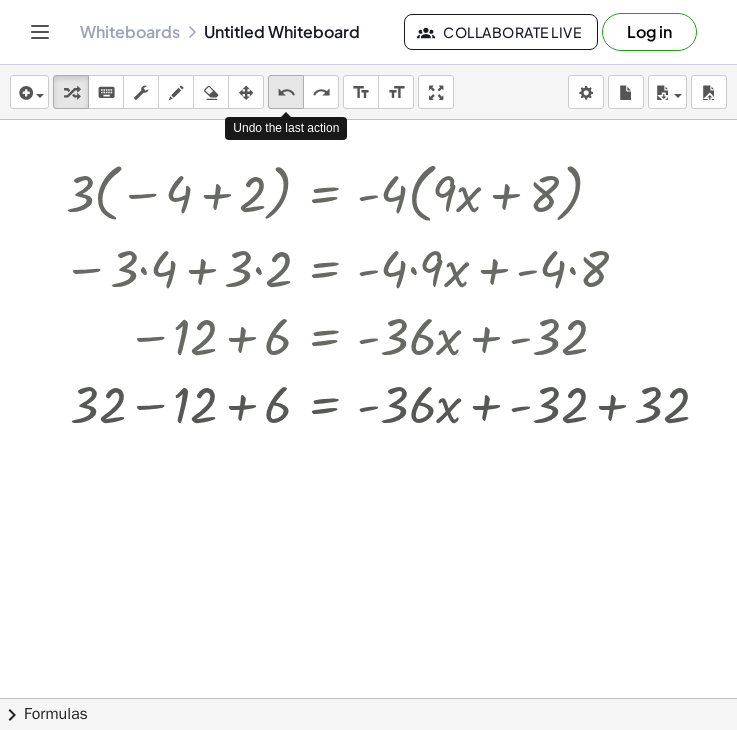 click on "undo" at bounding box center [286, 93] 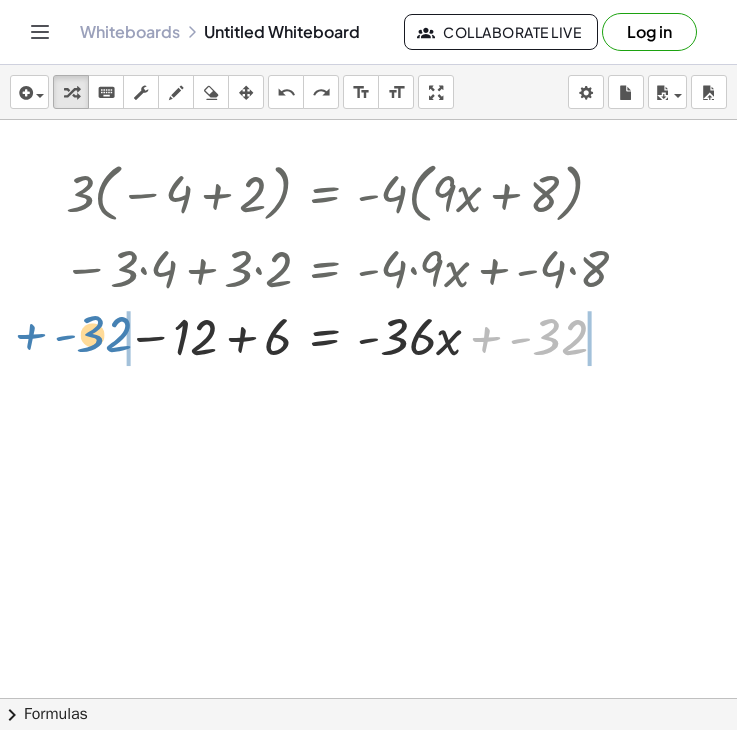 drag, startPoint x: 561, startPoint y: 320, endPoint x: 102, endPoint y: 320, distance: 459 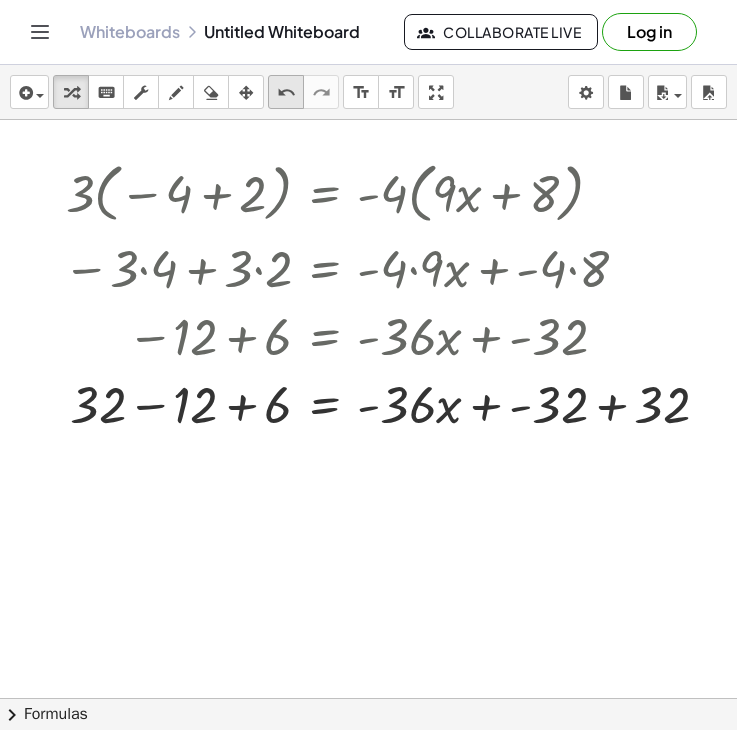 click on "undo undo" at bounding box center (286, 92) 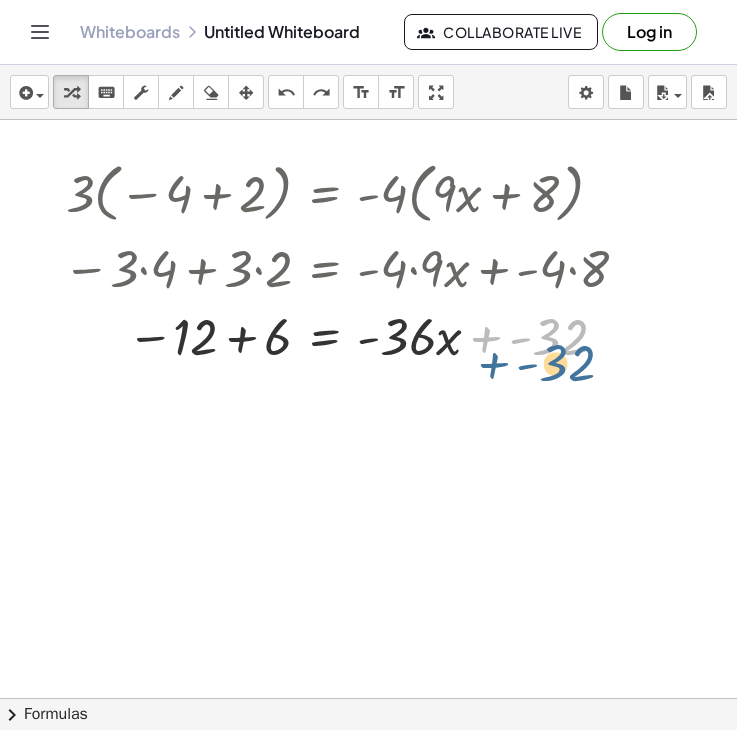 click at bounding box center [349, 335] 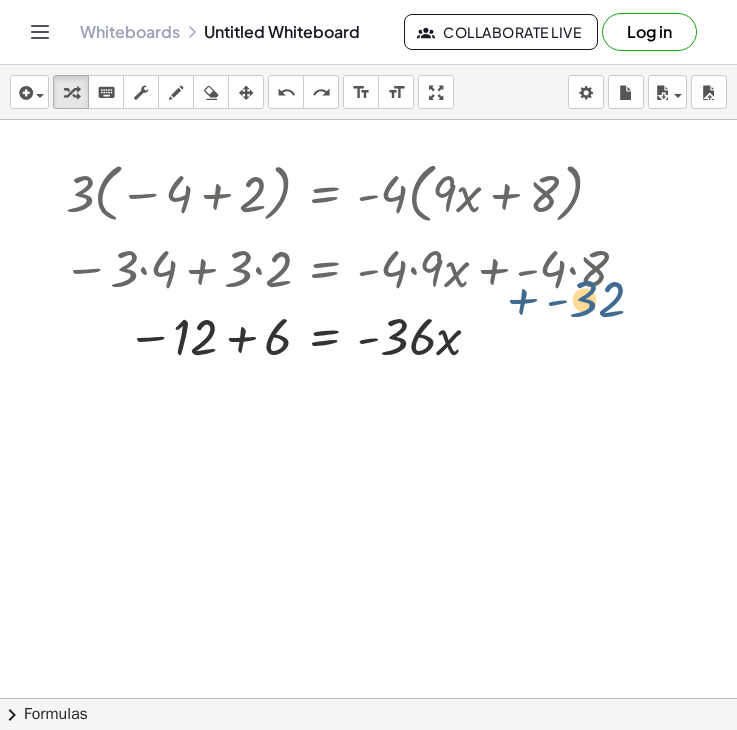 drag, startPoint x: 567, startPoint y: 338, endPoint x: 552, endPoint y: 355, distance: 22.671568 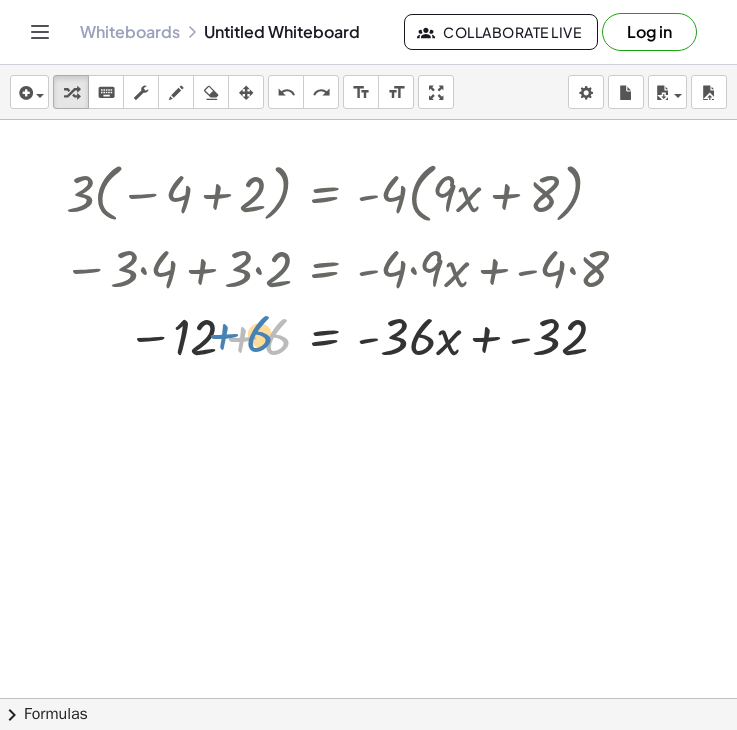 drag, startPoint x: 279, startPoint y: 340, endPoint x: 264, endPoint y: 335, distance: 15.811388 